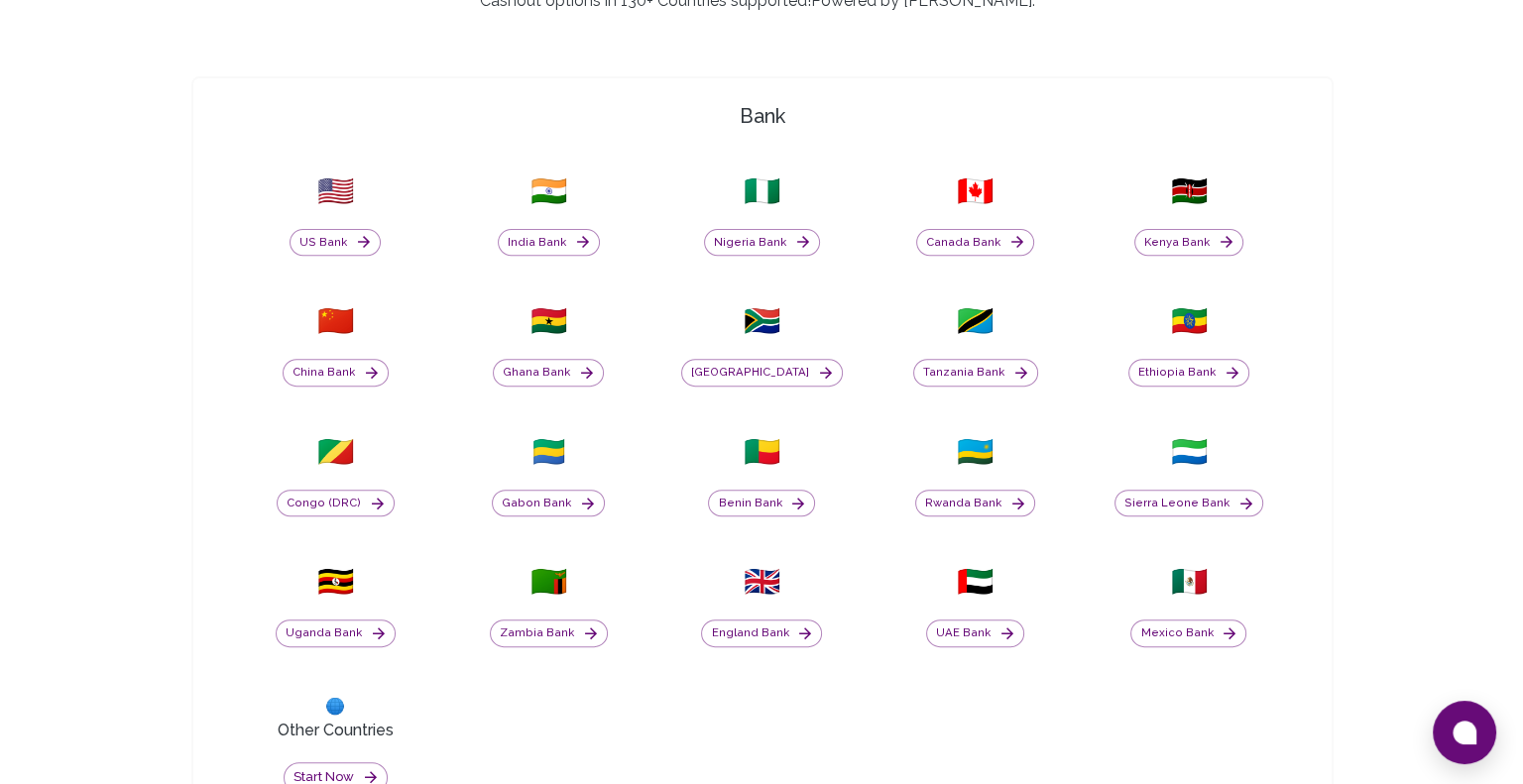 scroll, scrollTop: 1189, scrollLeft: 0, axis: vertical 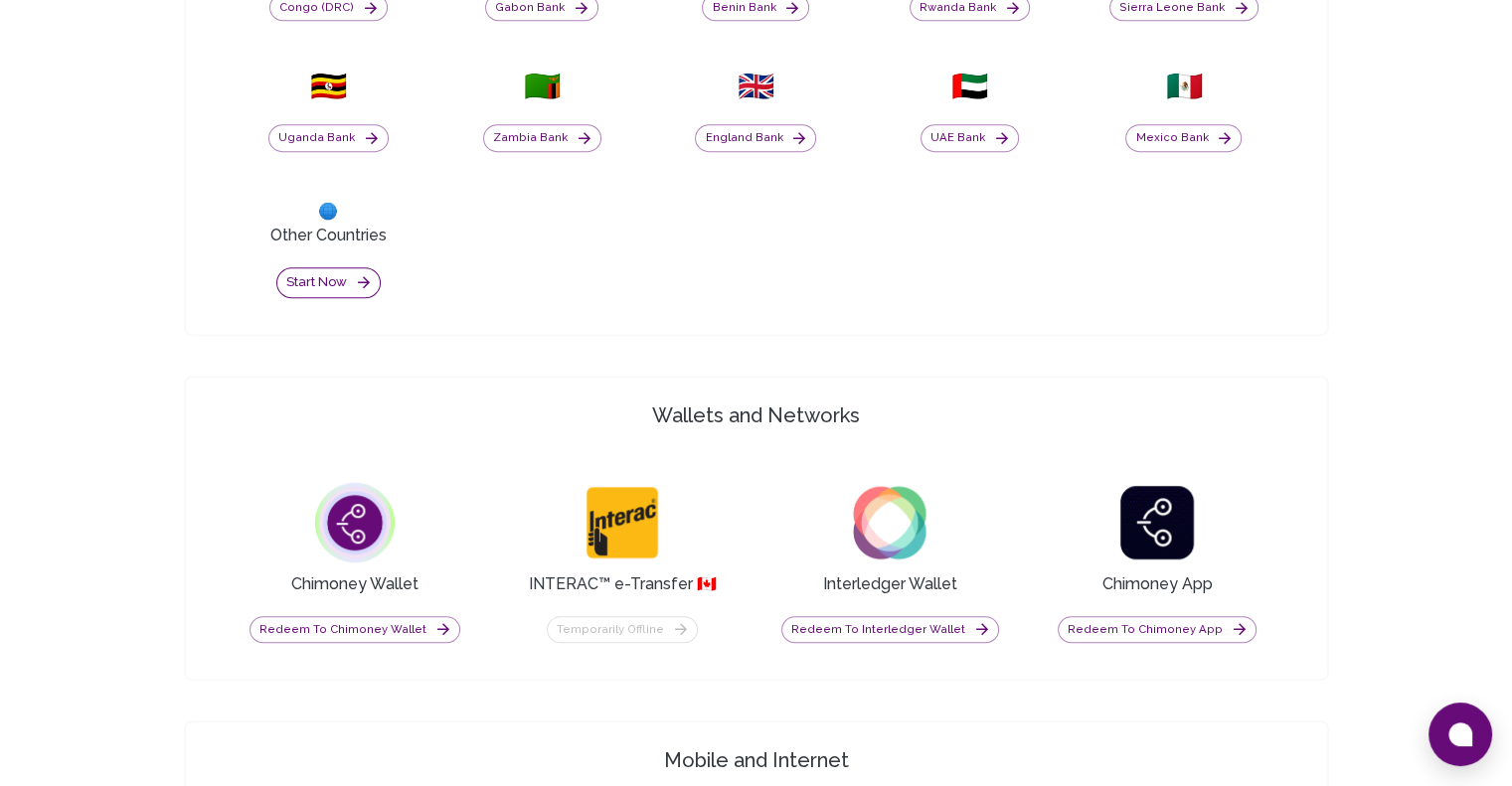 click on "Start now" at bounding box center [328, 282] 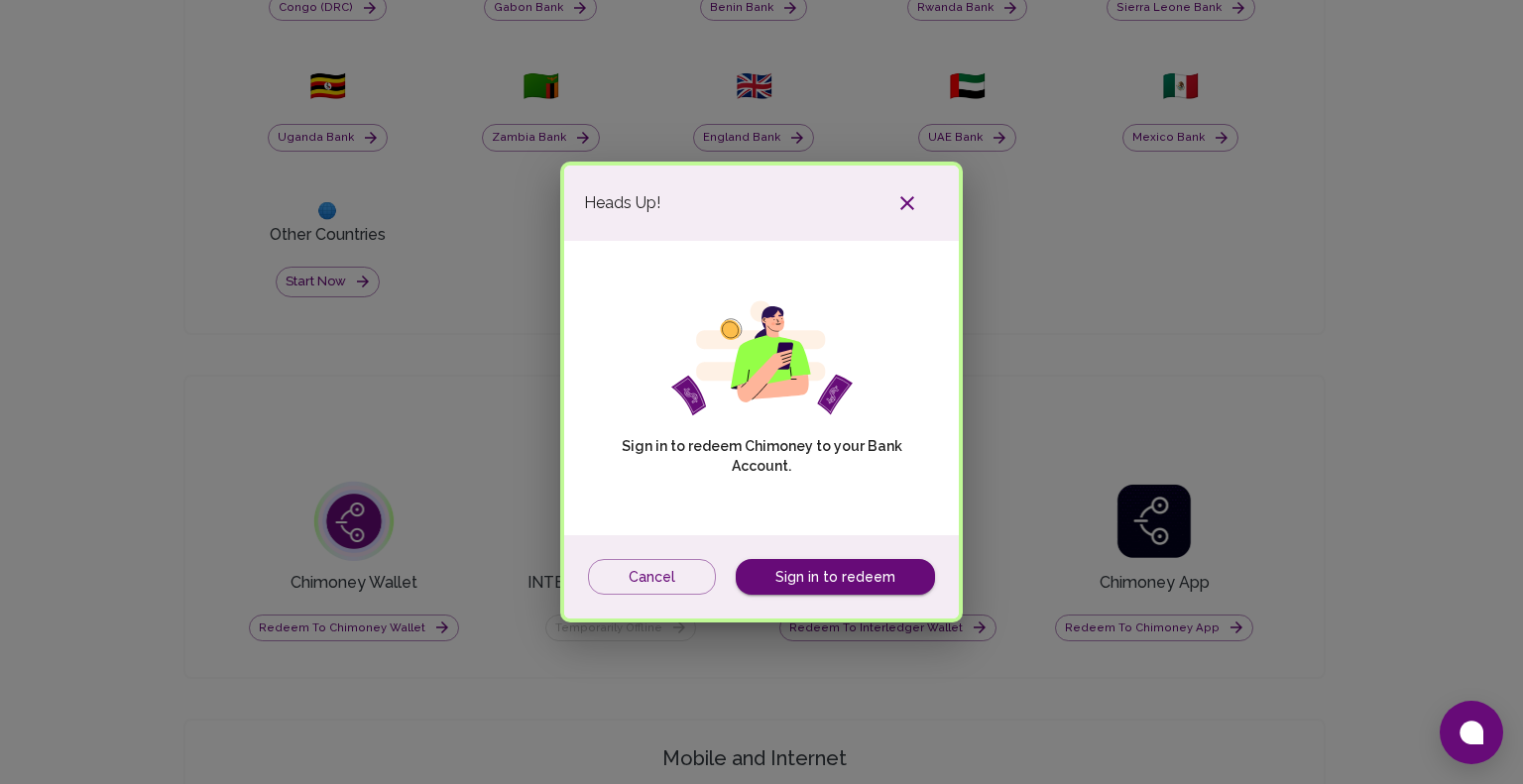 click on "Sign in to redeem Chimoney to your Bank Account." at bounding box center [762, 388] 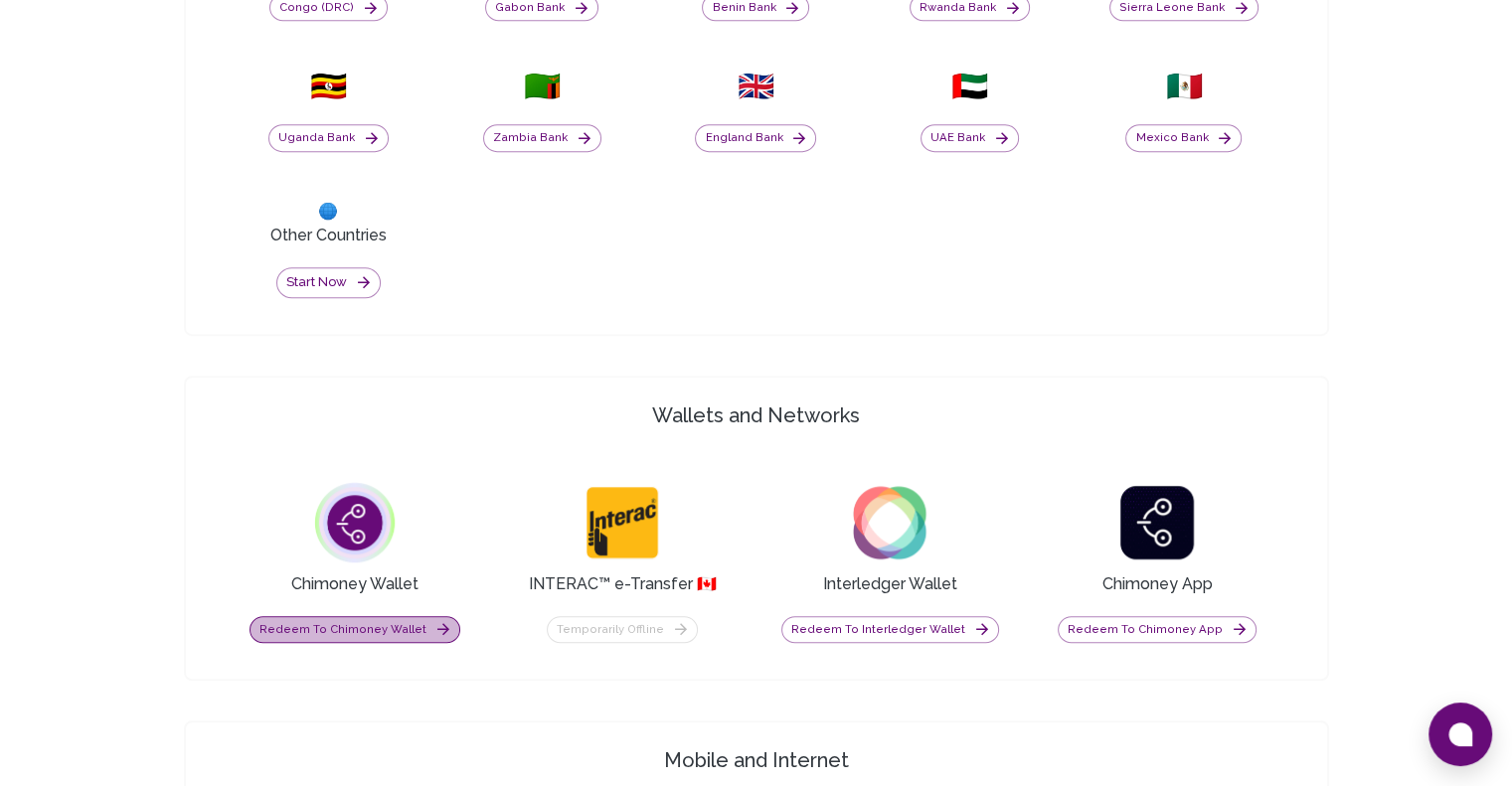 click on "Redeem to Chimoney Wallet" at bounding box center [355, 630] 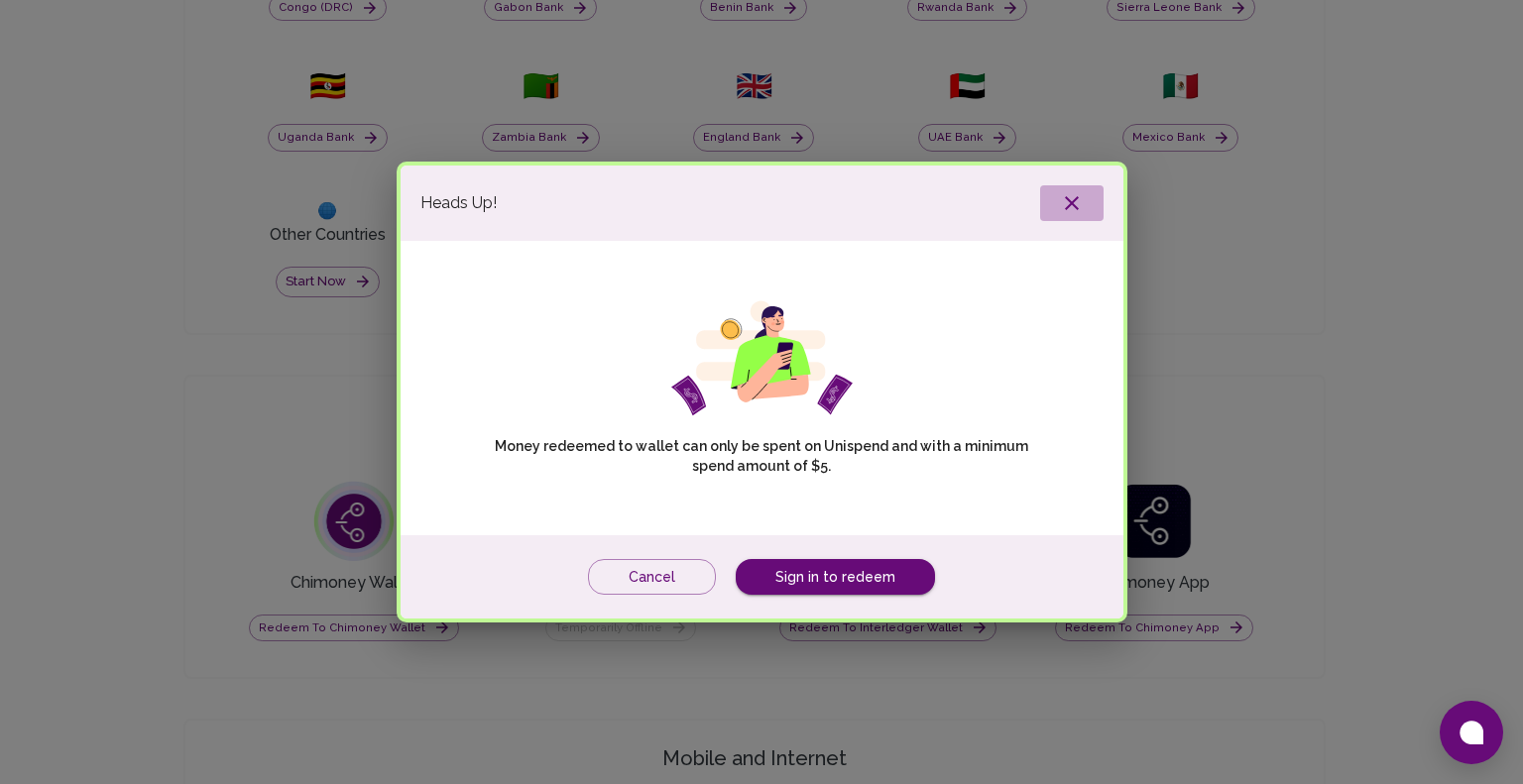 click at bounding box center (1072, 203) 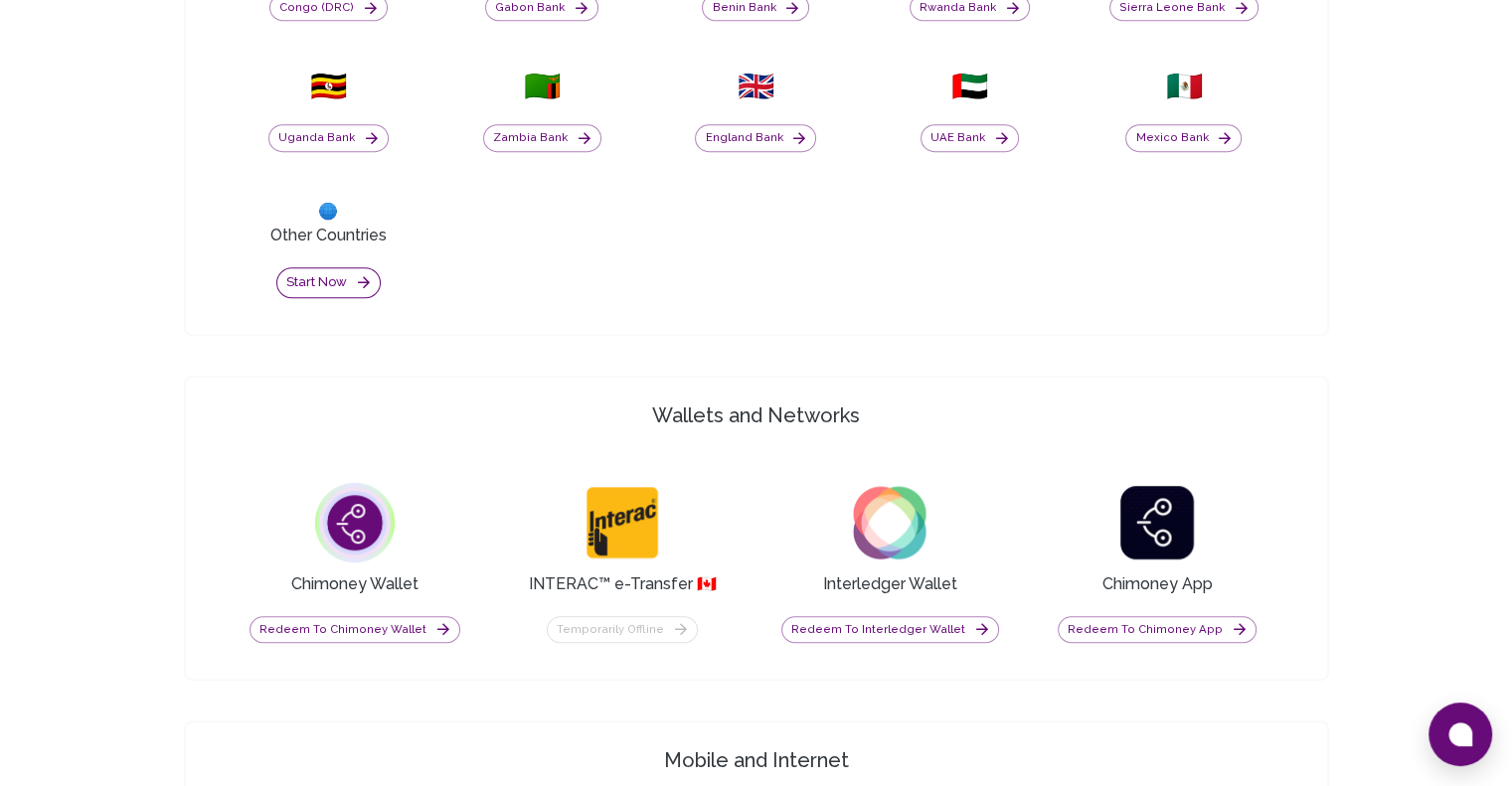 click on "Start now" at bounding box center (328, 282) 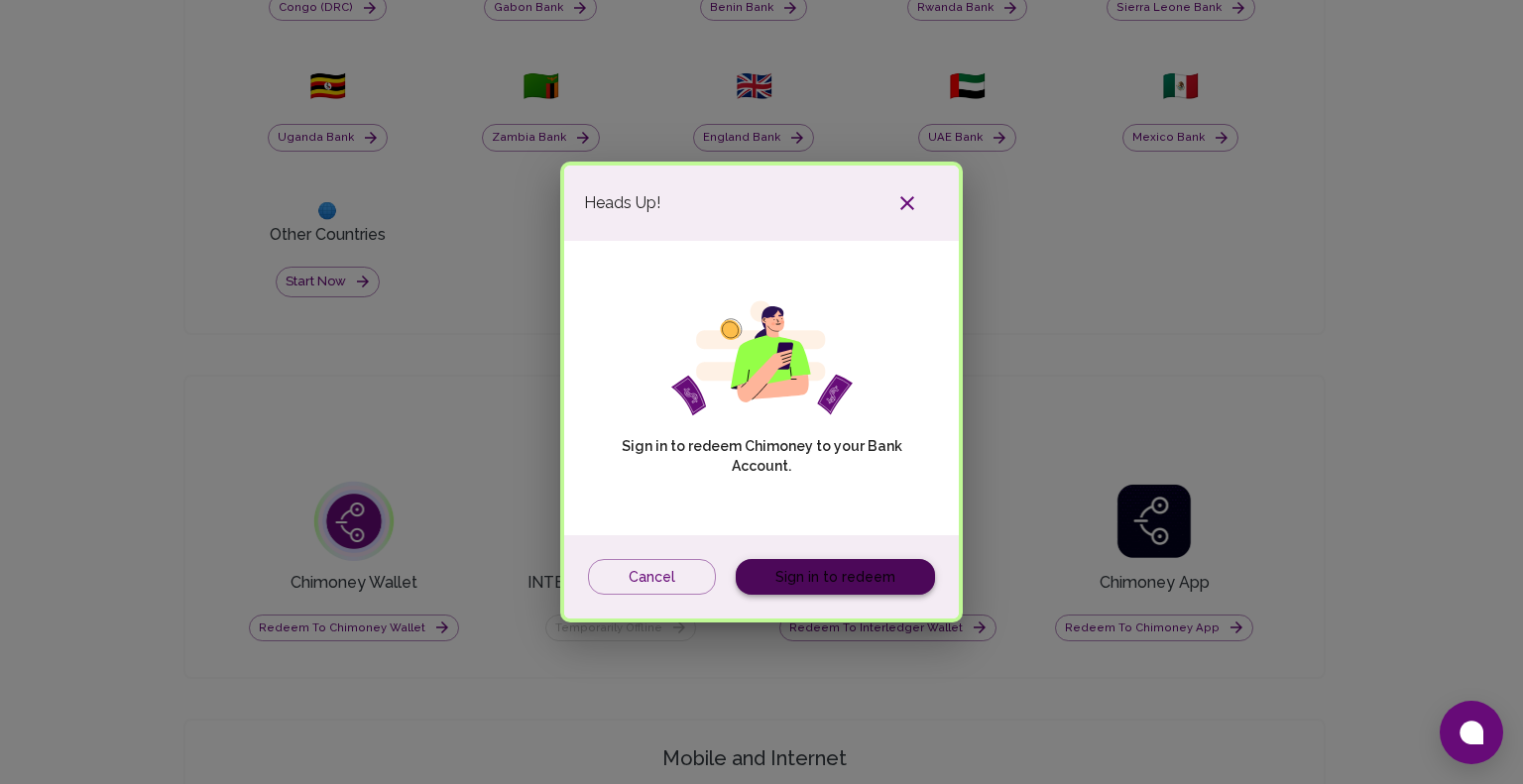 click on "Sign in to redeem" at bounding box center (835, 577) 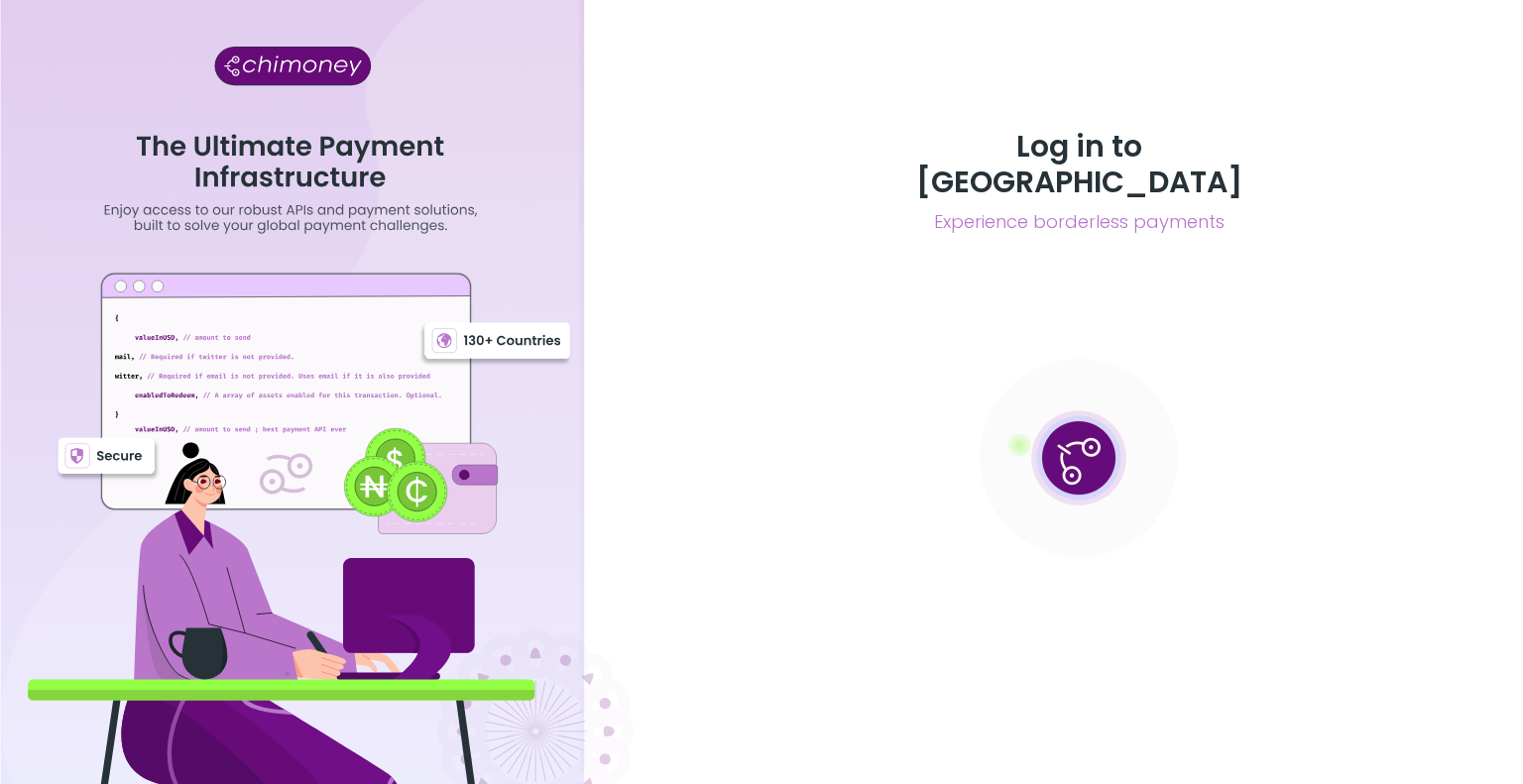 scroll, scrollTop: 0, scrollLeft: 0, axis: both 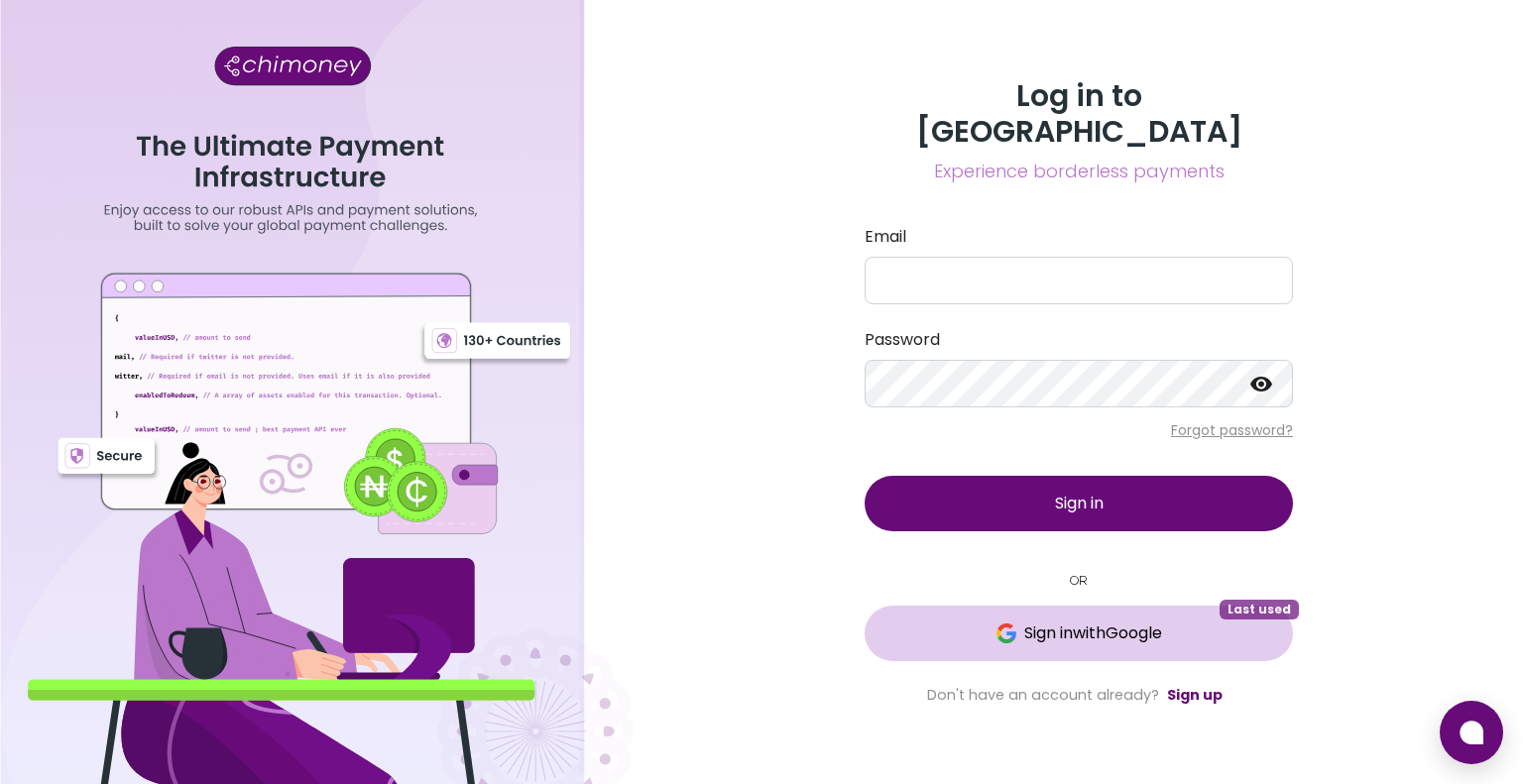click on "Sign in  with  Google" at bounding box center (1079, 633) 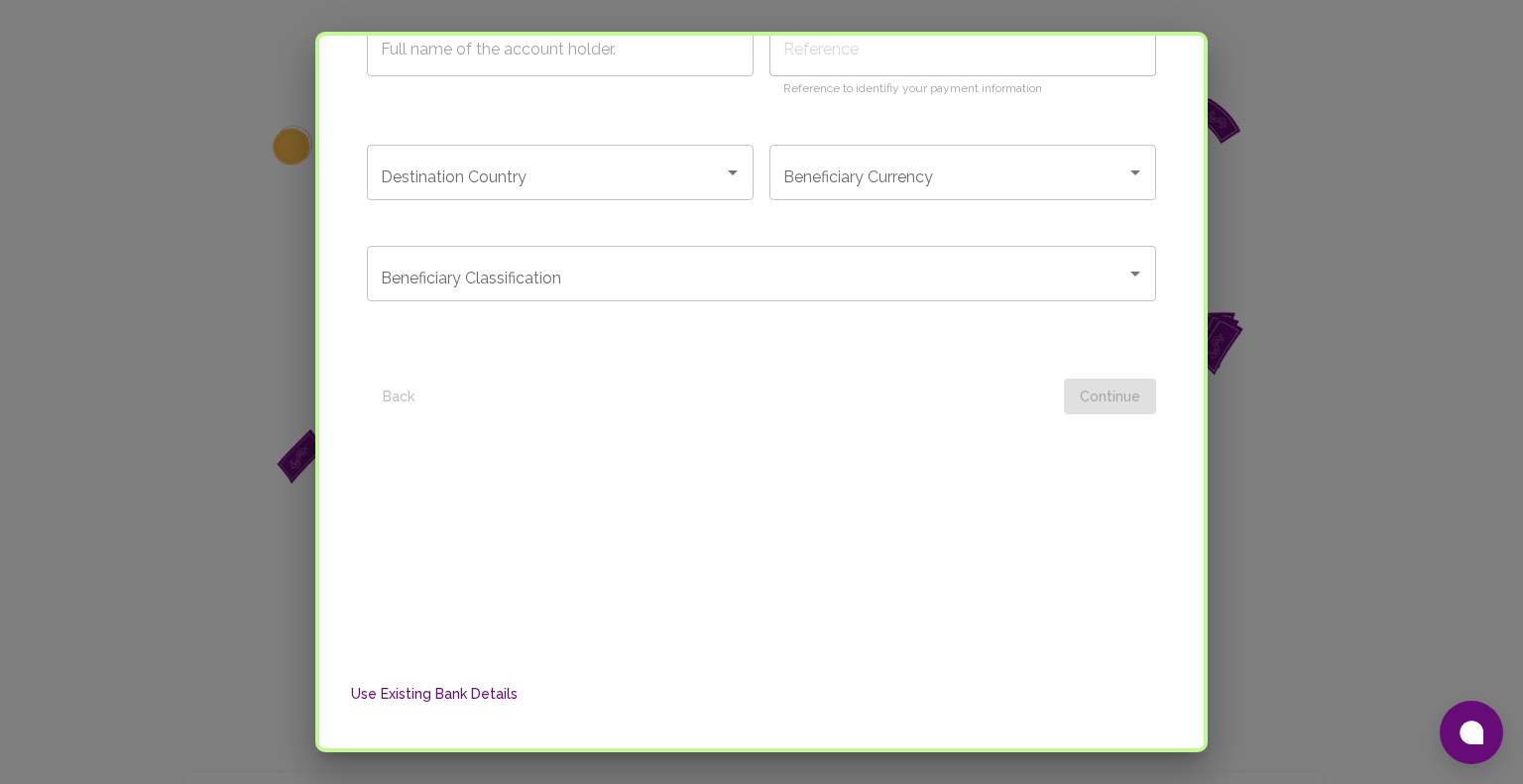 scroll, scrollTop: 0, scrollLeft: 0, axis: both 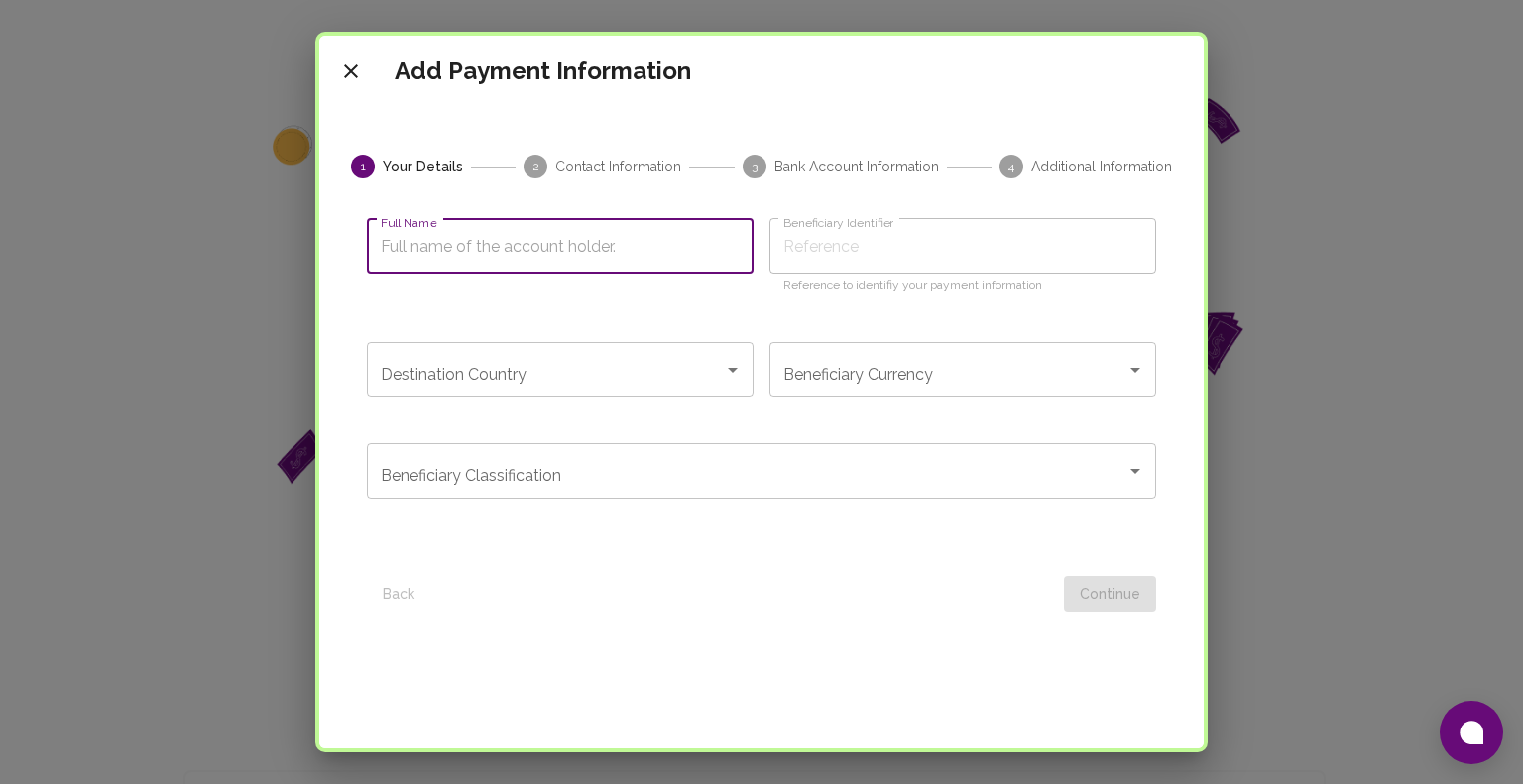 click on "Full Name" at bounding box center [560, 246] 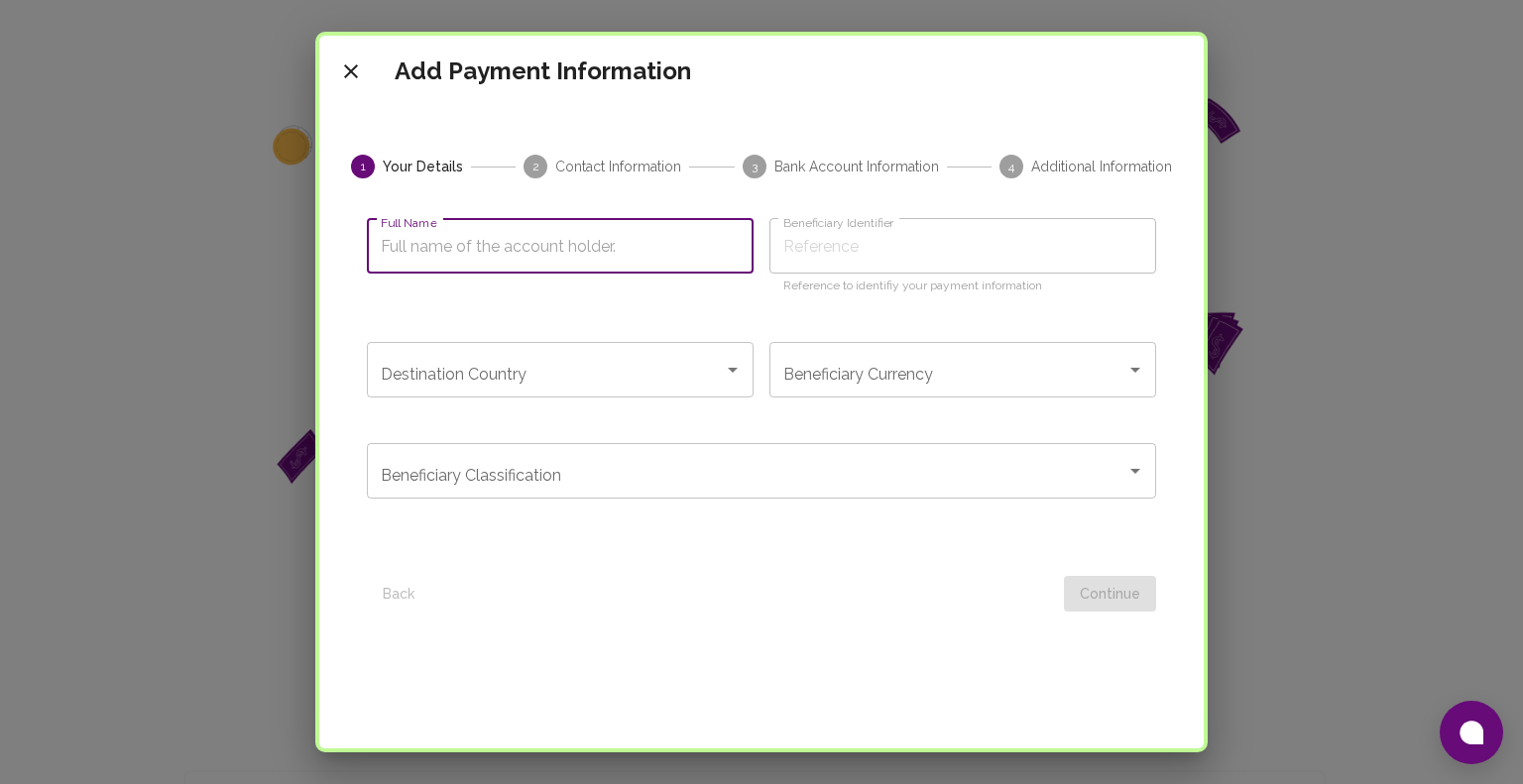 type on "J" 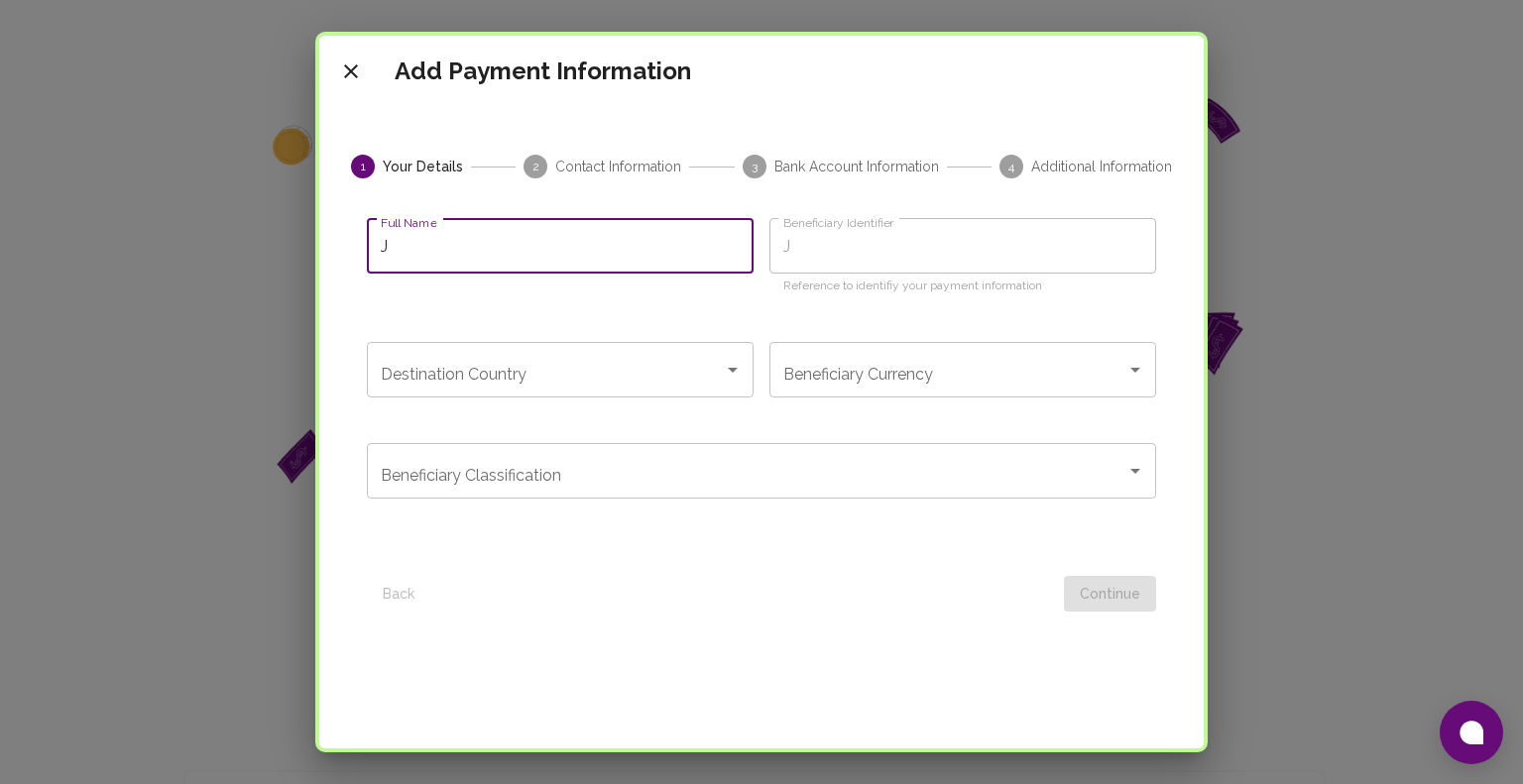 type on "Jo" 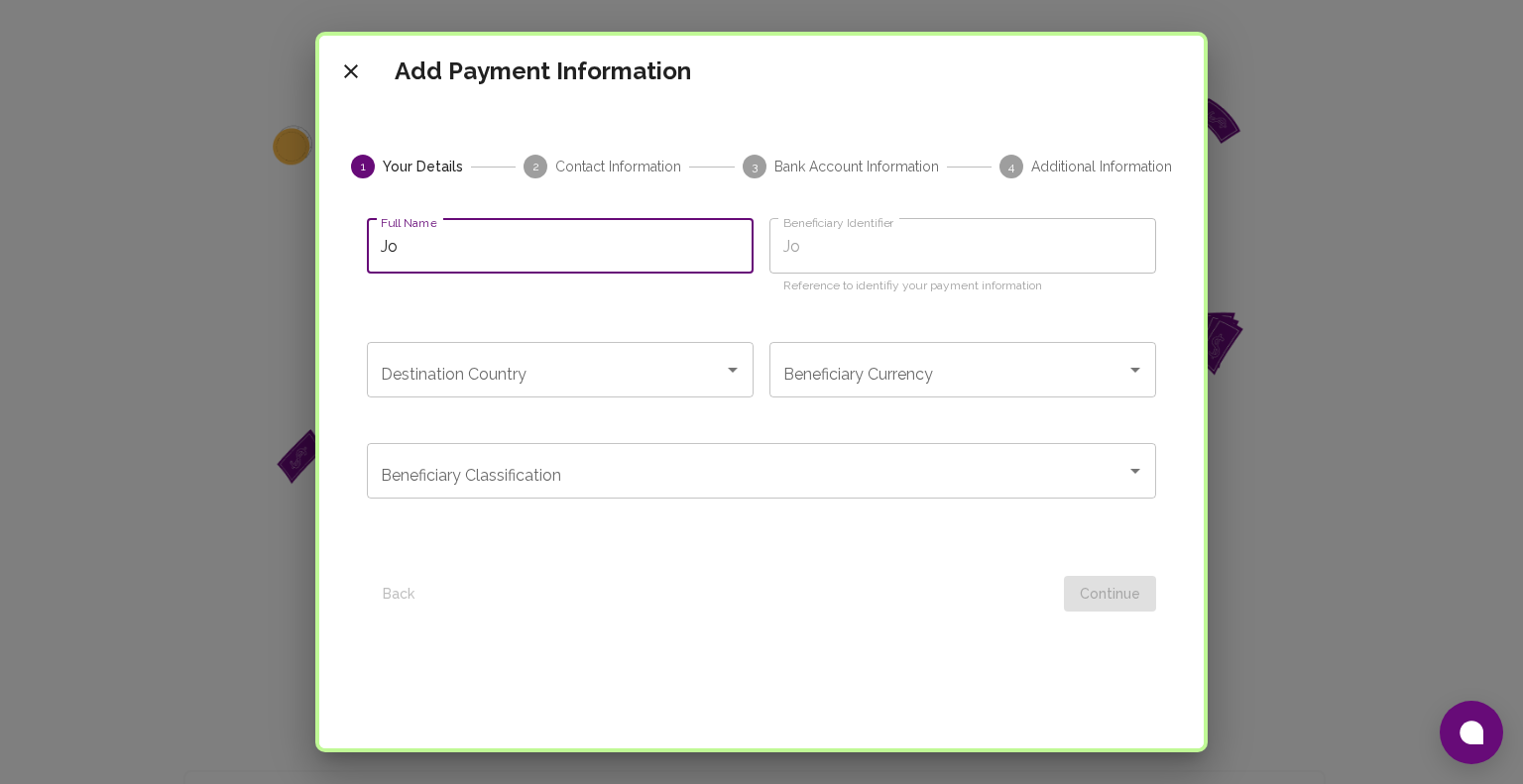 type on "Joh" 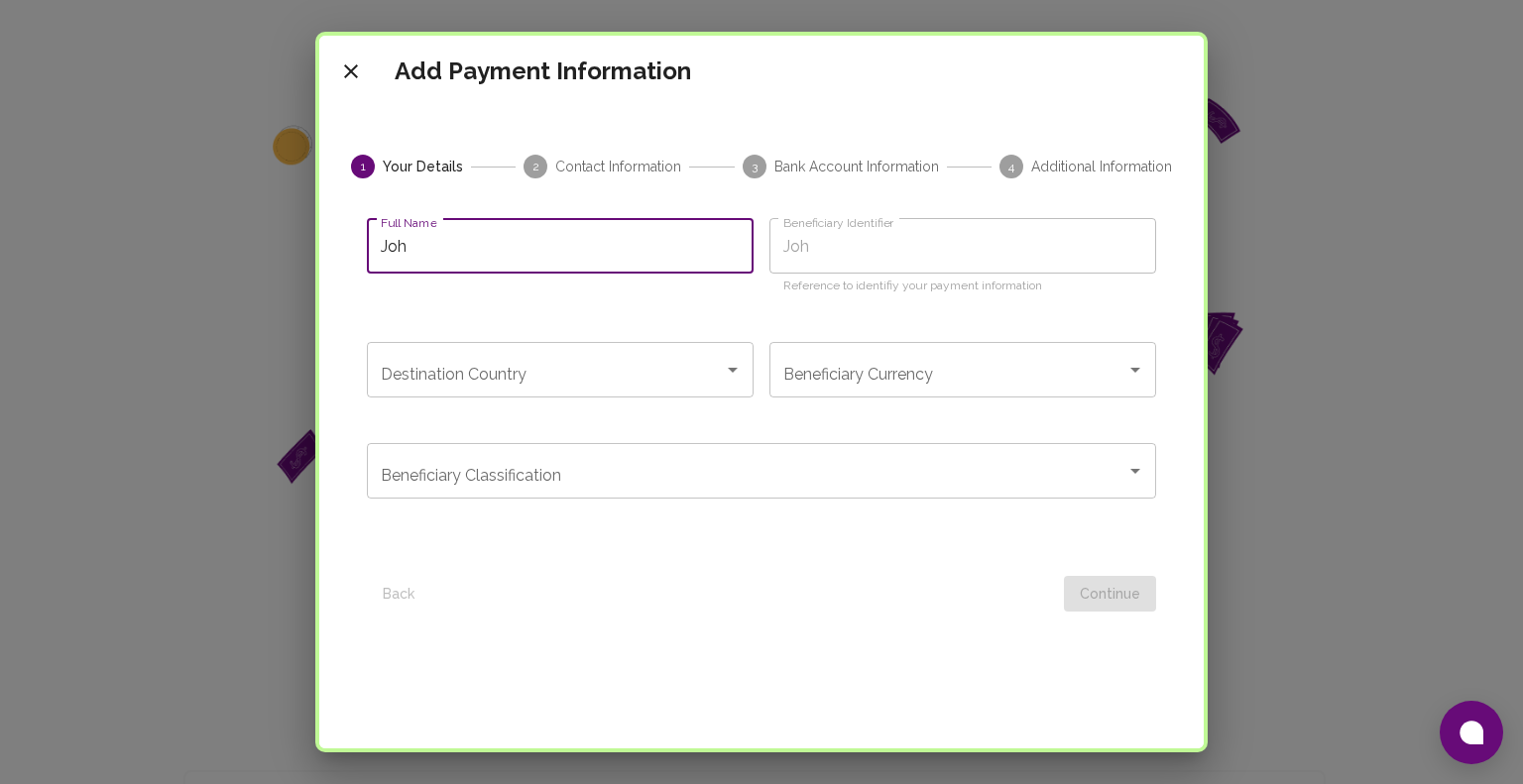 type on "John" 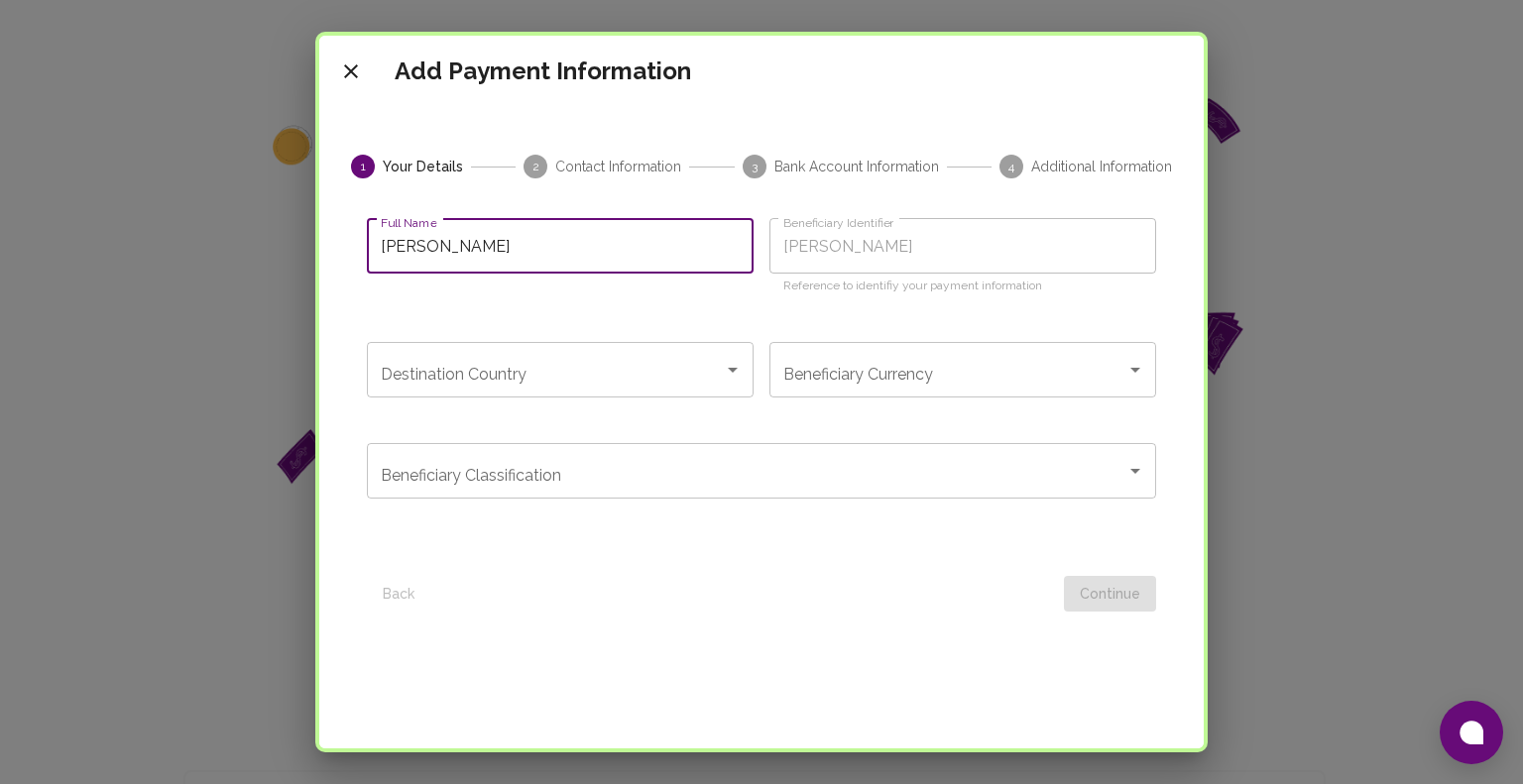 type on "John K" 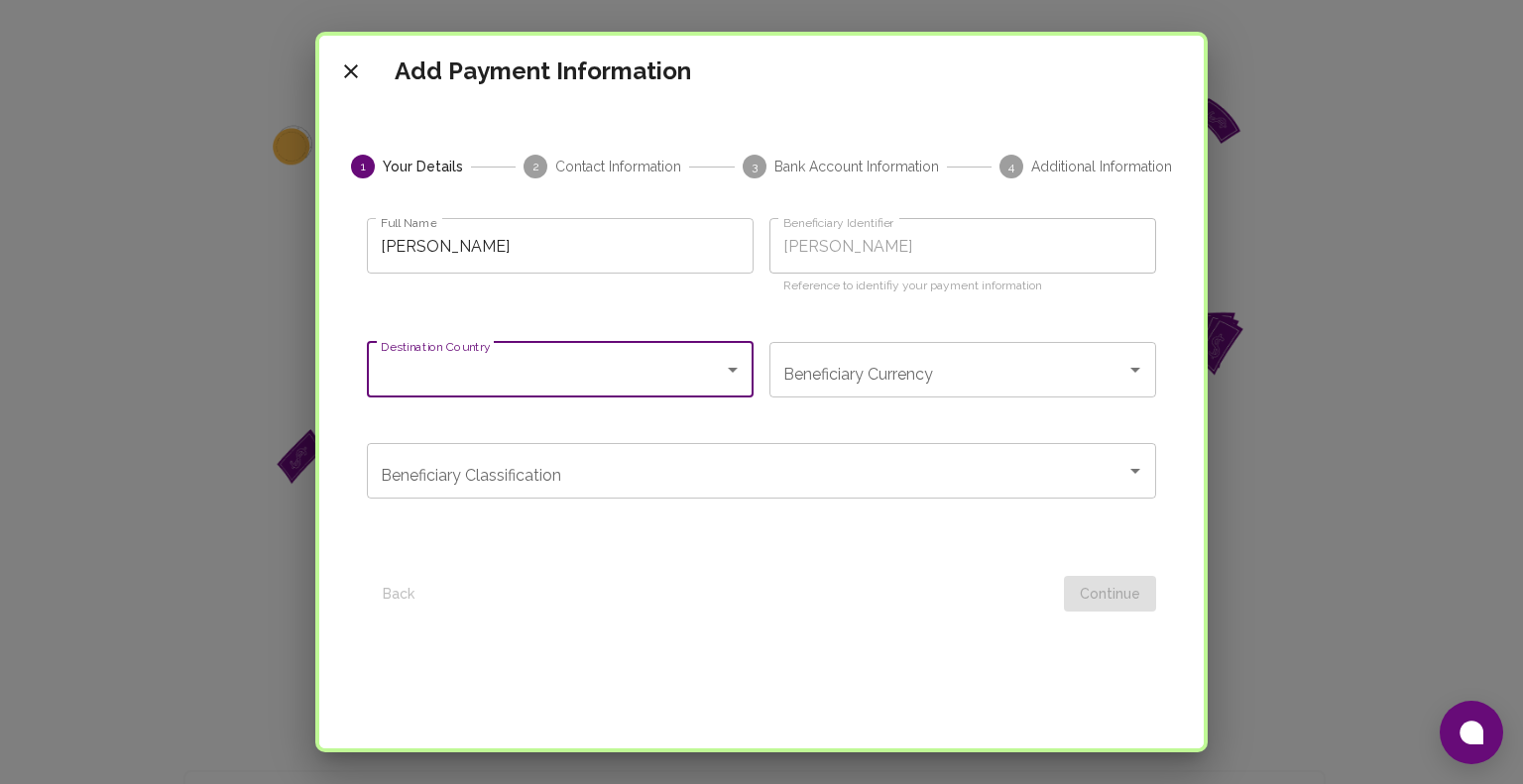 click on "Destination Country" at bounding box center (545, 370) 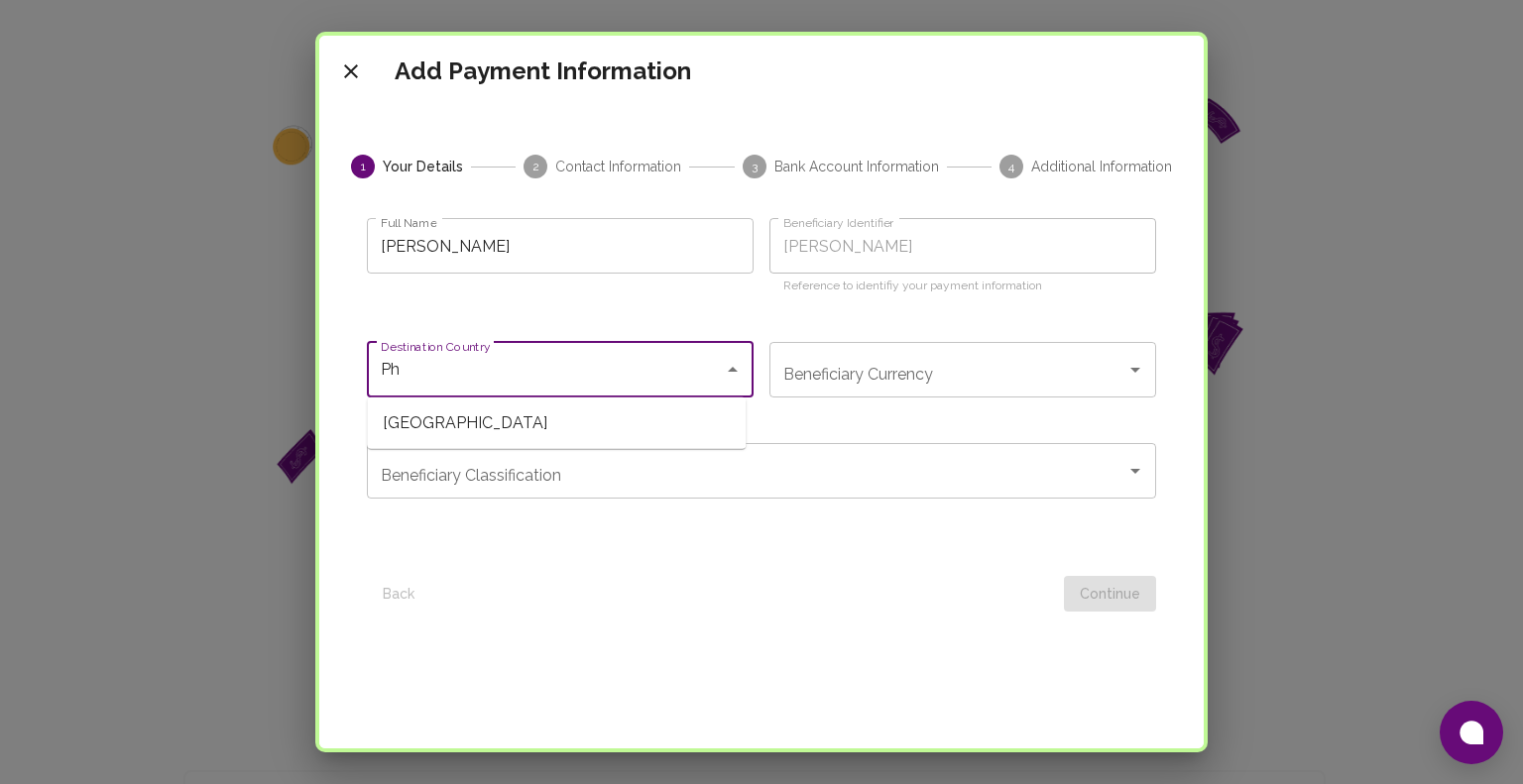 click on "Philippines" at bounding box center (556, 423) 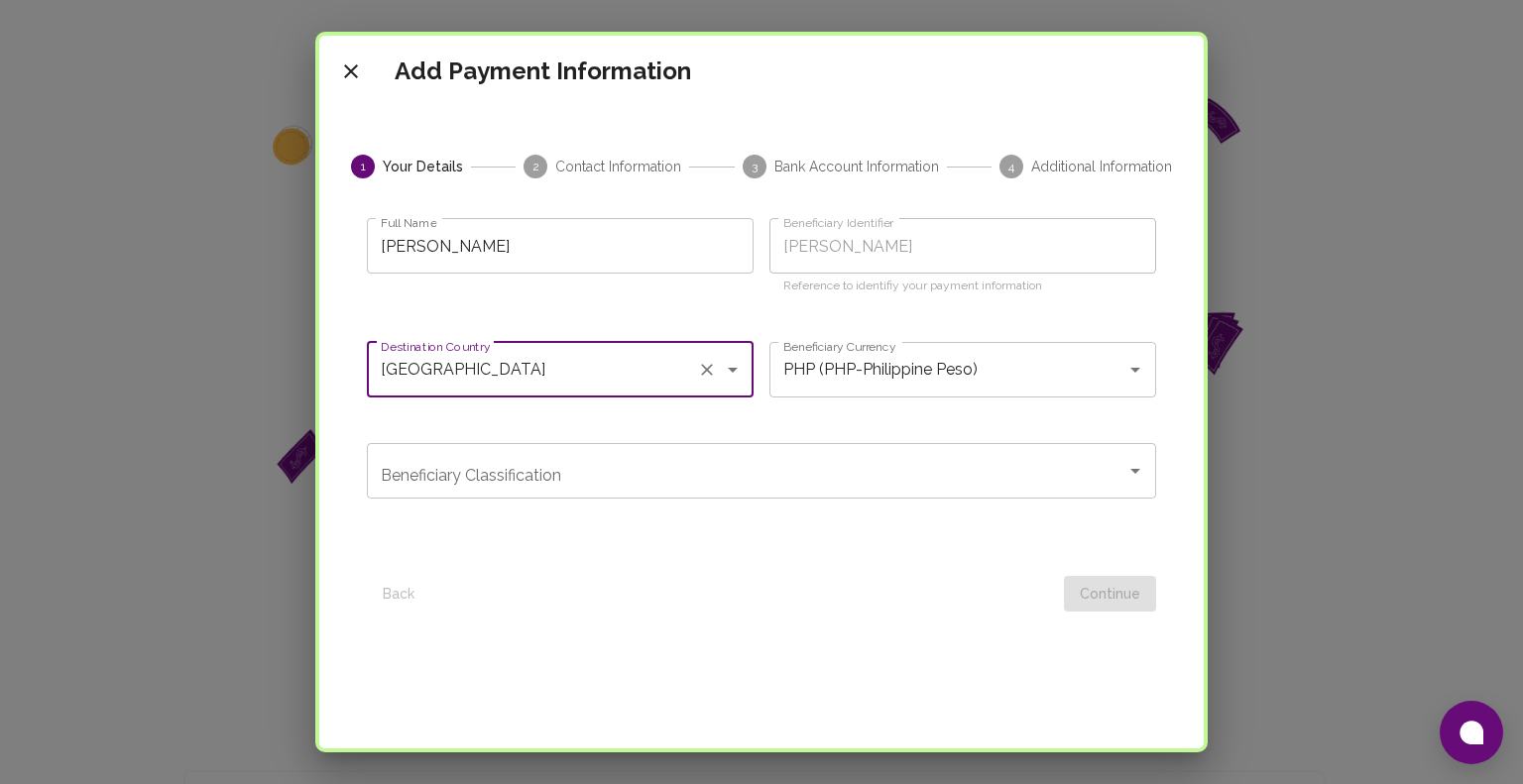 type on "Philippines" 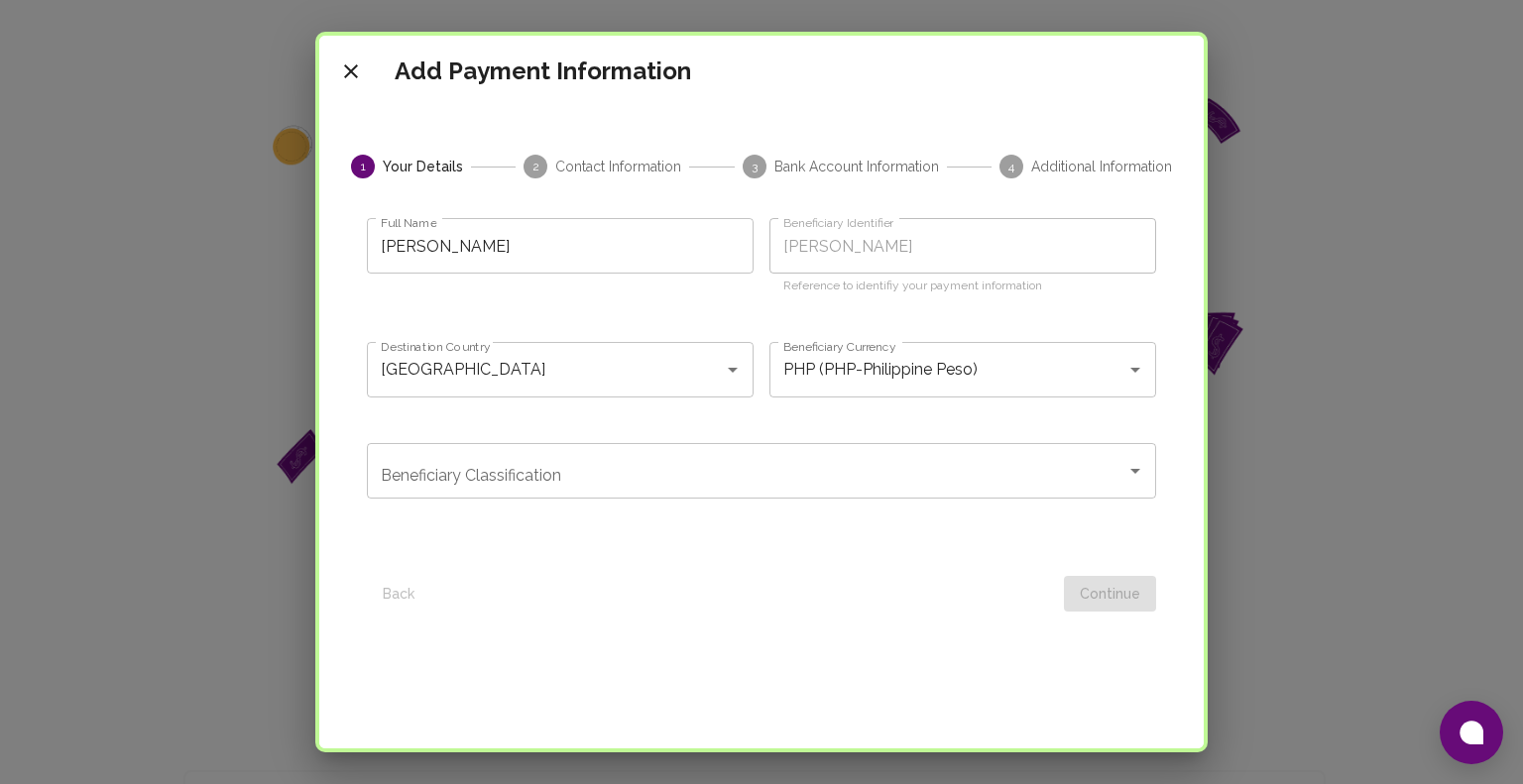 click on "Beneficiary Classification" at bounding box center (747, 471) 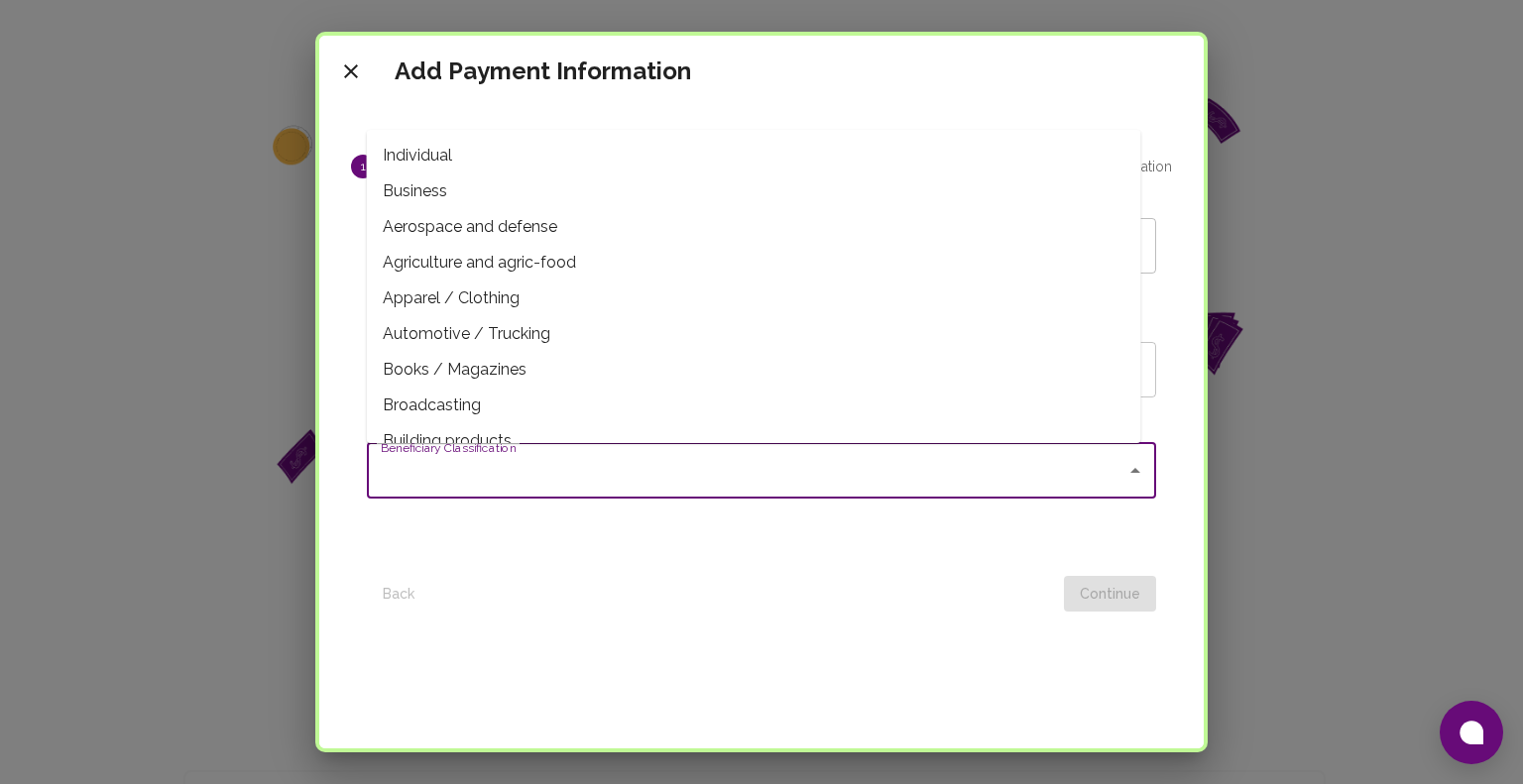 click on "Individual" at bounding box center (754, 156) 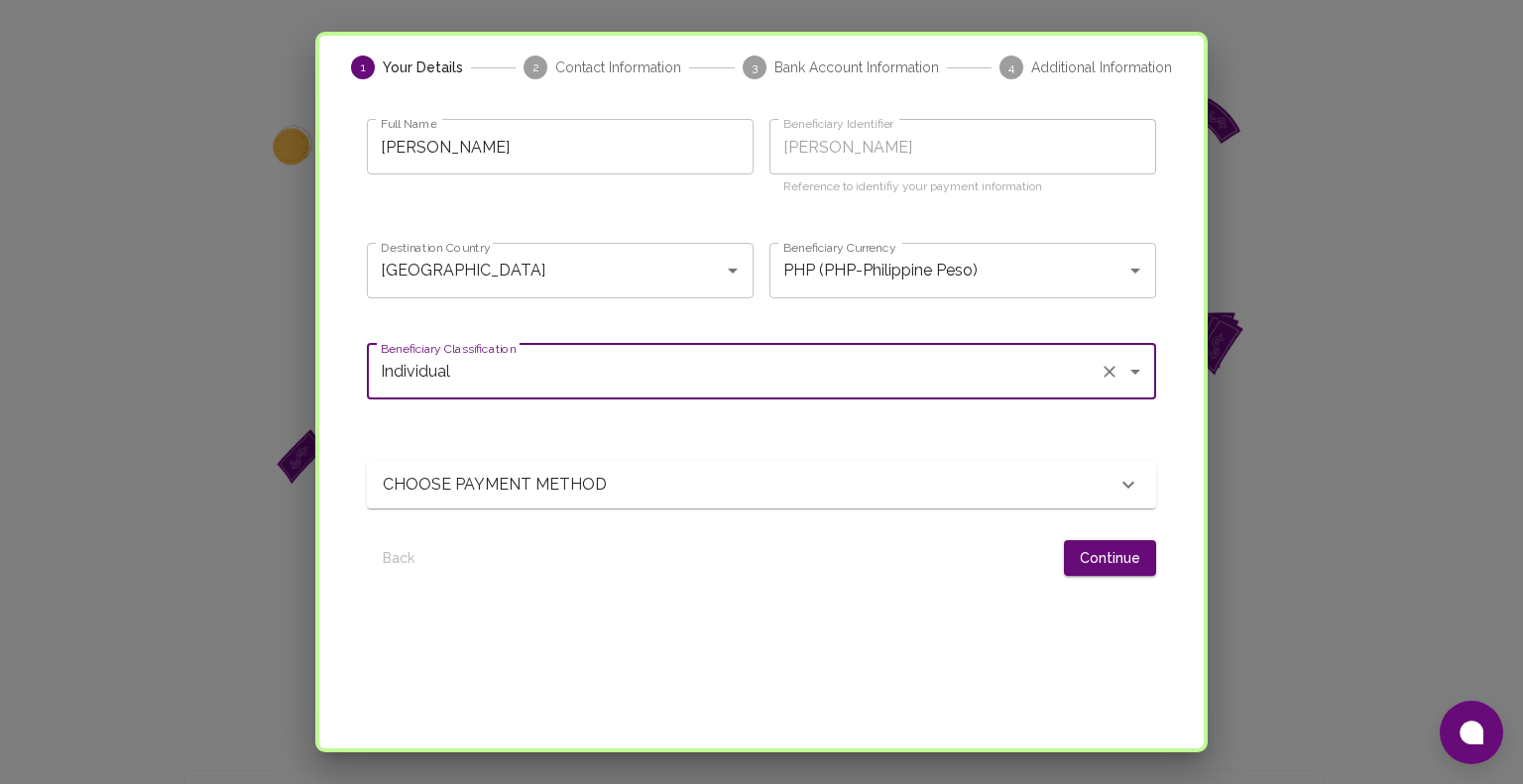 scroll, scrollTop: 360, scrollLeft: 0, axis: vertical 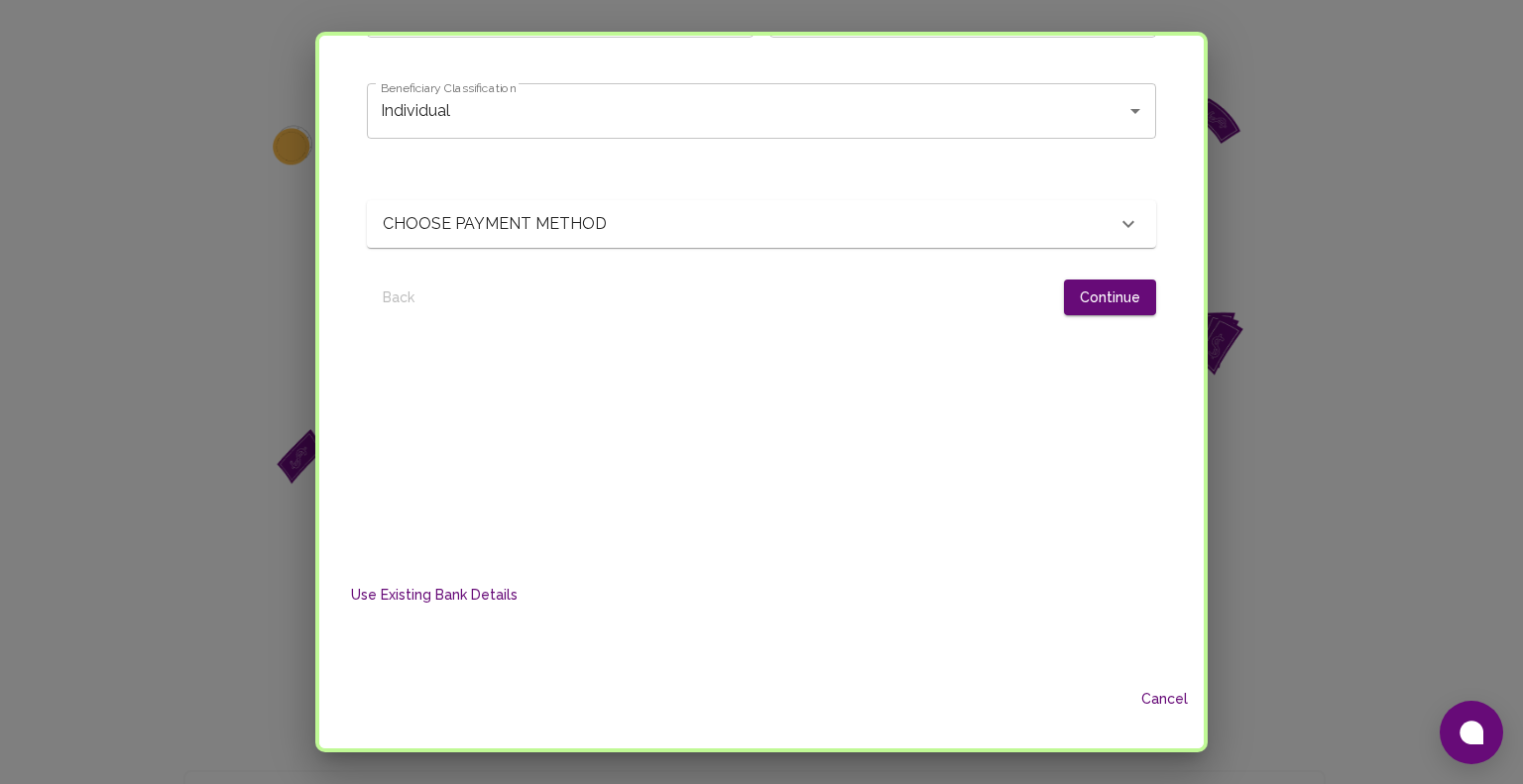 click on "CHOOSE PAYMENT METHOD" at bounding box center (750, 224) 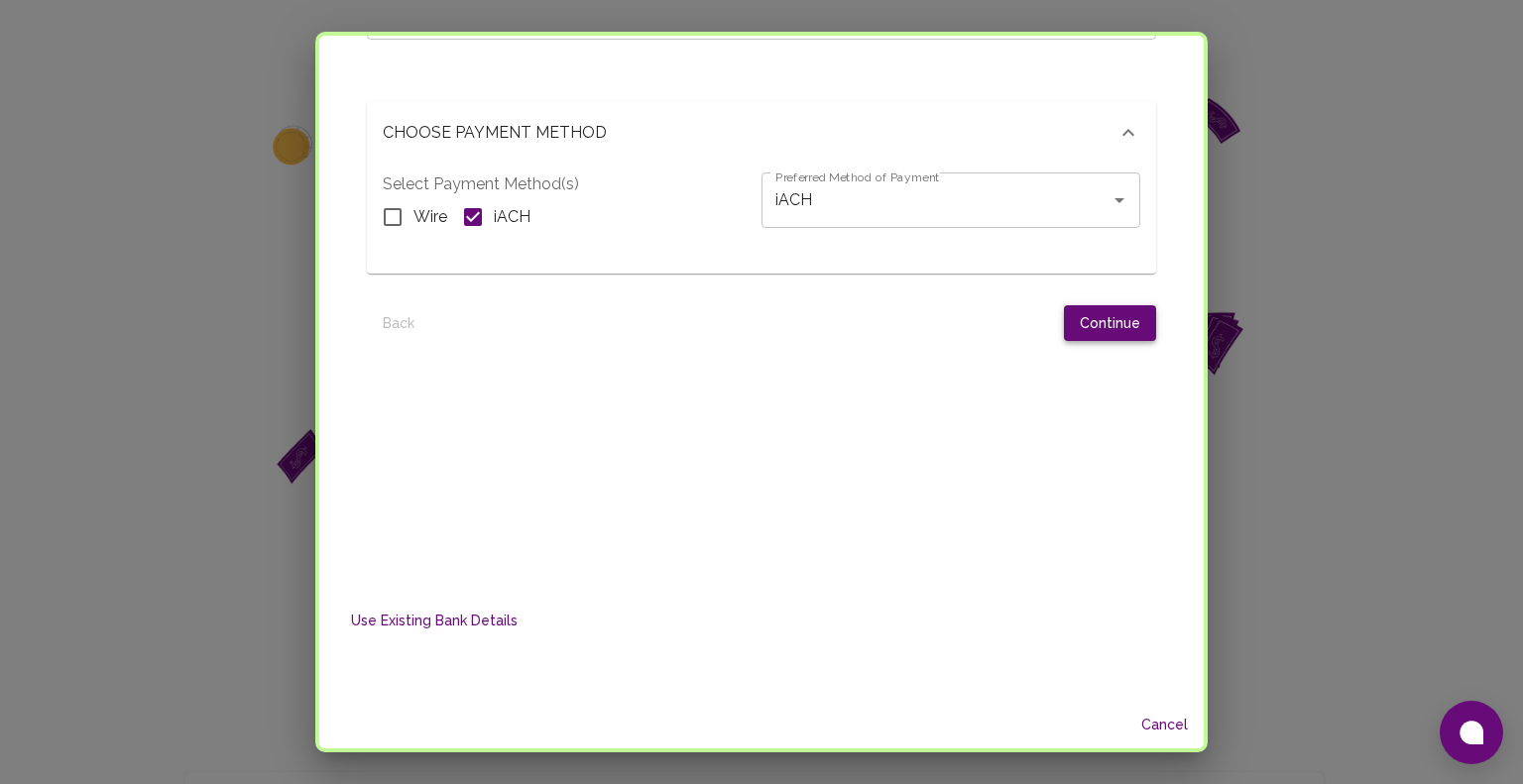 click on "Continue" at bounding box center [1110, 323] 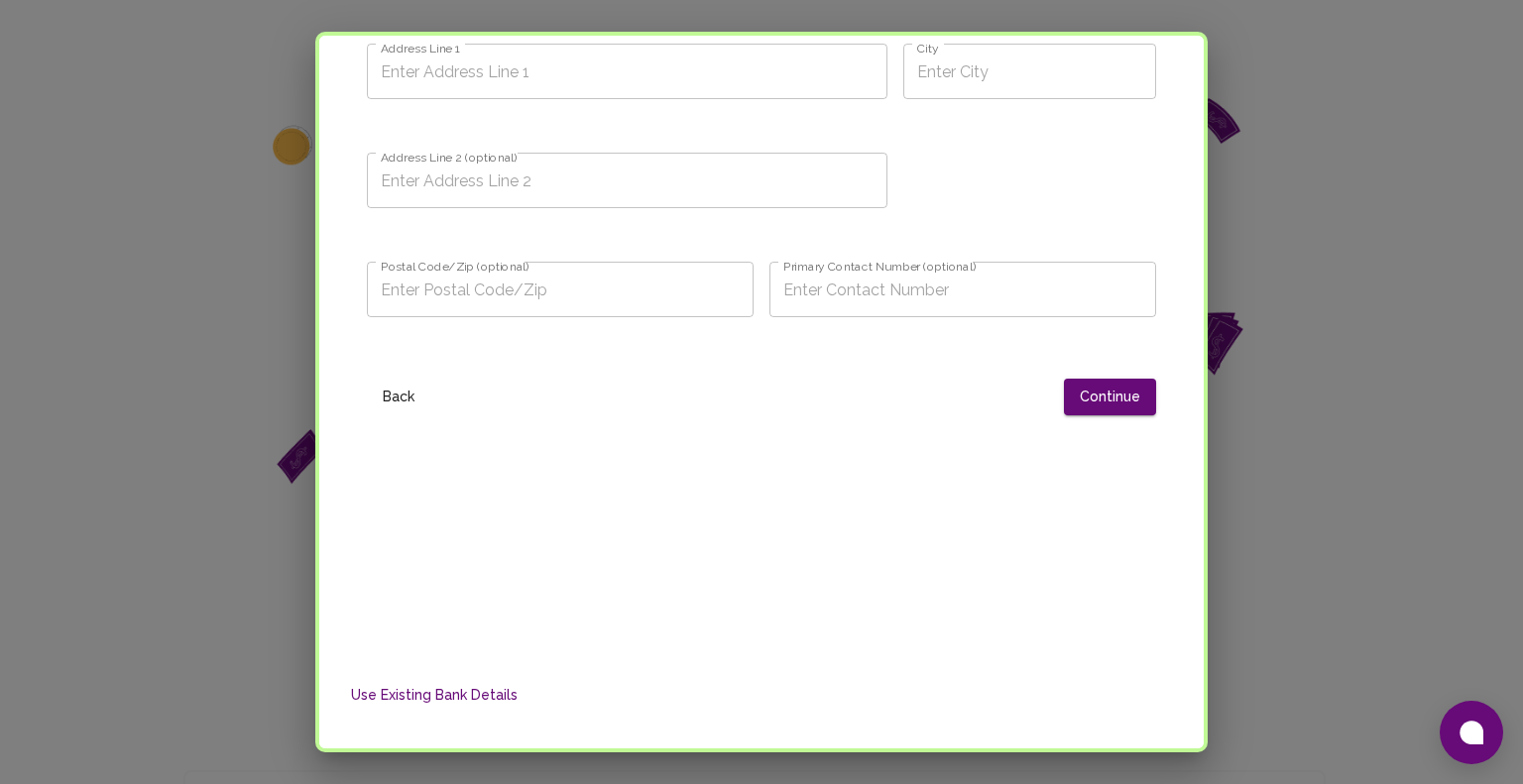 scroll, scrollTop: 0, scrollLeft: 0, axis: both 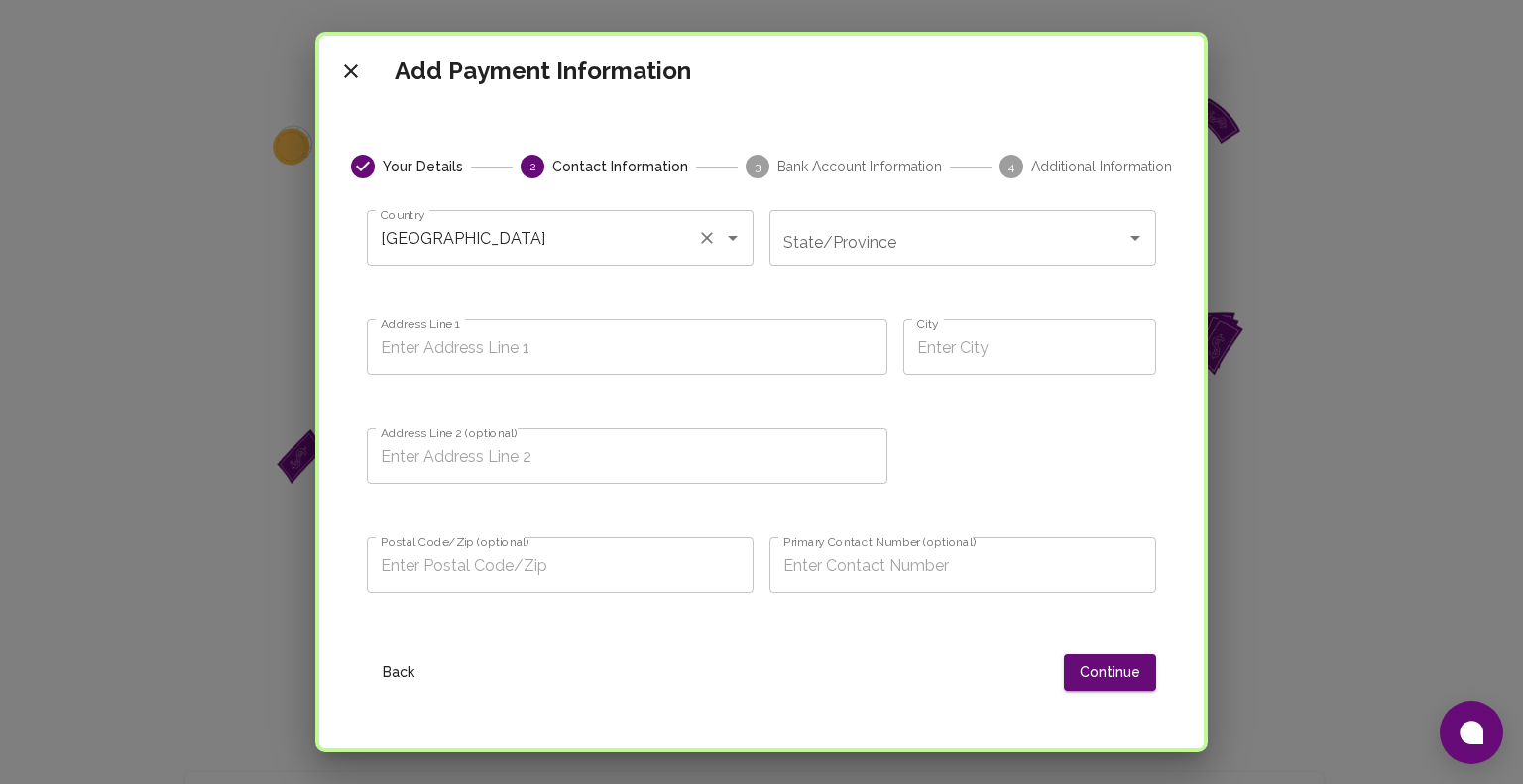 click on "Philippines" at bounding box center [532, 238] 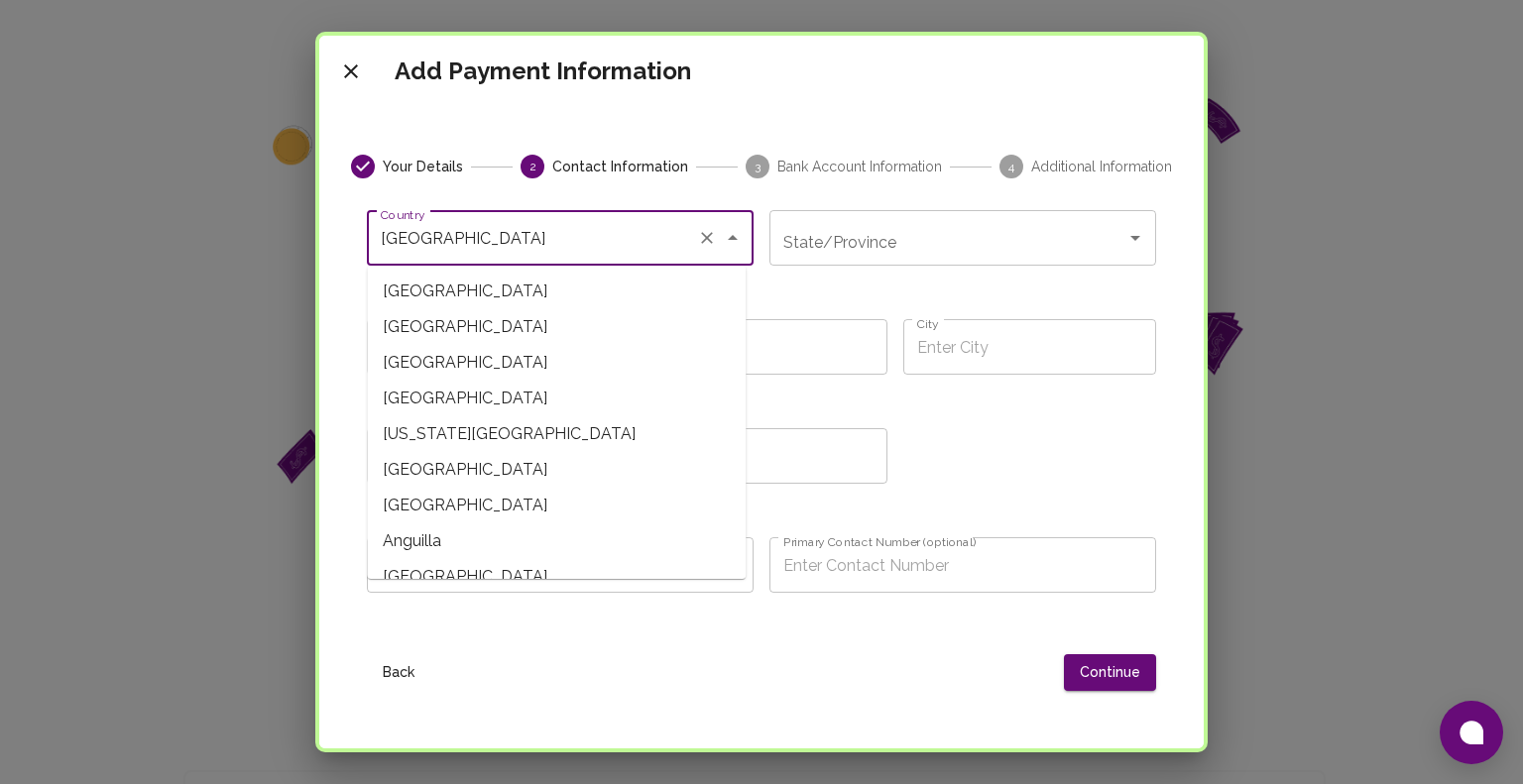 click on "State/Province" at bounding box center (948, 238) 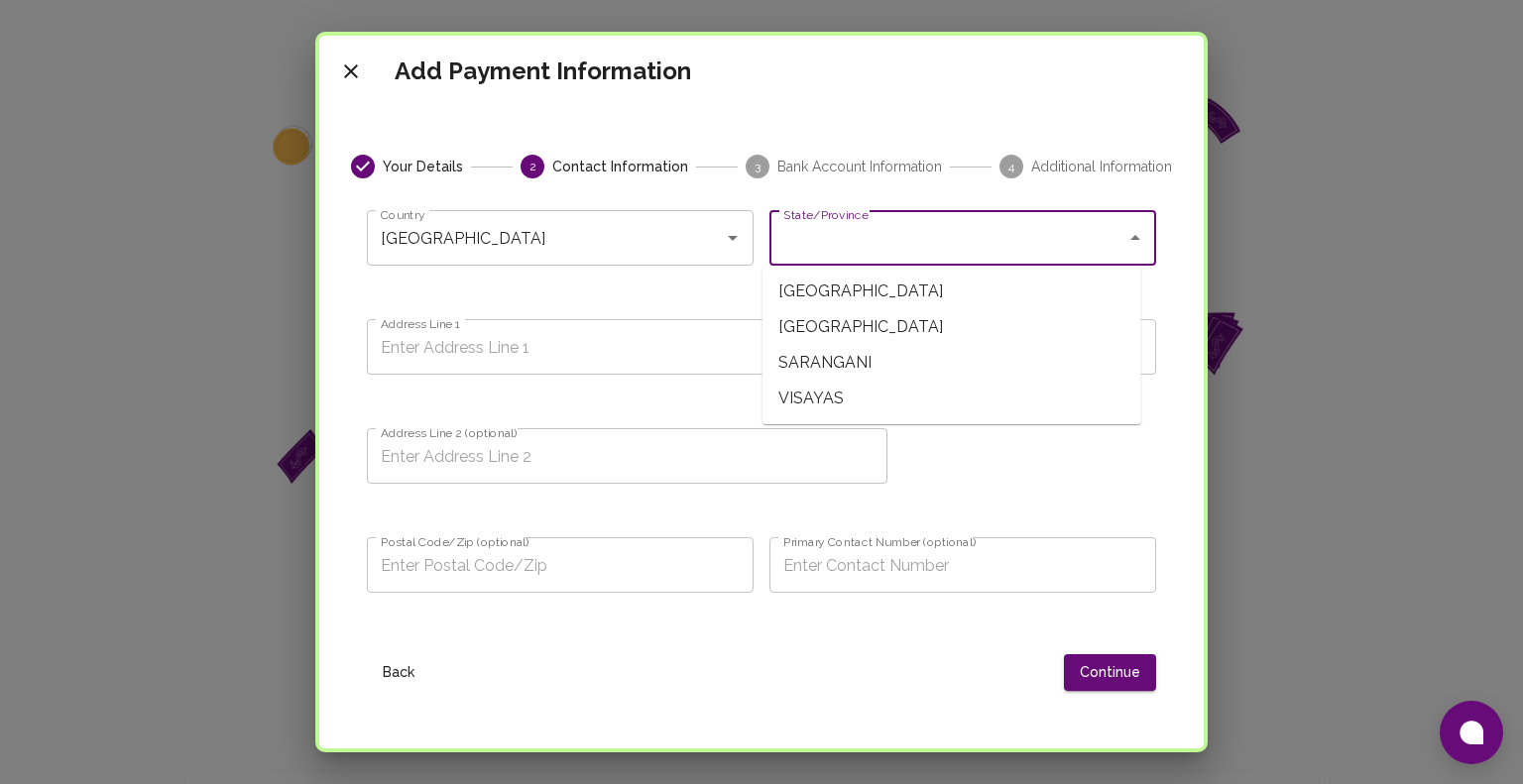 click on "MINDANAO" at bounding box center (952, 327) 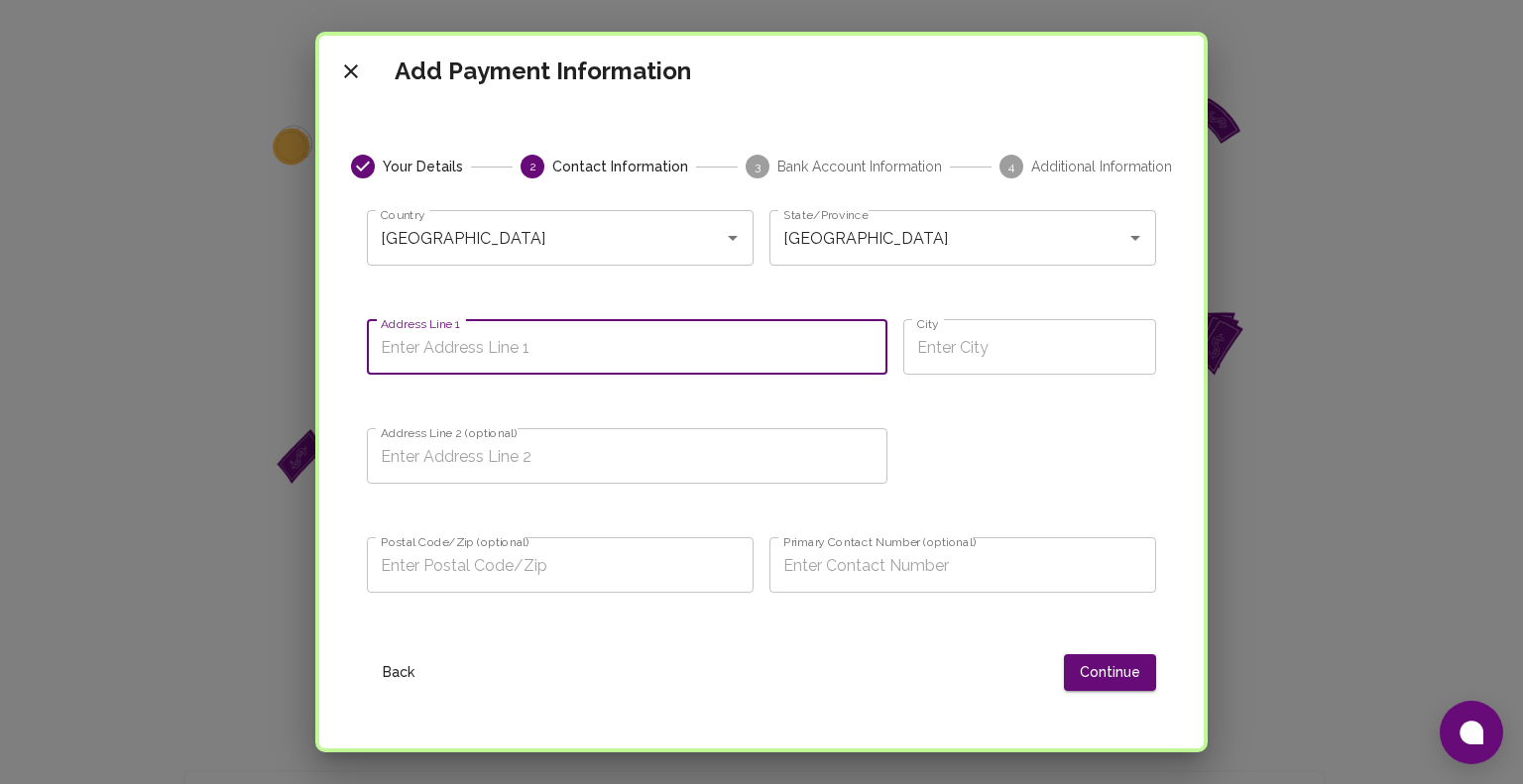 click on "Address Line 1" at bounding box center (627, 347) 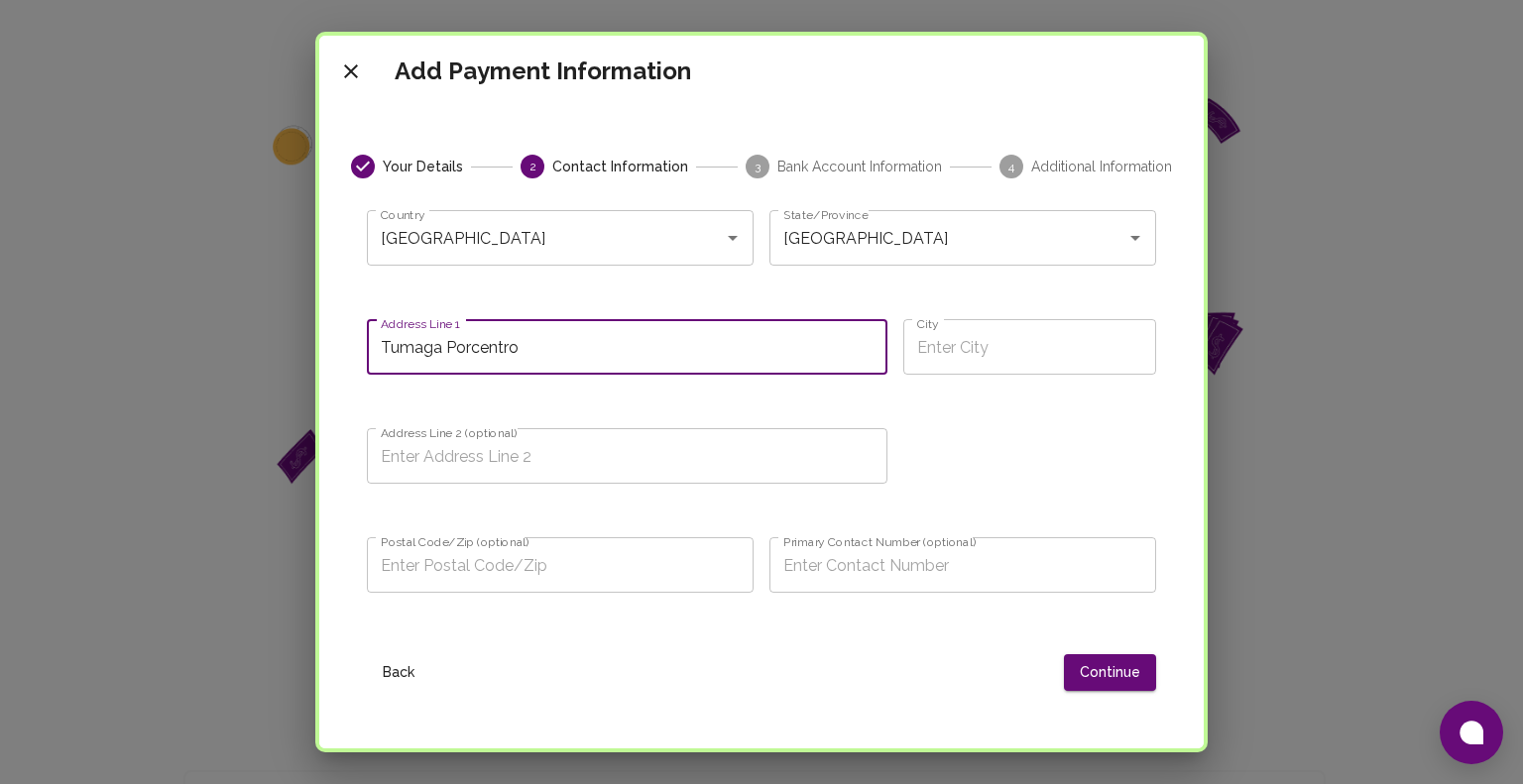click on "Tumaga Porcentro" at bounding box center (627, 347) 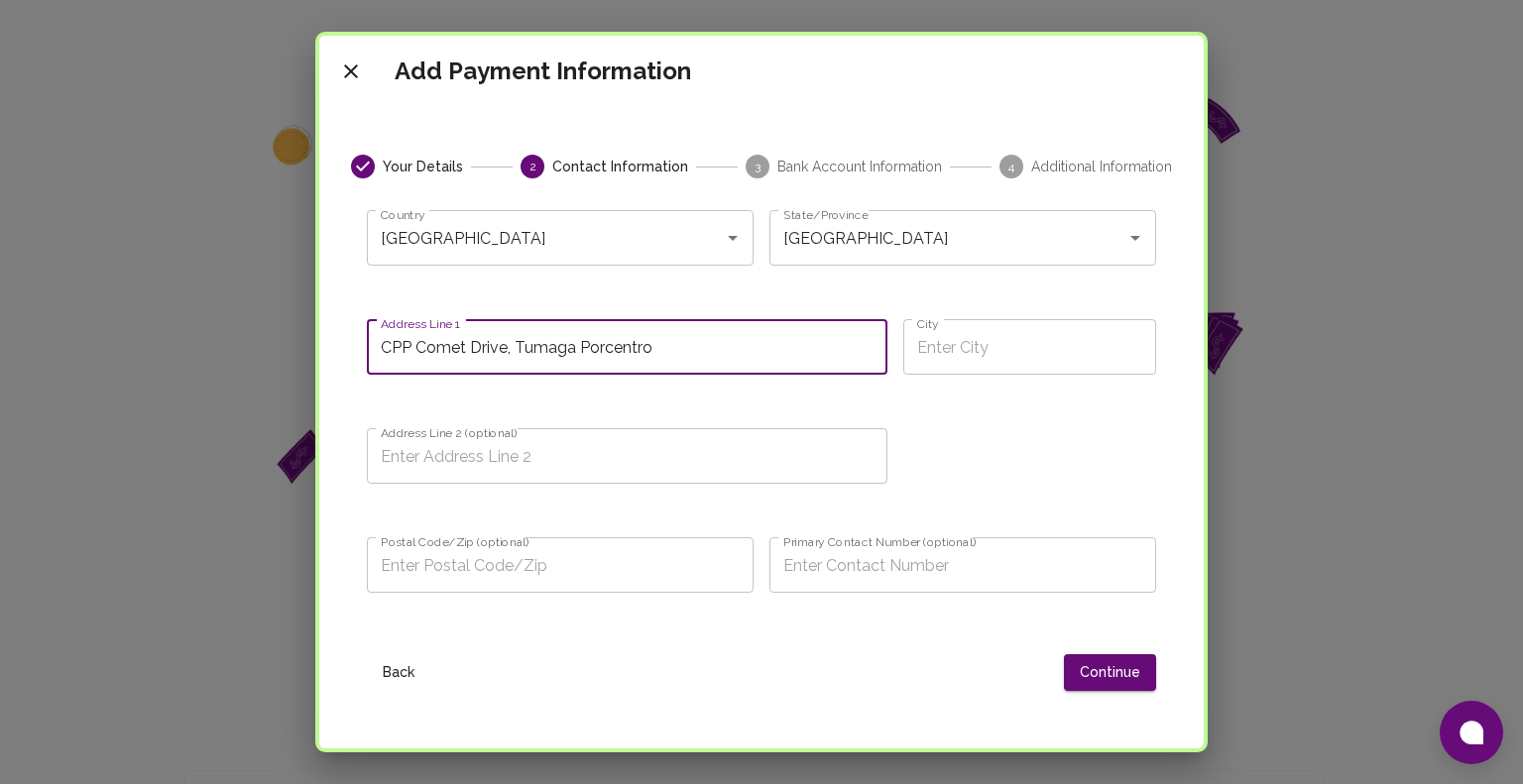 type on "CPP Comet Drive, Tumaga Porcentro" 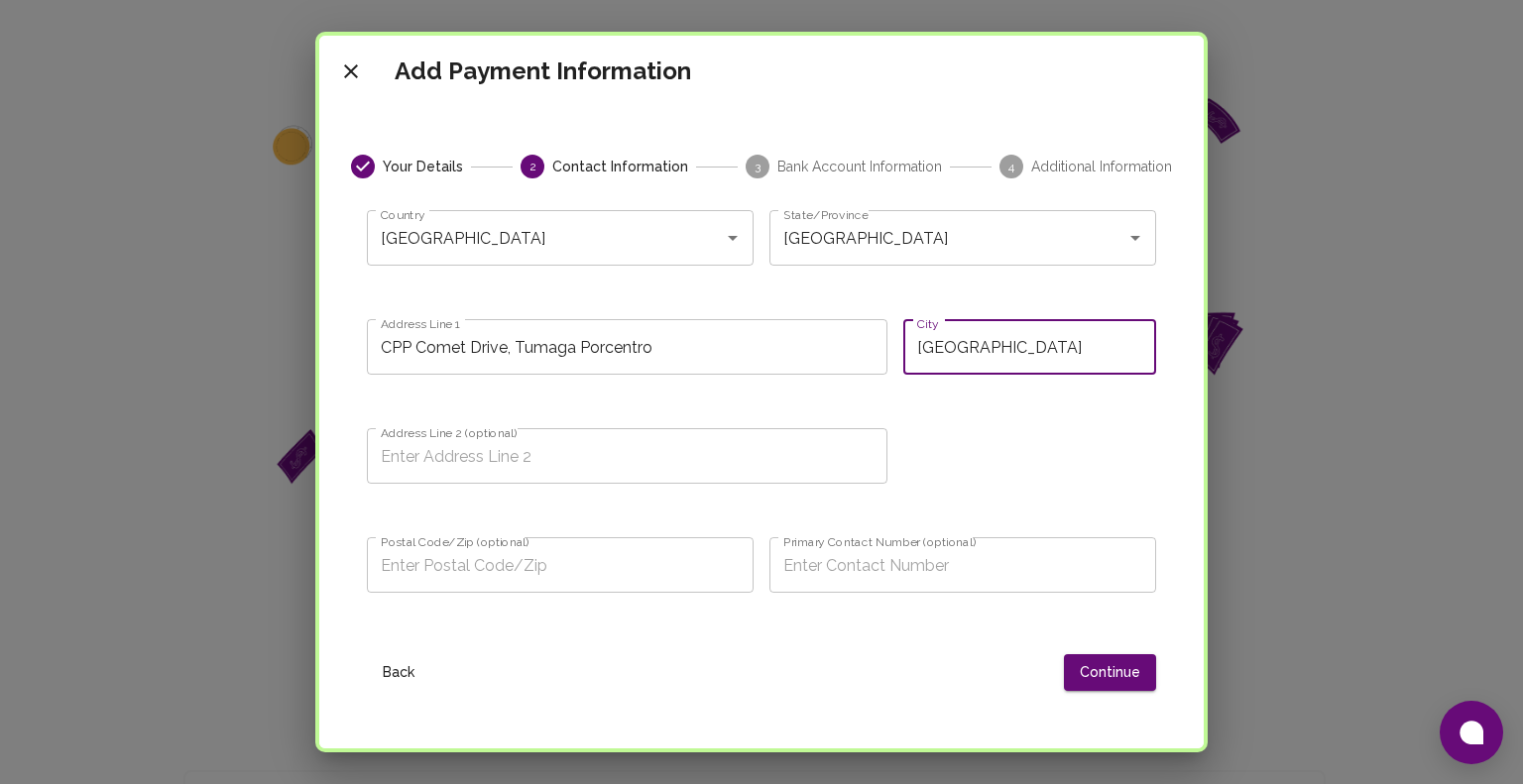 type on "Zamboanga City" 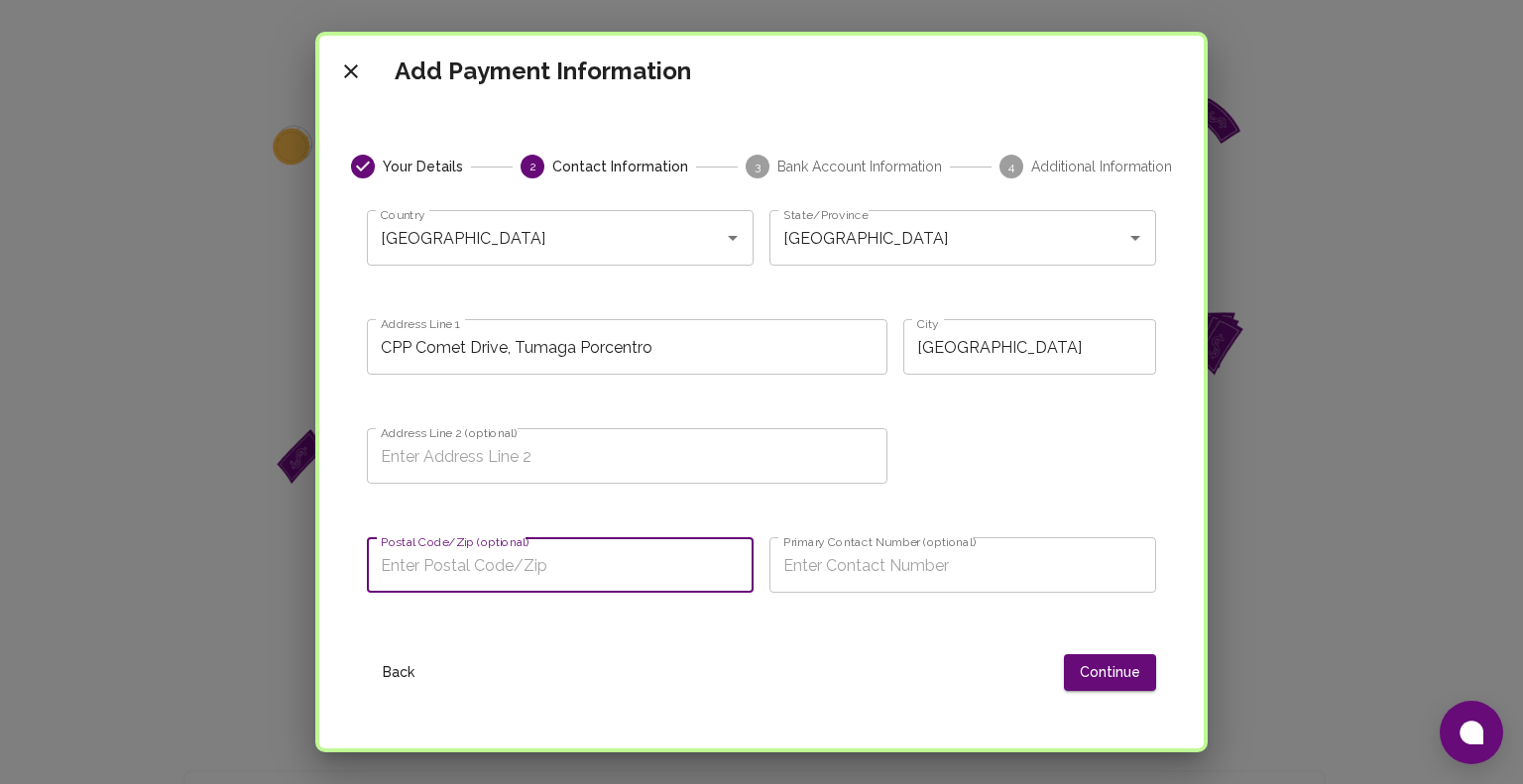 click on "Postal Code/Zip  (optional)" at bounding box center (560, 565) 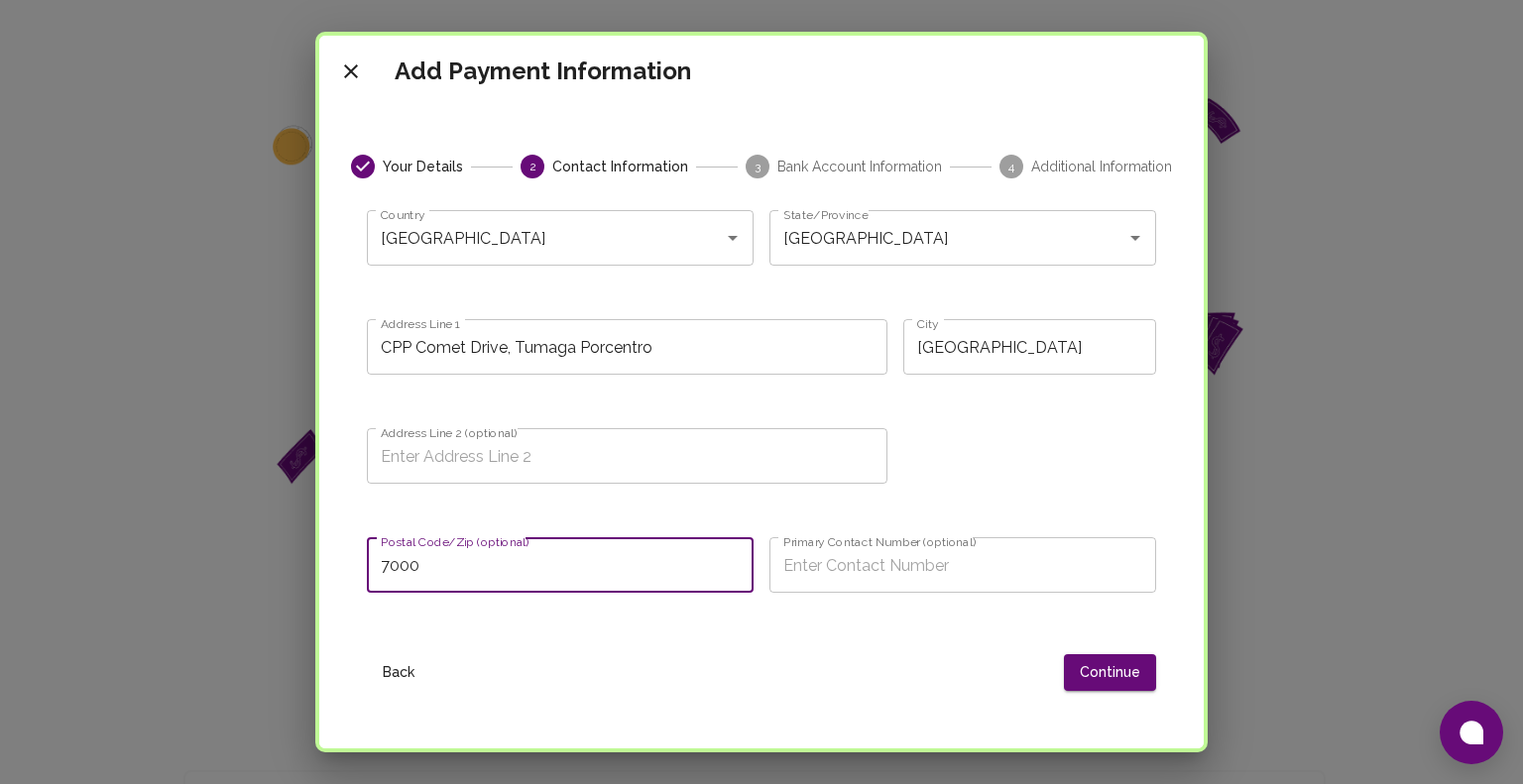 type on "7000" 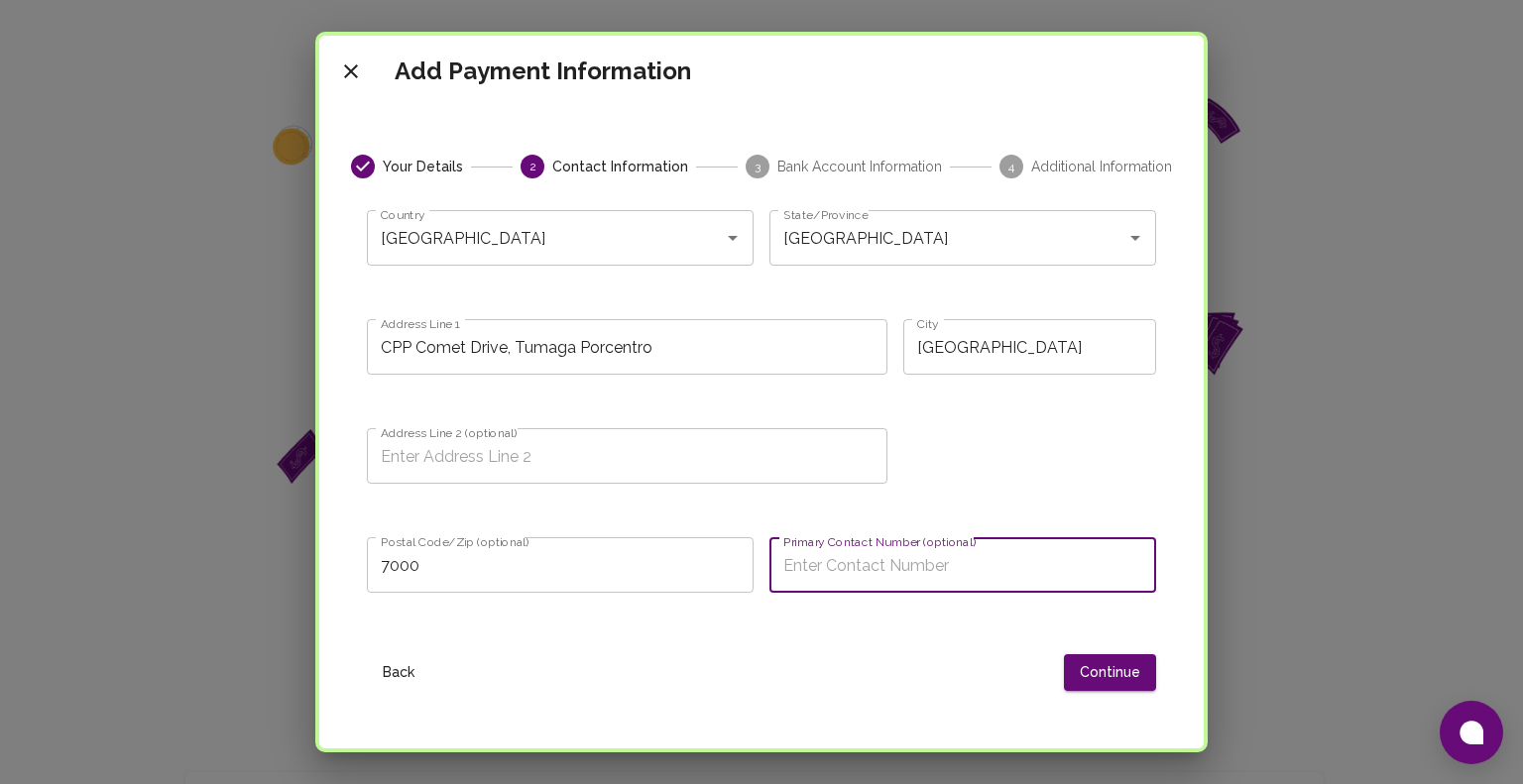 click on "Primary Contact Number (optional)" at bounding box center [963, 565] 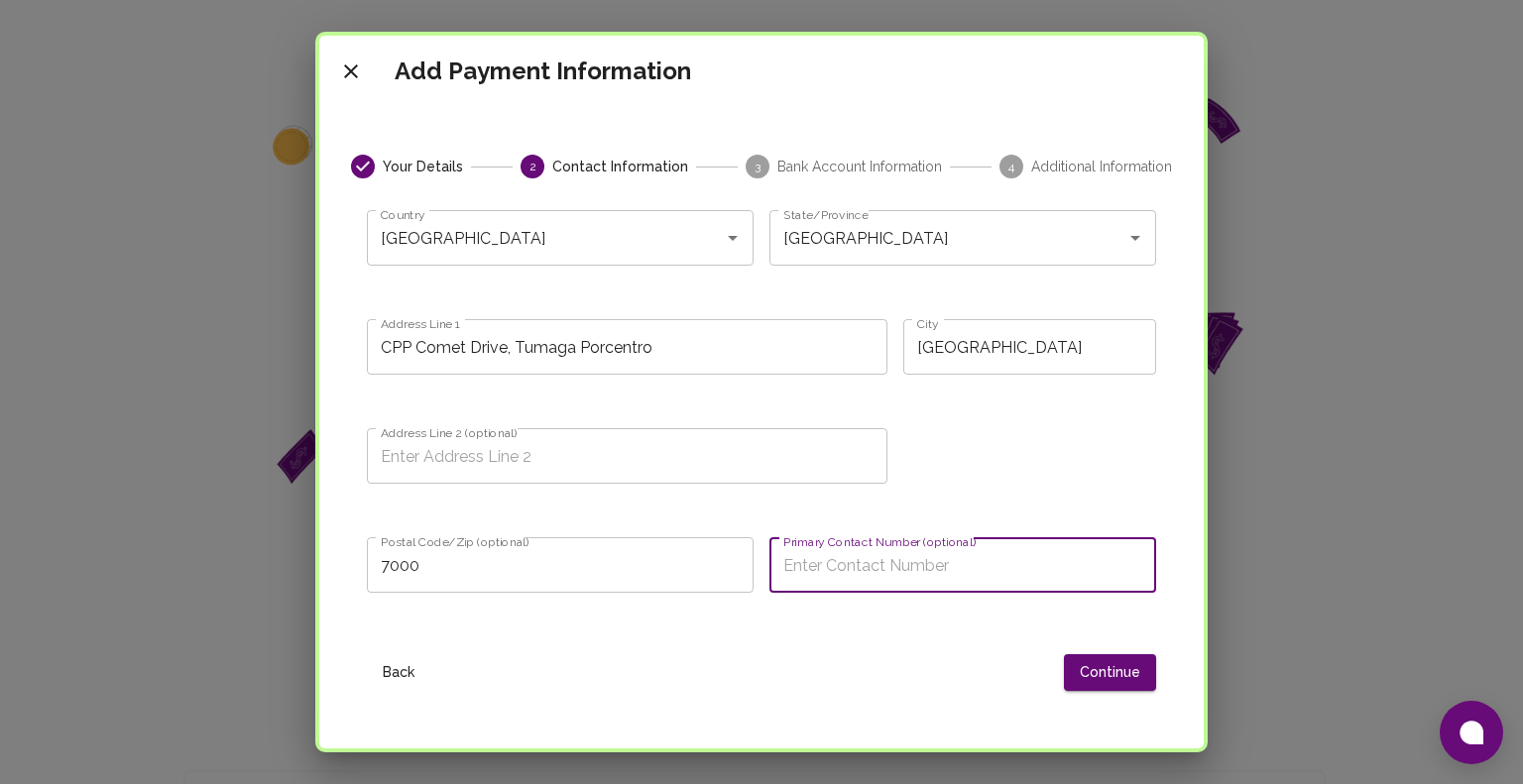 click on "Primary Contact Number (optional)" at bounding box center [963, 565] 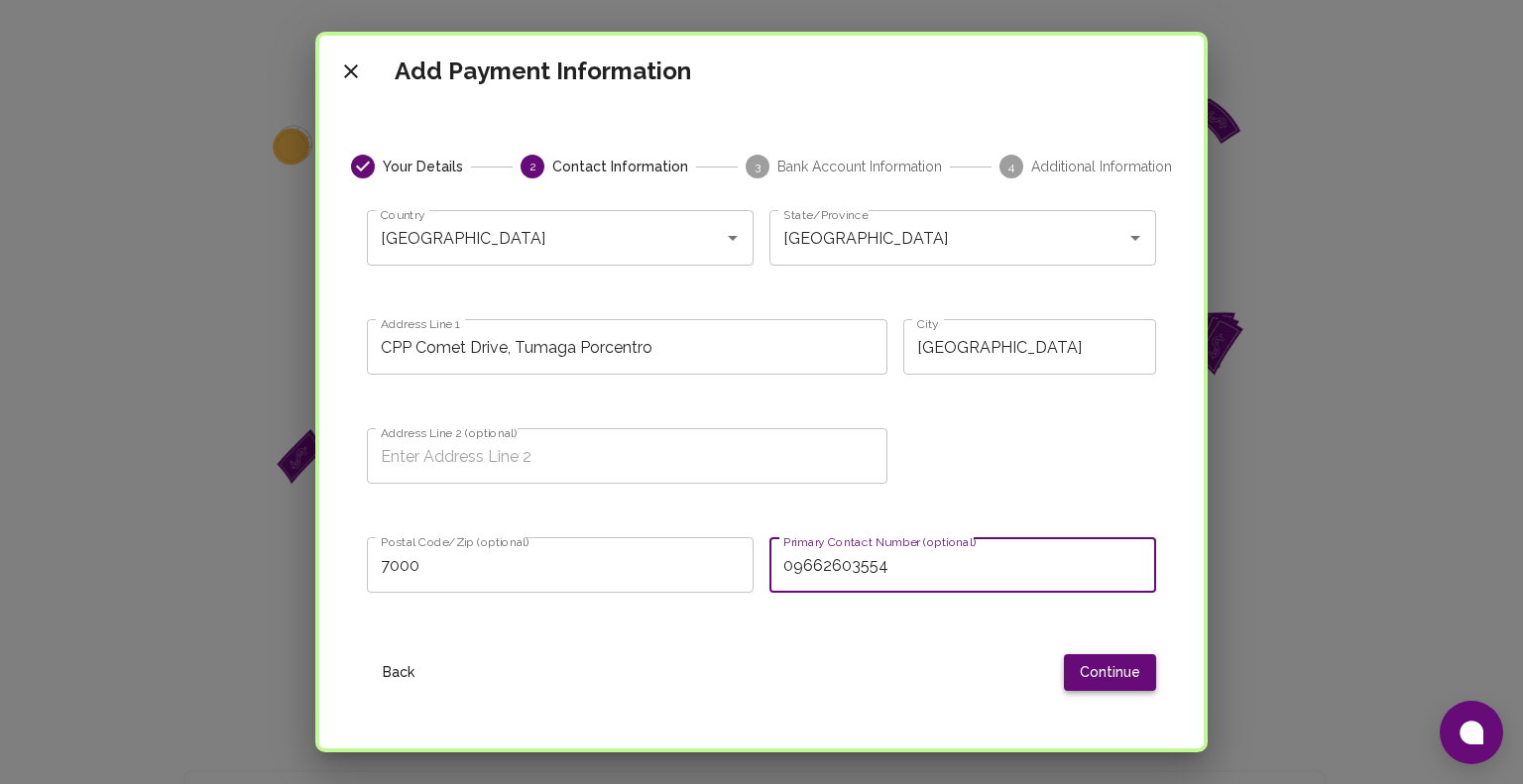type on "09662603554" 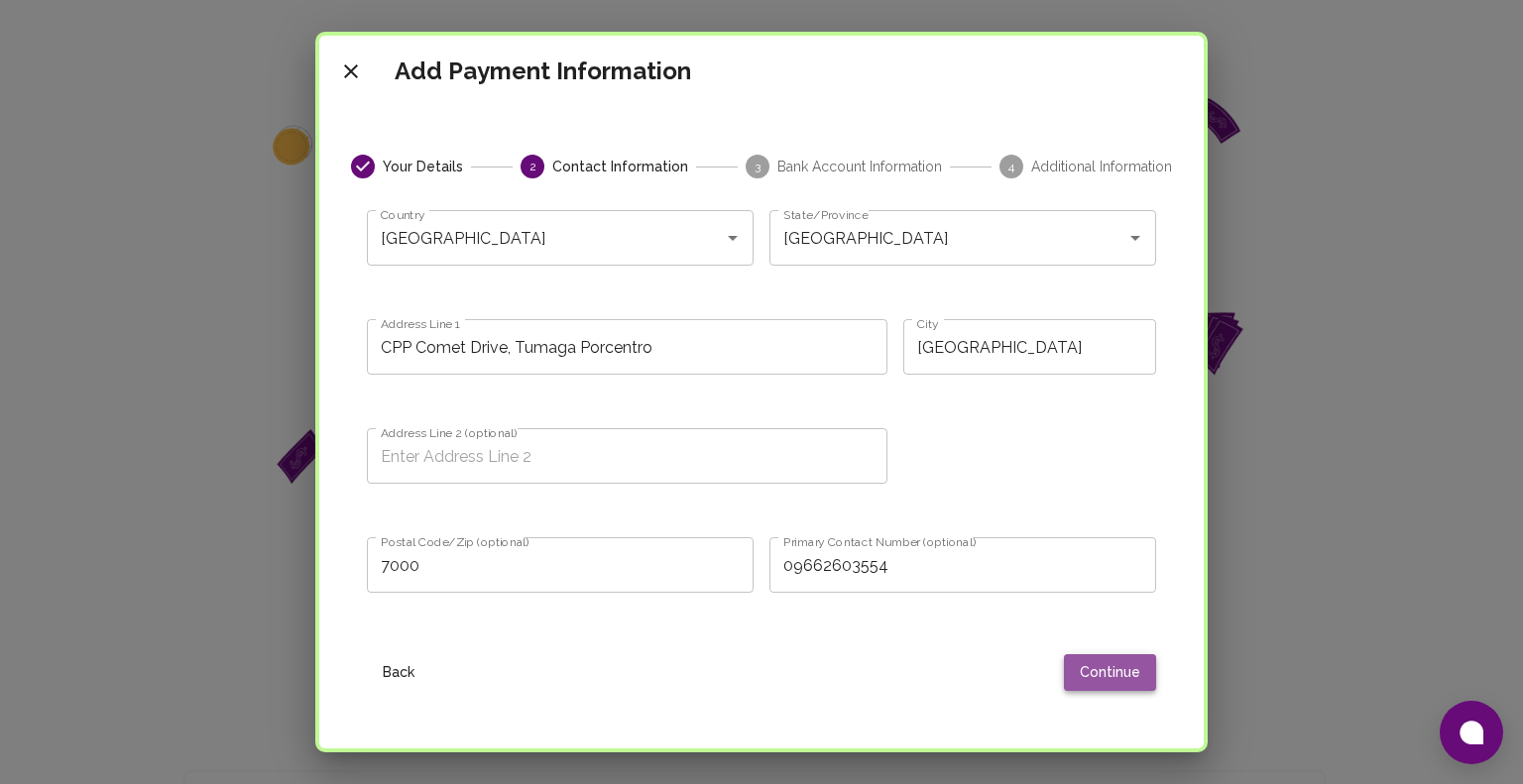 click on "Continue" at bounding box center (1110, 672) 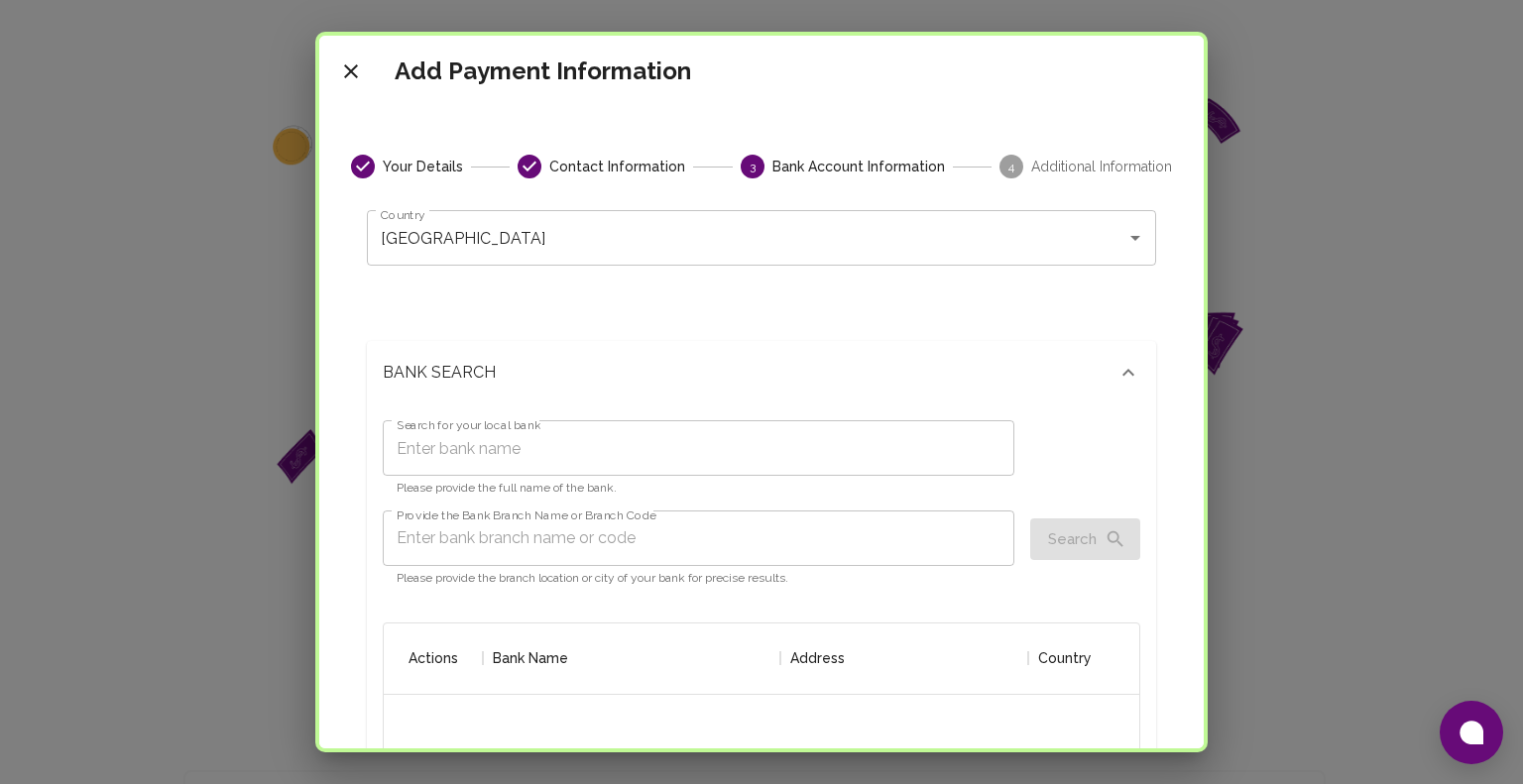 scroll, scrollTop: 16, scrollLeft: 16, axis: both 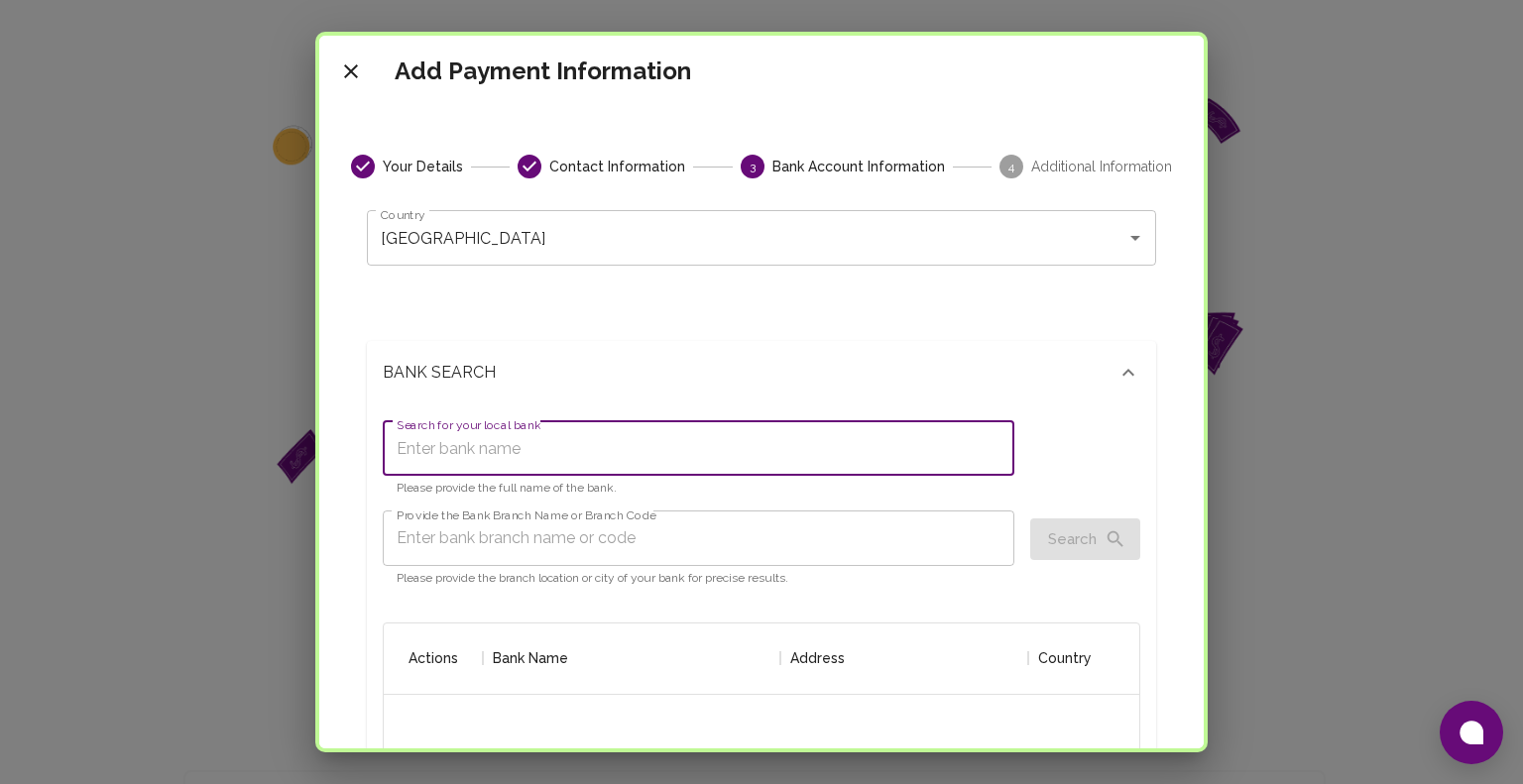 click on "Search for your local bank" at bounding box center (698, 448) 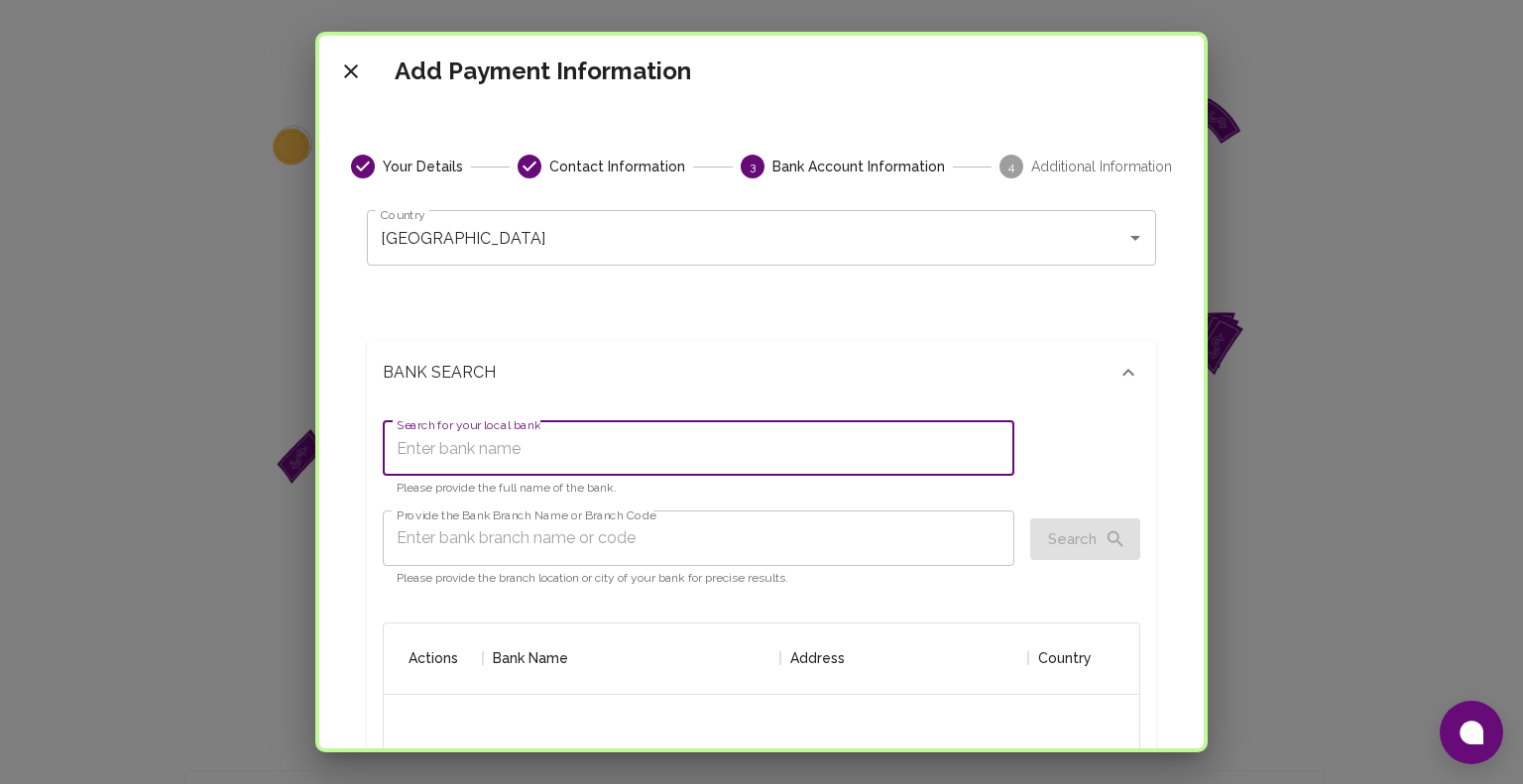 click on "Search for your local bank" at bounding box center (698, 448) 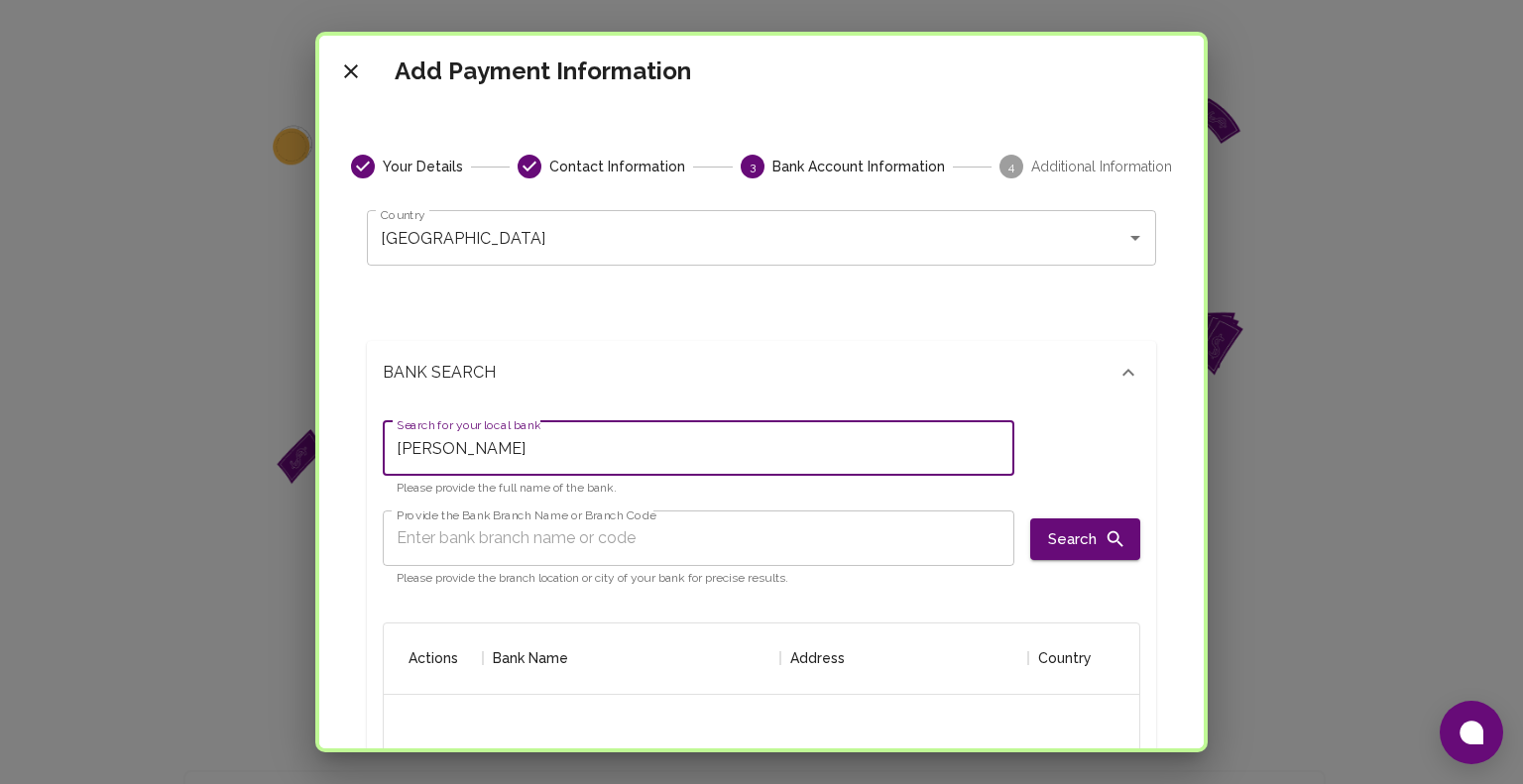 type on "John Laurence Solijon" 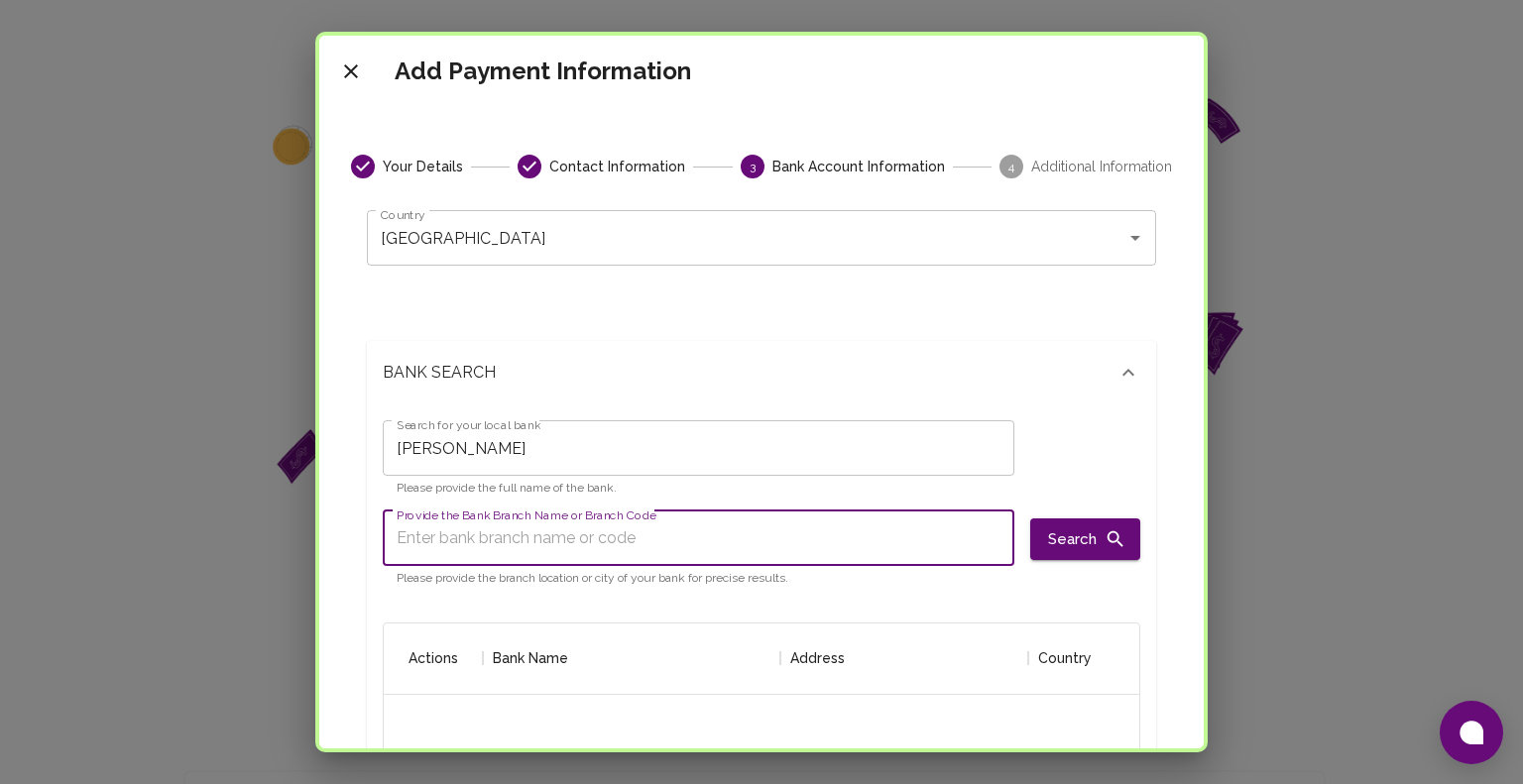click on "Provide the Bank Branch Name or Branch Code" at bounding box center (698, 538) 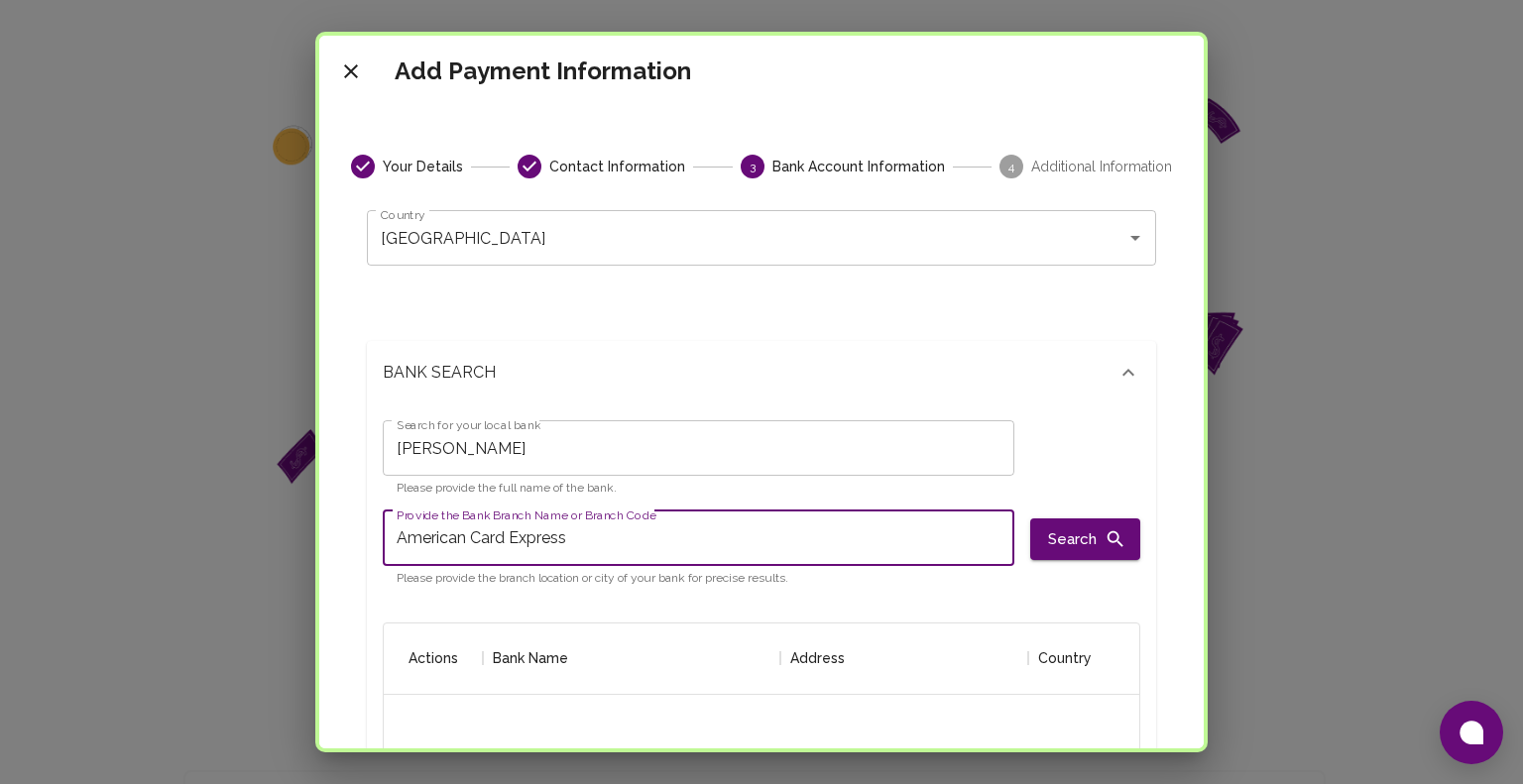 type on "American Card Express" 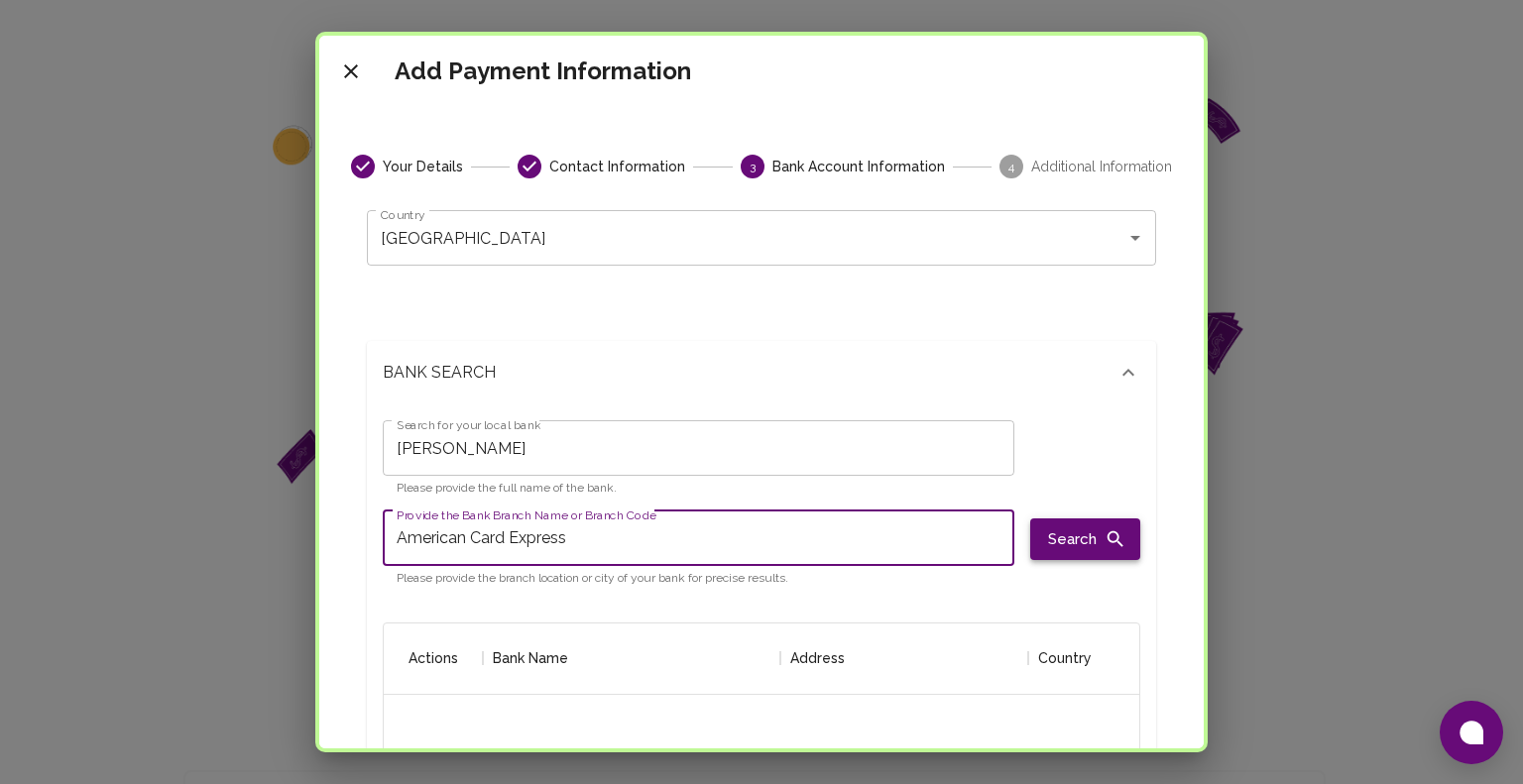 click on "Search" at bounding box center (1085, 539) 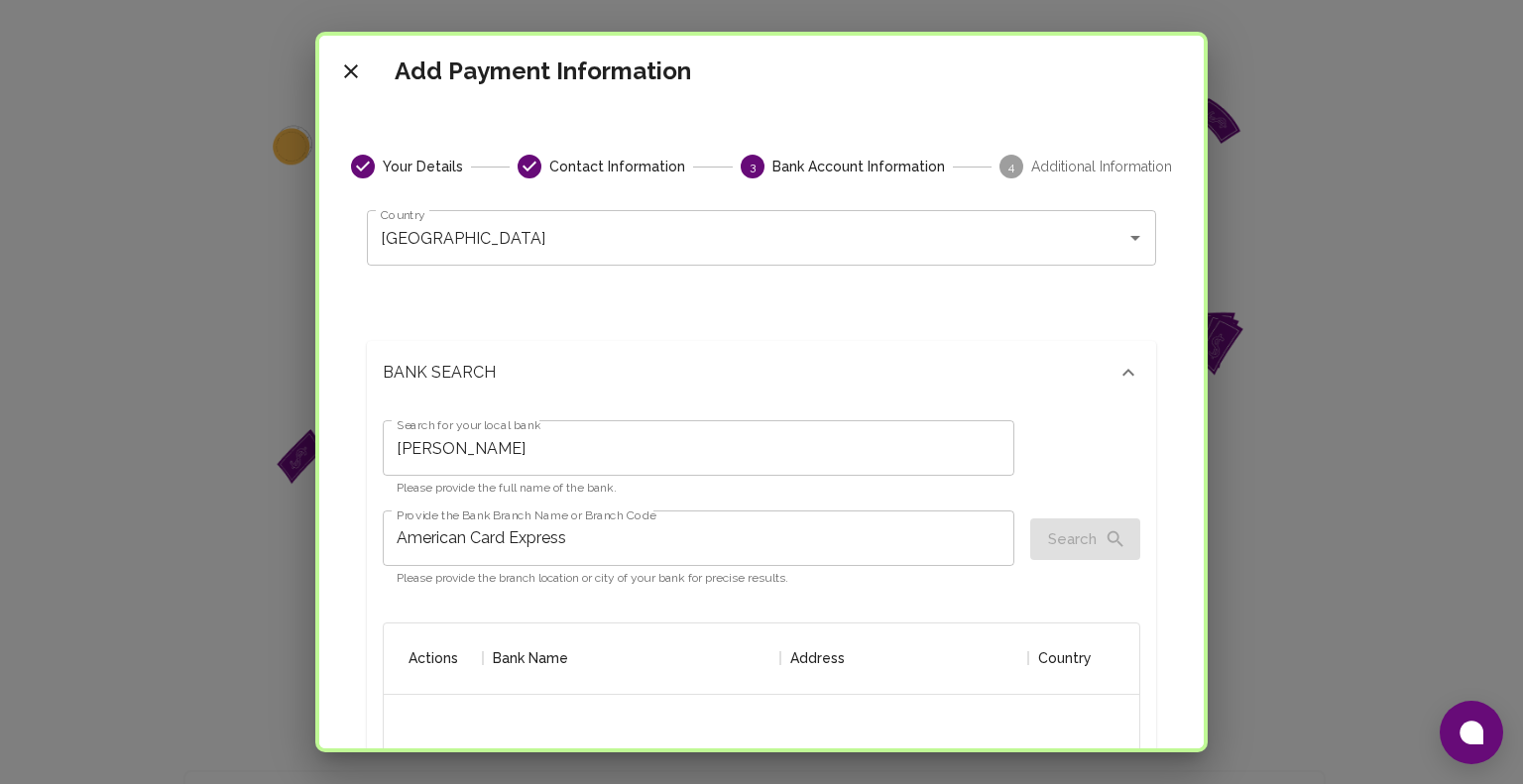 scroll, scrollTop: 297, scrollLeft: 0, axis: vertical 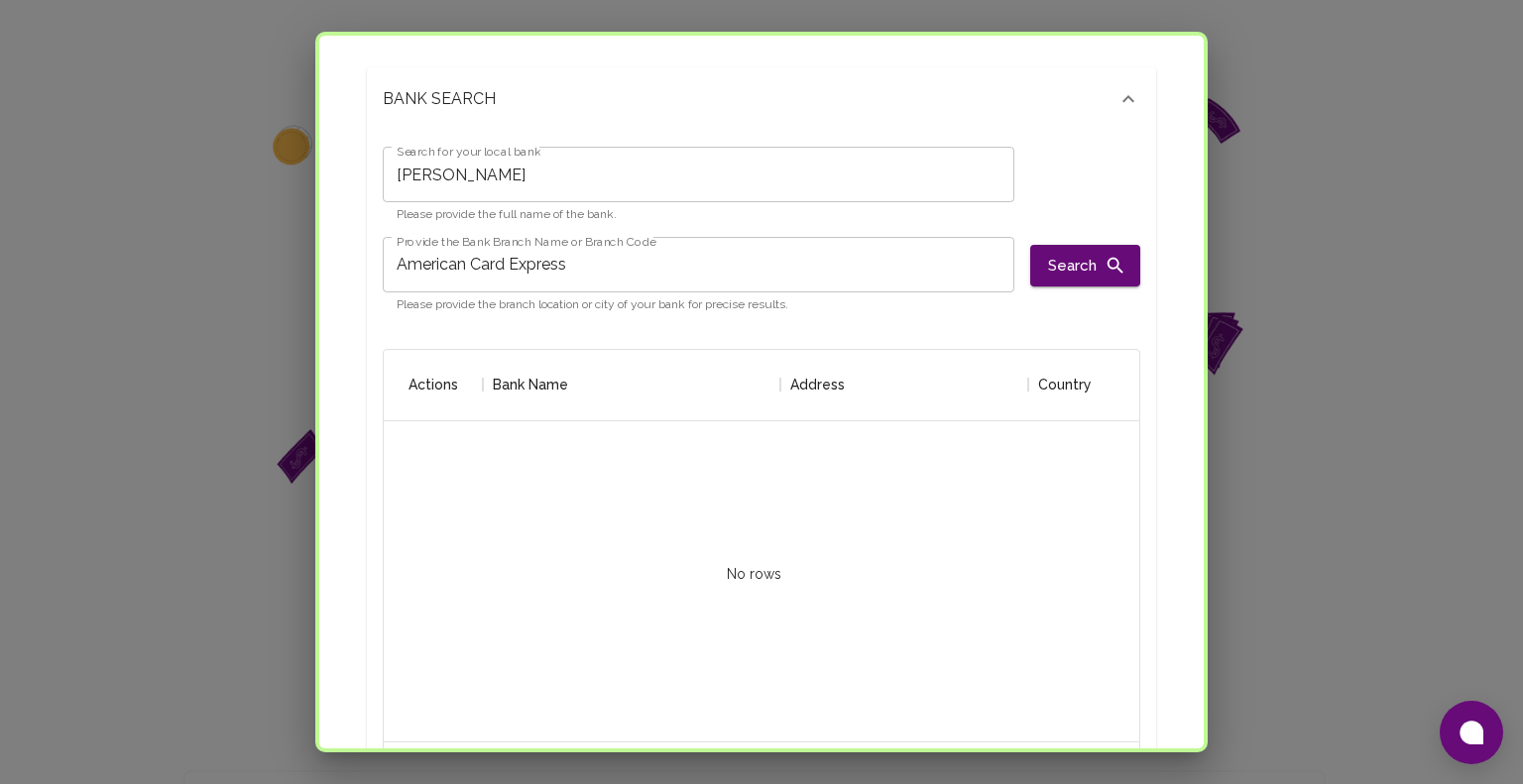 click on "American Card Express" at bounding box center (698, 265) 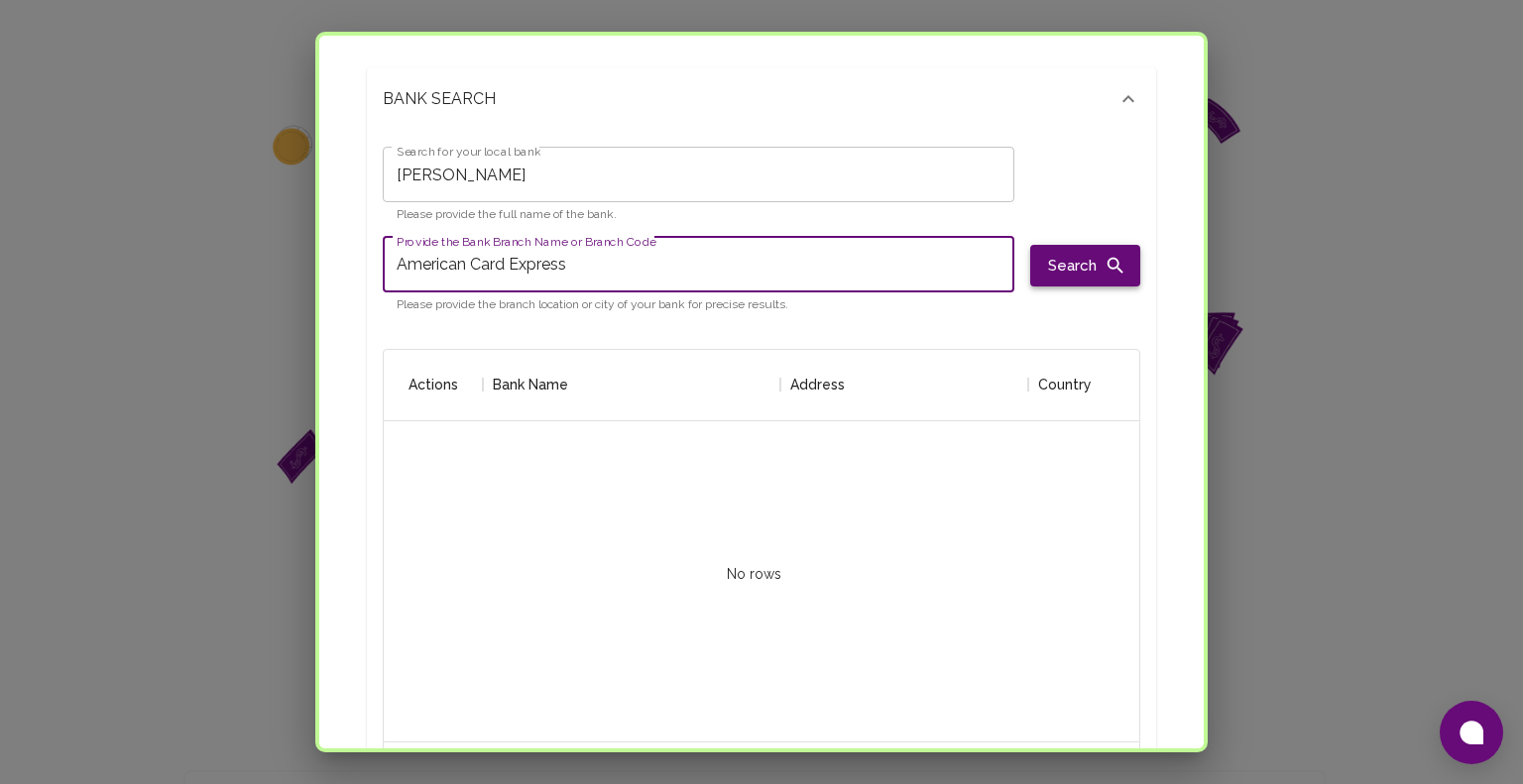 click on "Search" at bounding box center (1085, 266) 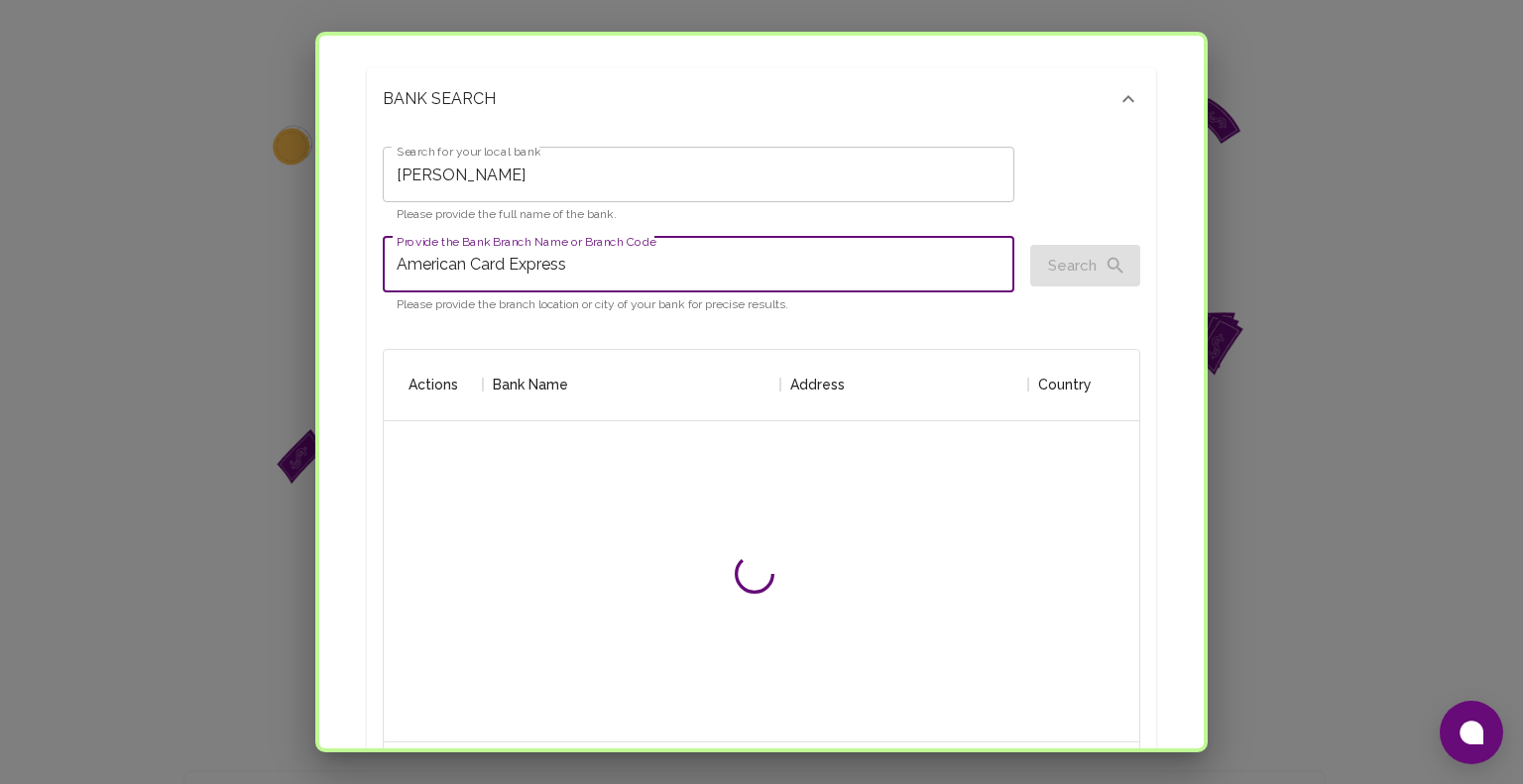 drag, startPoint x: 706, startPoint y: 245, endPoint x: 194, endPoint y: 194, distance: 514.5338 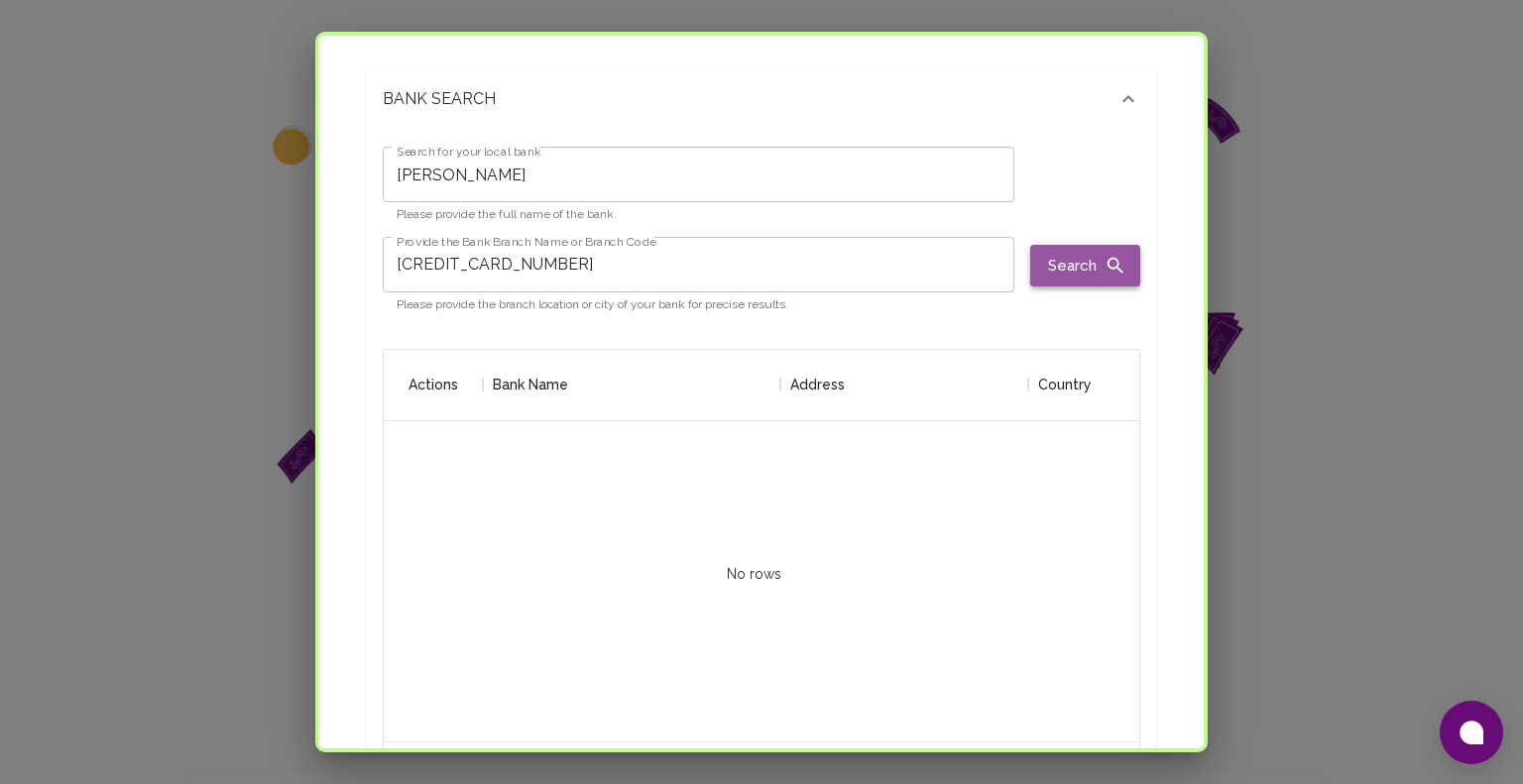click on "Search" at bounding box center [1085, 266] 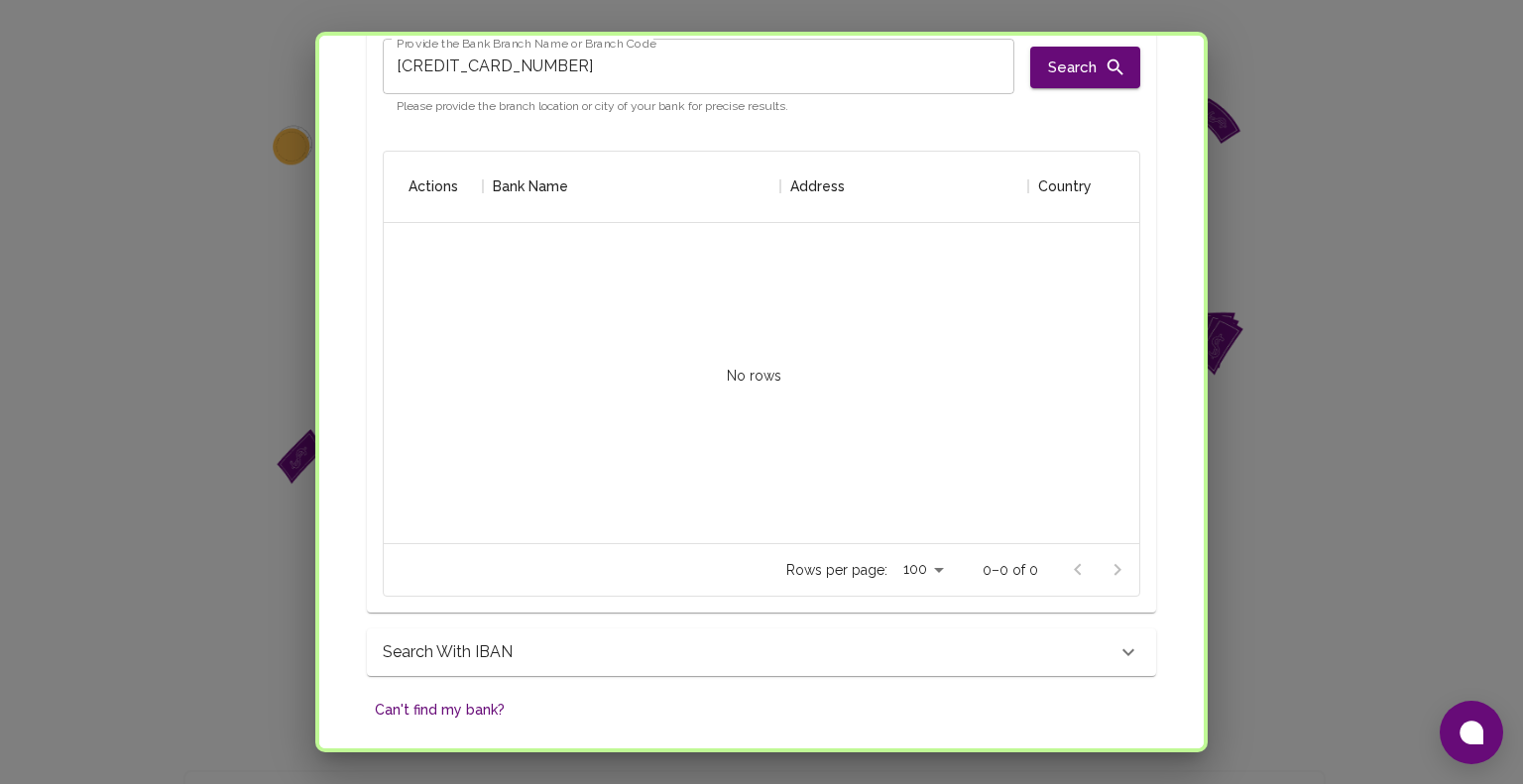 scroll, scrollTop: 274, scrollLeft: 0, axis: vertical 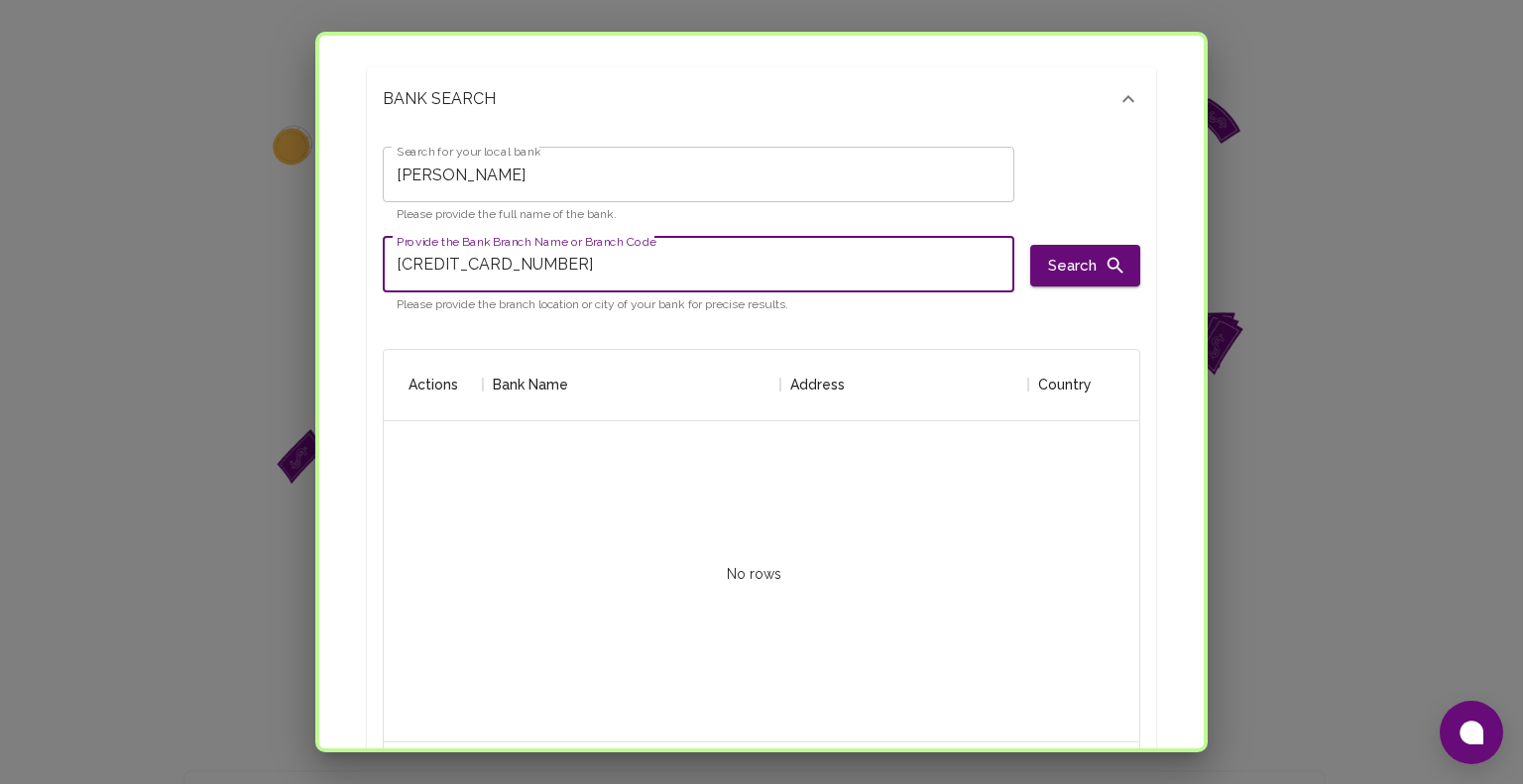 drag, startPoint x: 717, startPoint y: 275, endPoint x: 99, endPoint y: 221, distance: 620.35474 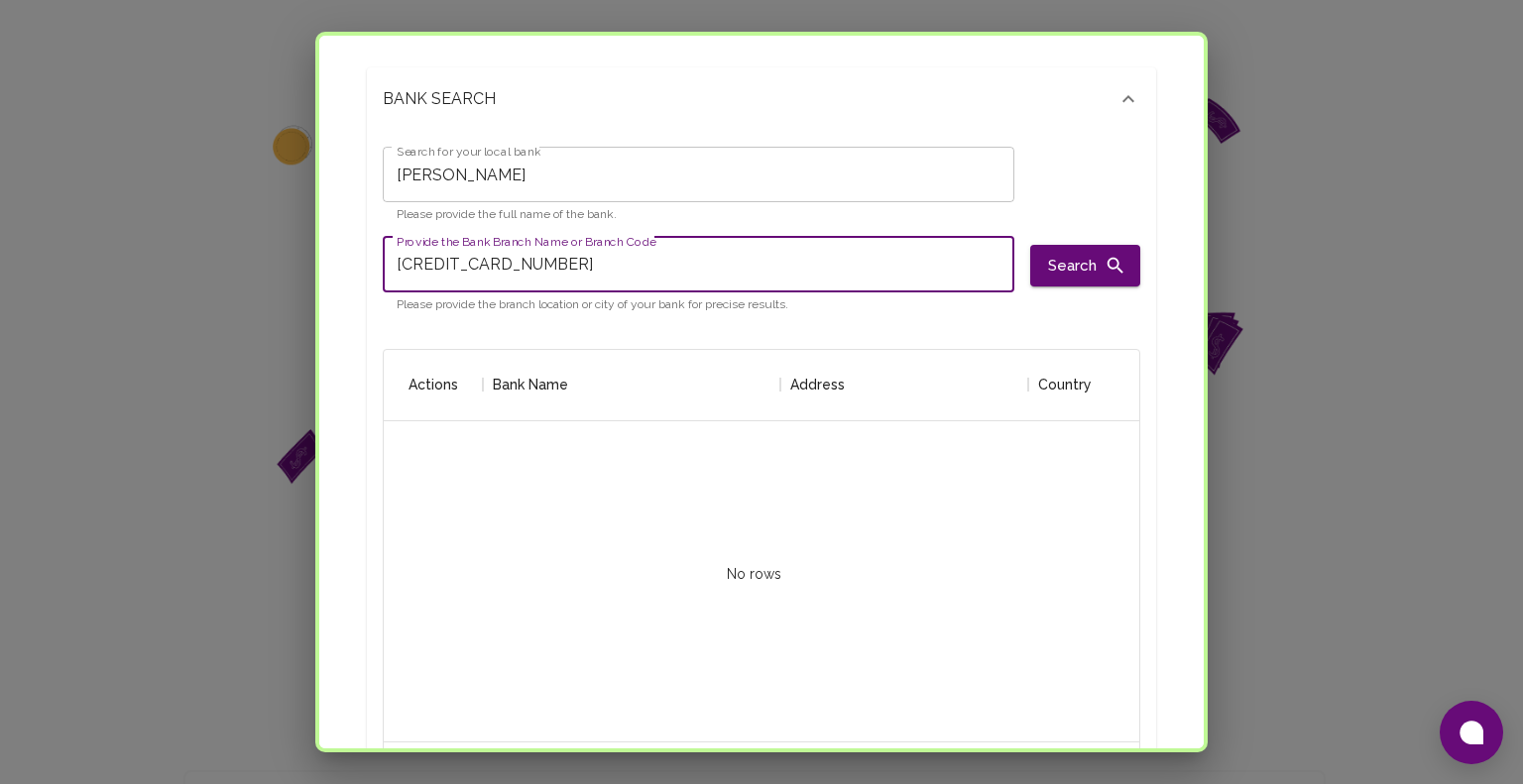 type on "V" 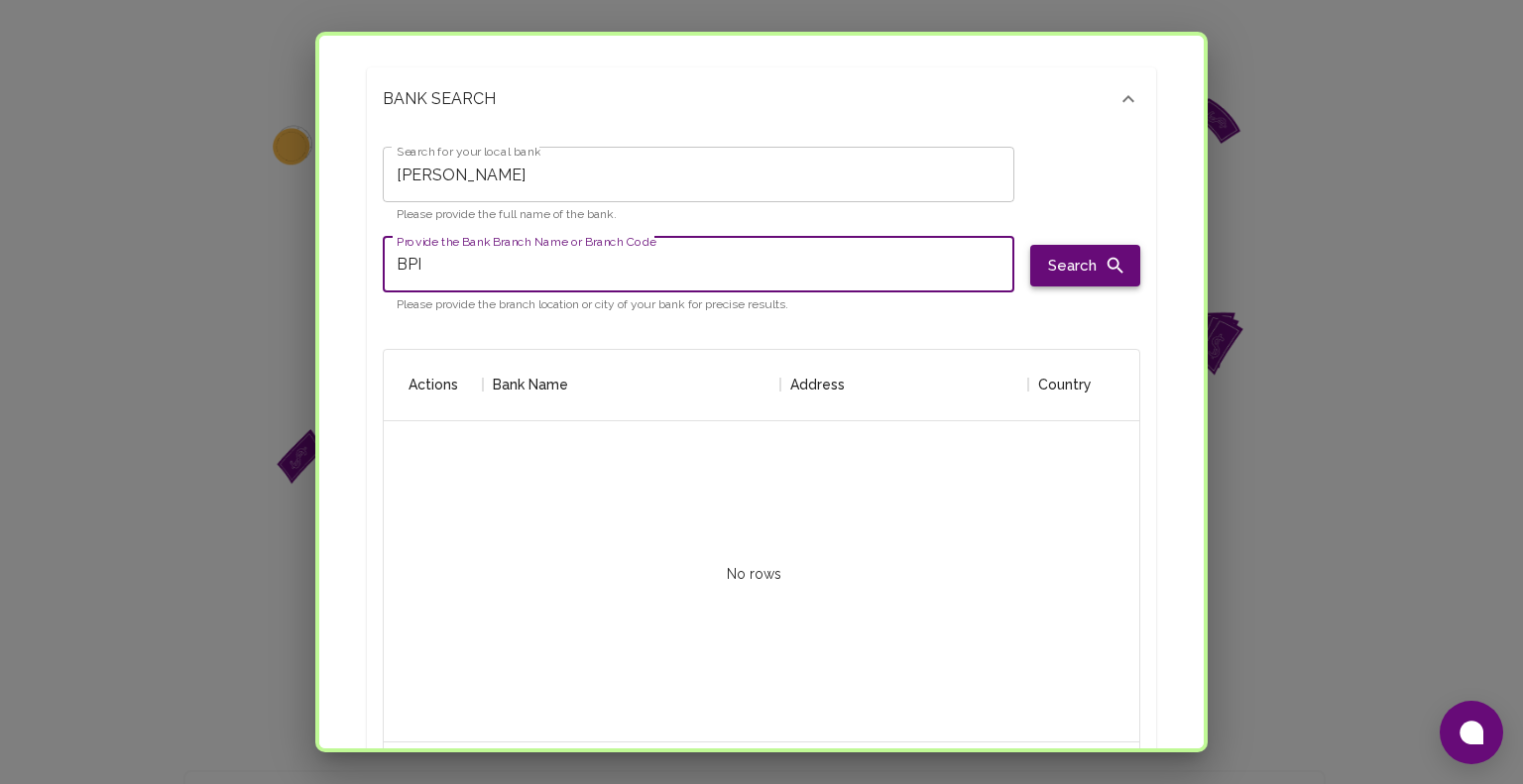 type on "BPI" 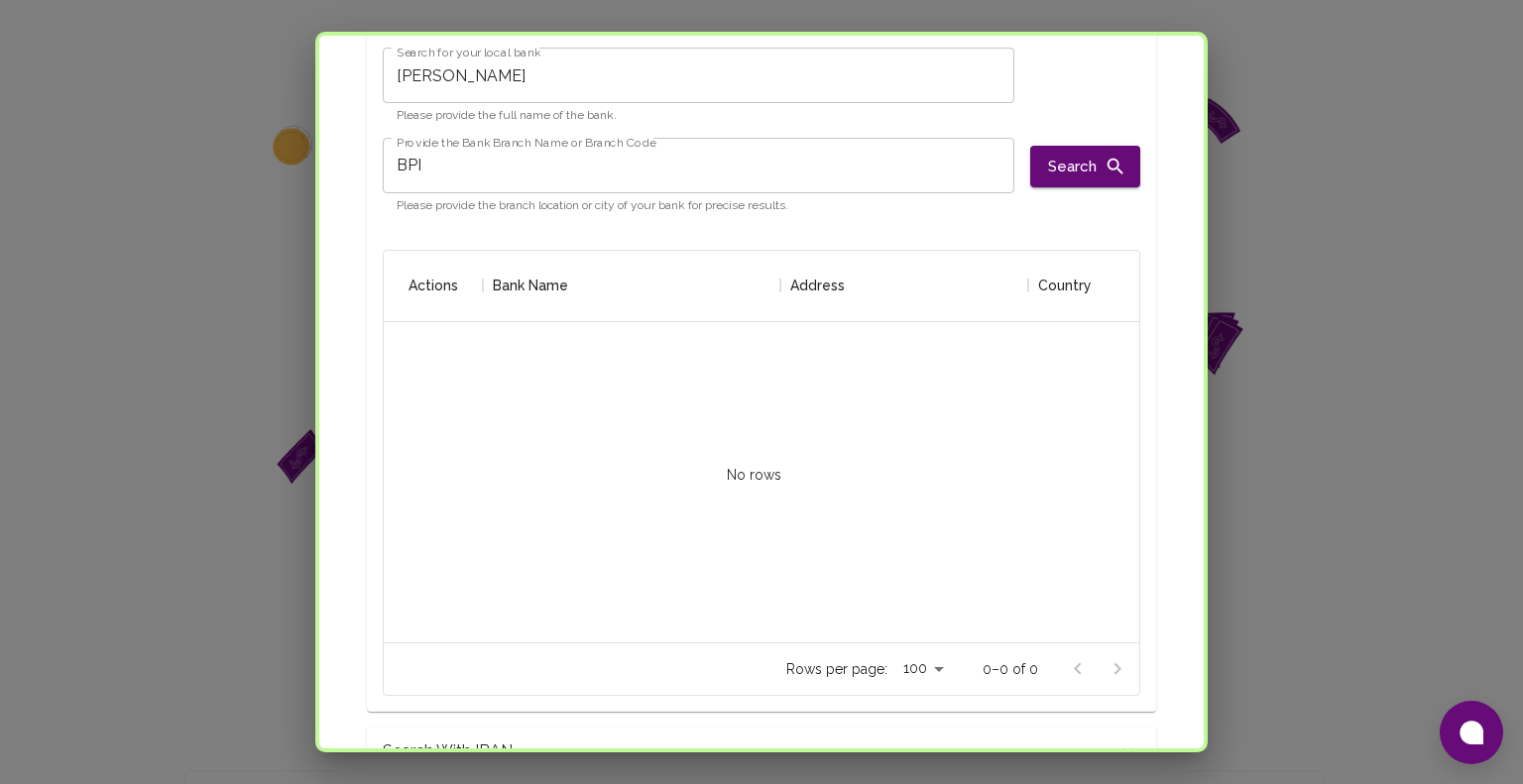 scroll, scrollTop: 769, scrollLeft: 0, axis: vertical 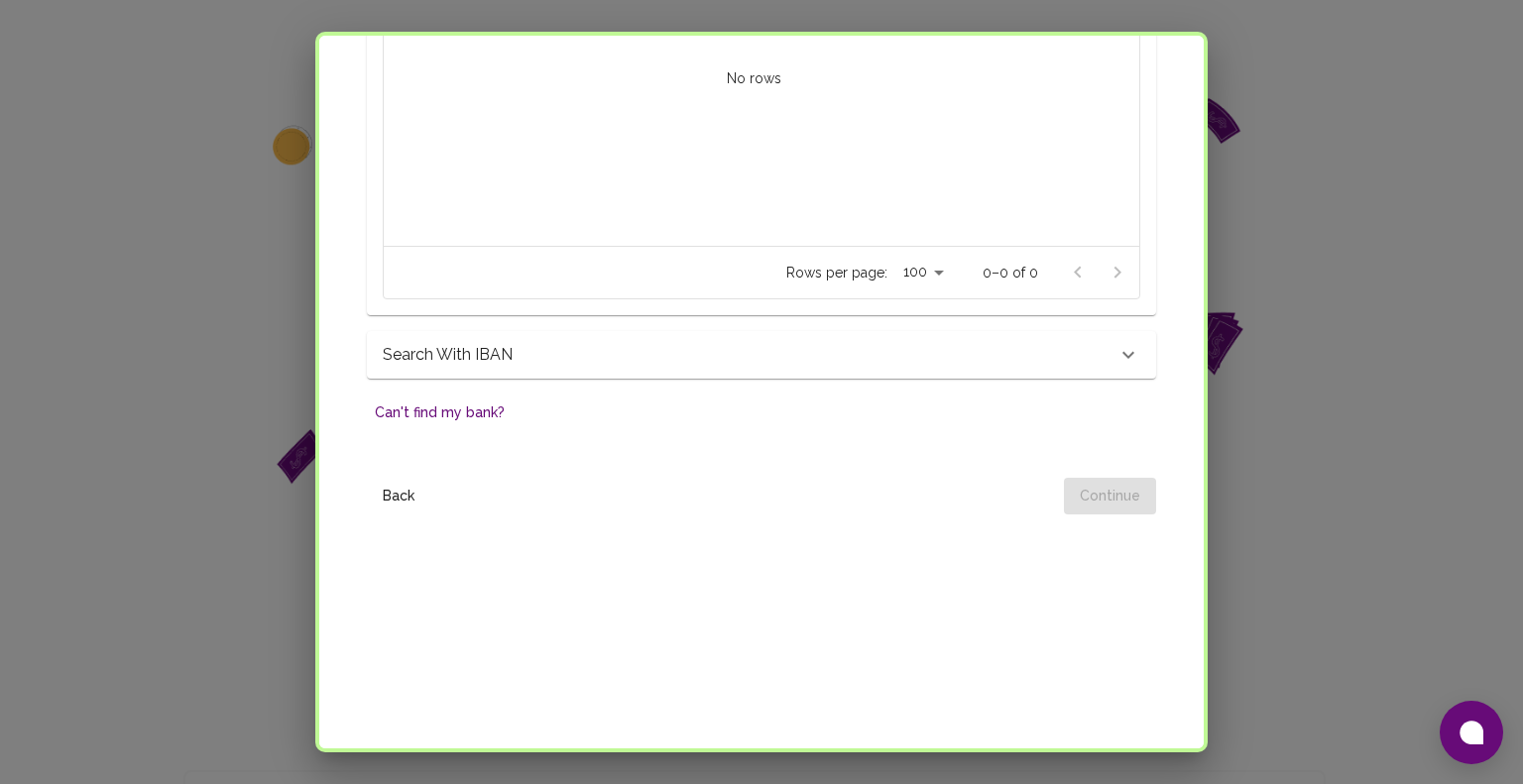 click on "Can't find my bank?" at bounding box center [439, 412] 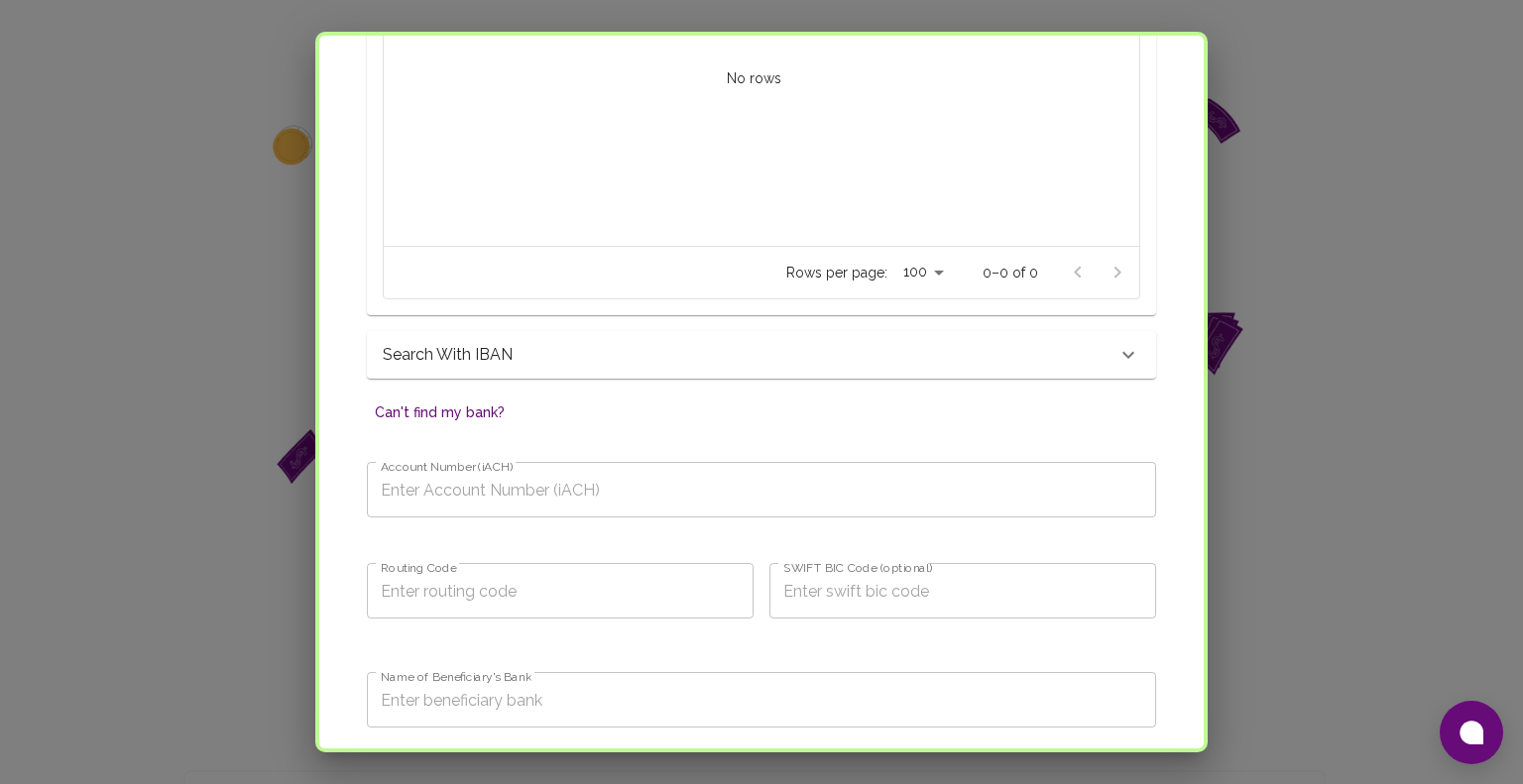 click on "Search with IBAN" at bounding box center [504, -396] 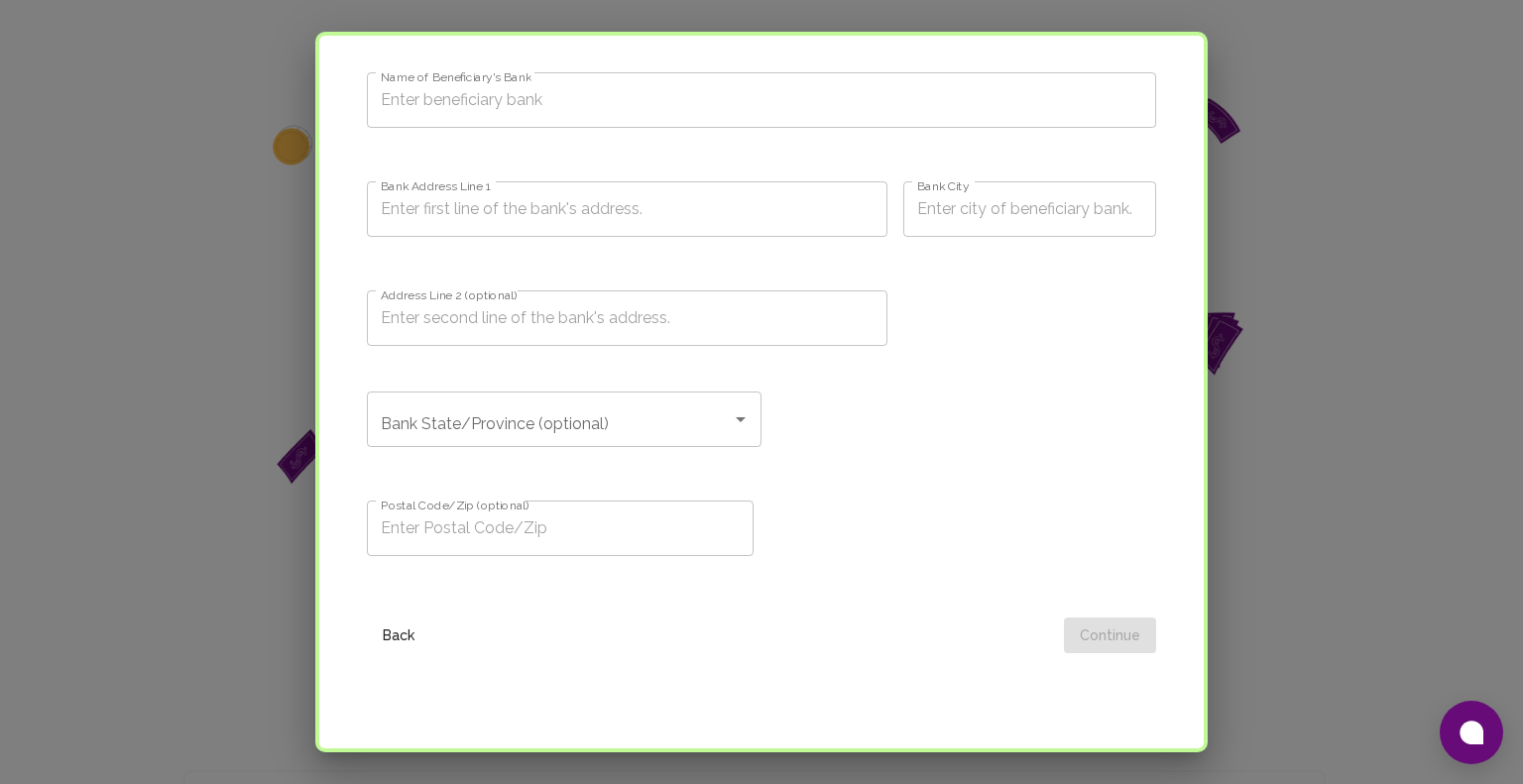 scroll, scrollTop: 174, scrollLeft: 0, axis: vertical 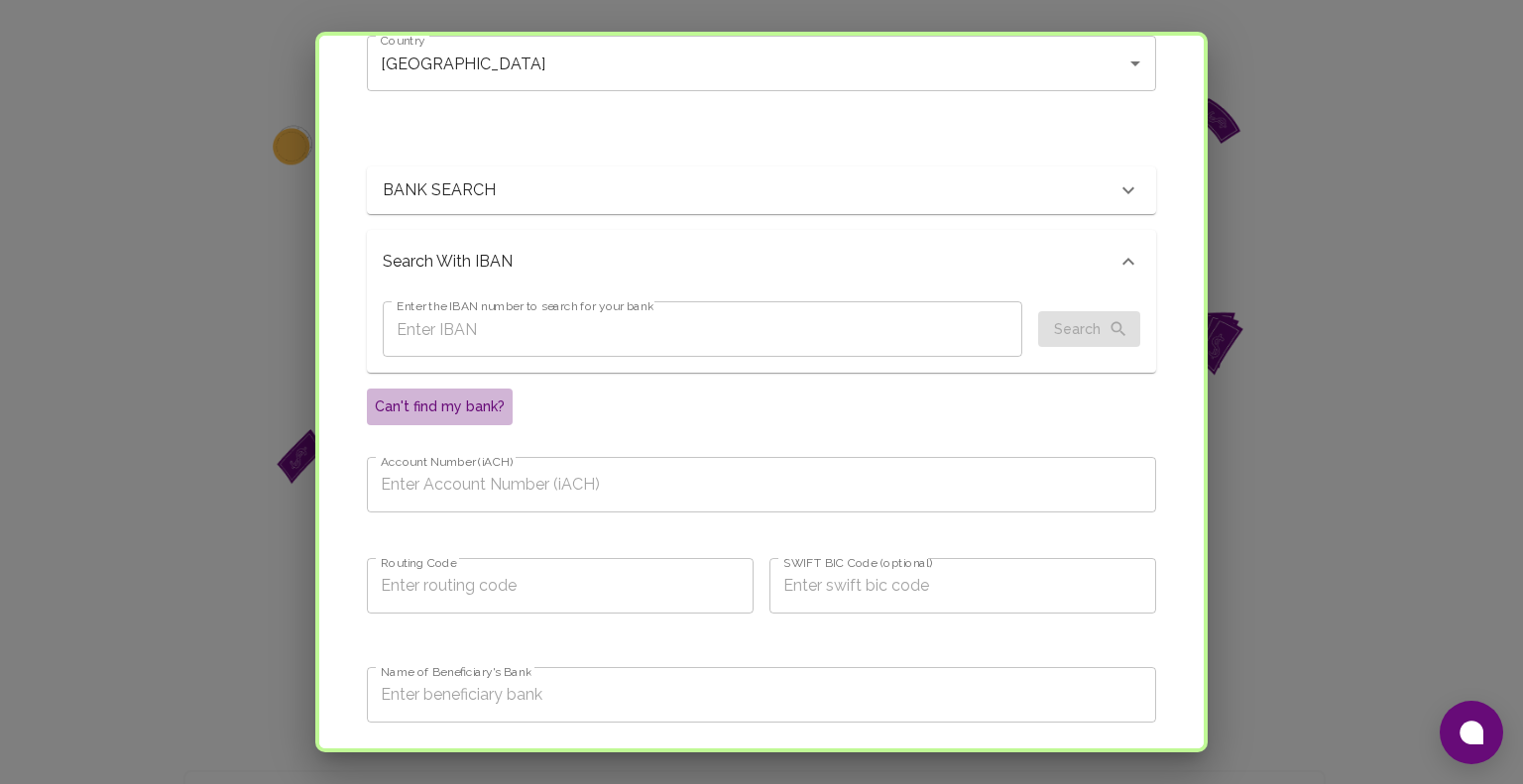 click on "Can't find my bank?" at bounding box center [439, 406] 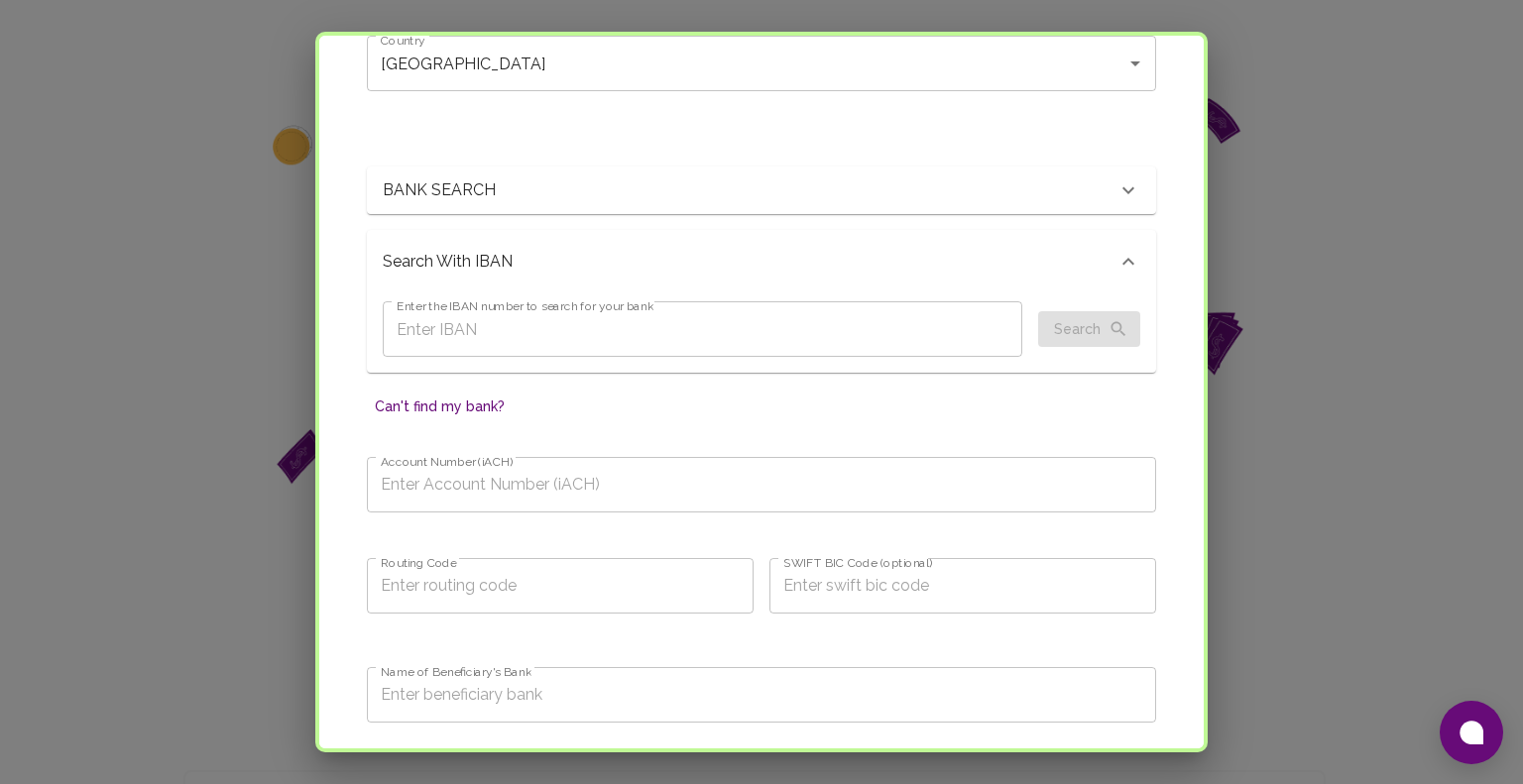 scroll, scrollTop: 274, scrollLeft: 0, axis: vertical 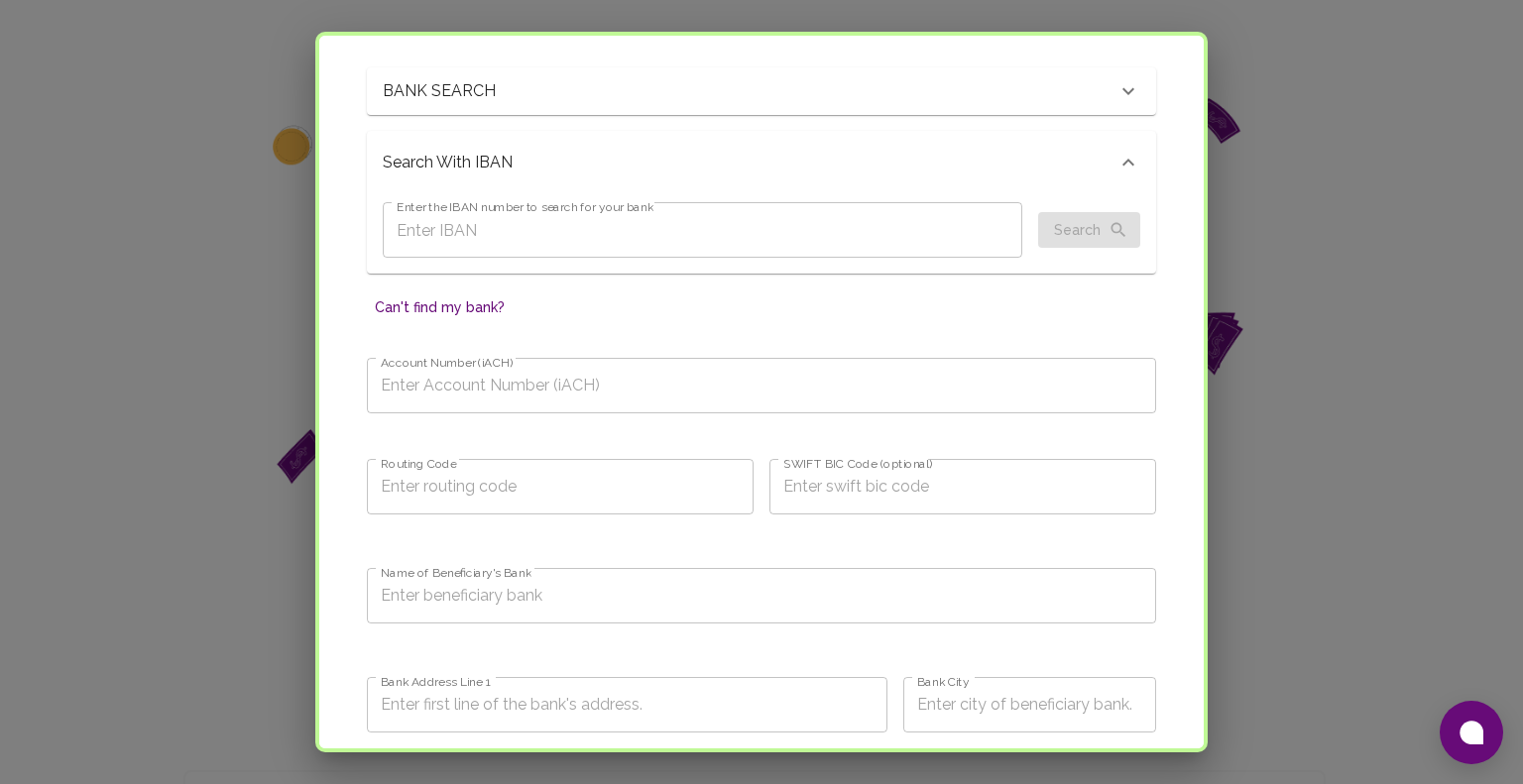 click on "Account Number (iACH)" at bounding box center [762, 386] 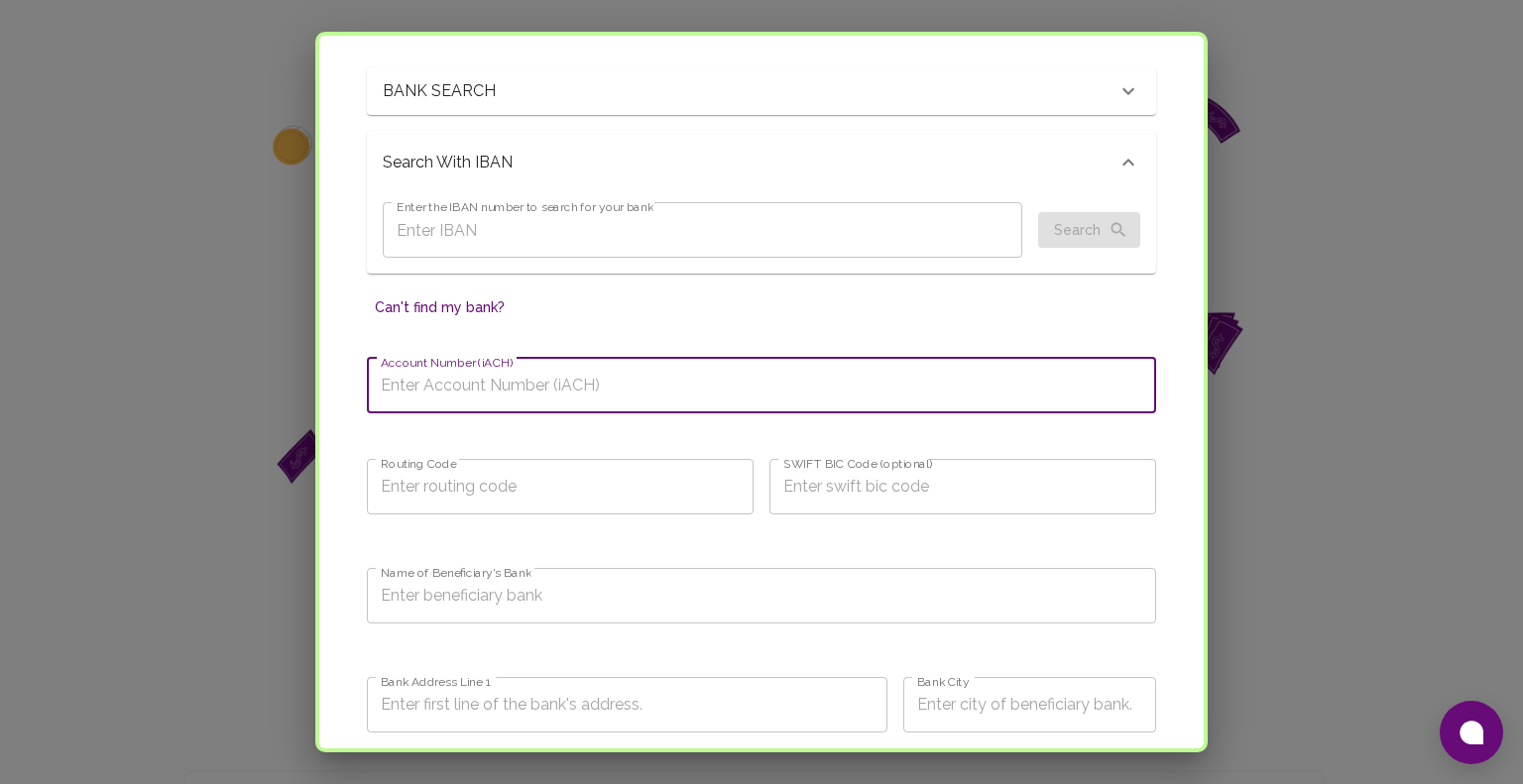 scroll, scrollTop: 472, scrollLeft: 0, axis: vertical 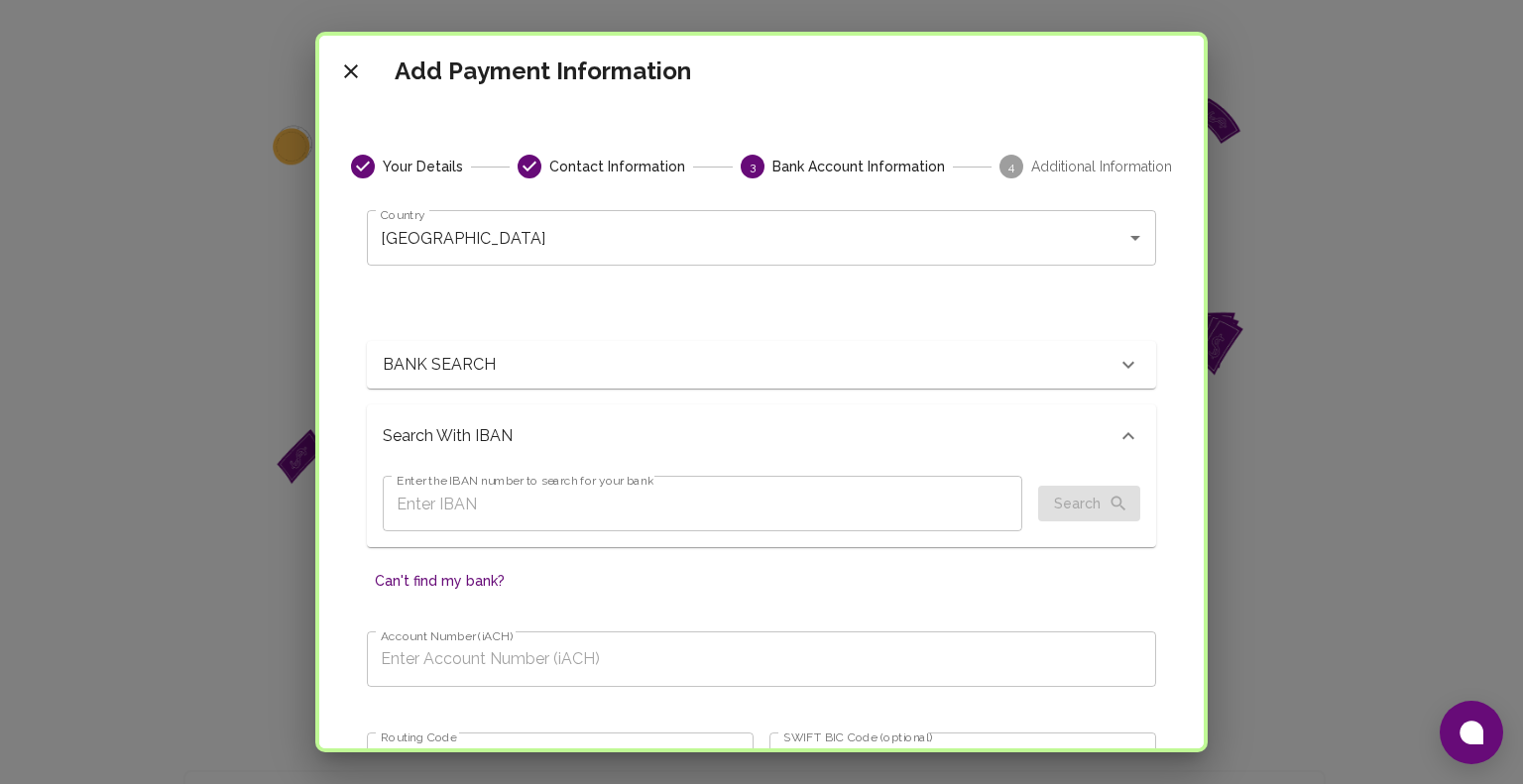 click on "BANK SEARCH" at bounding box center (504, 365) 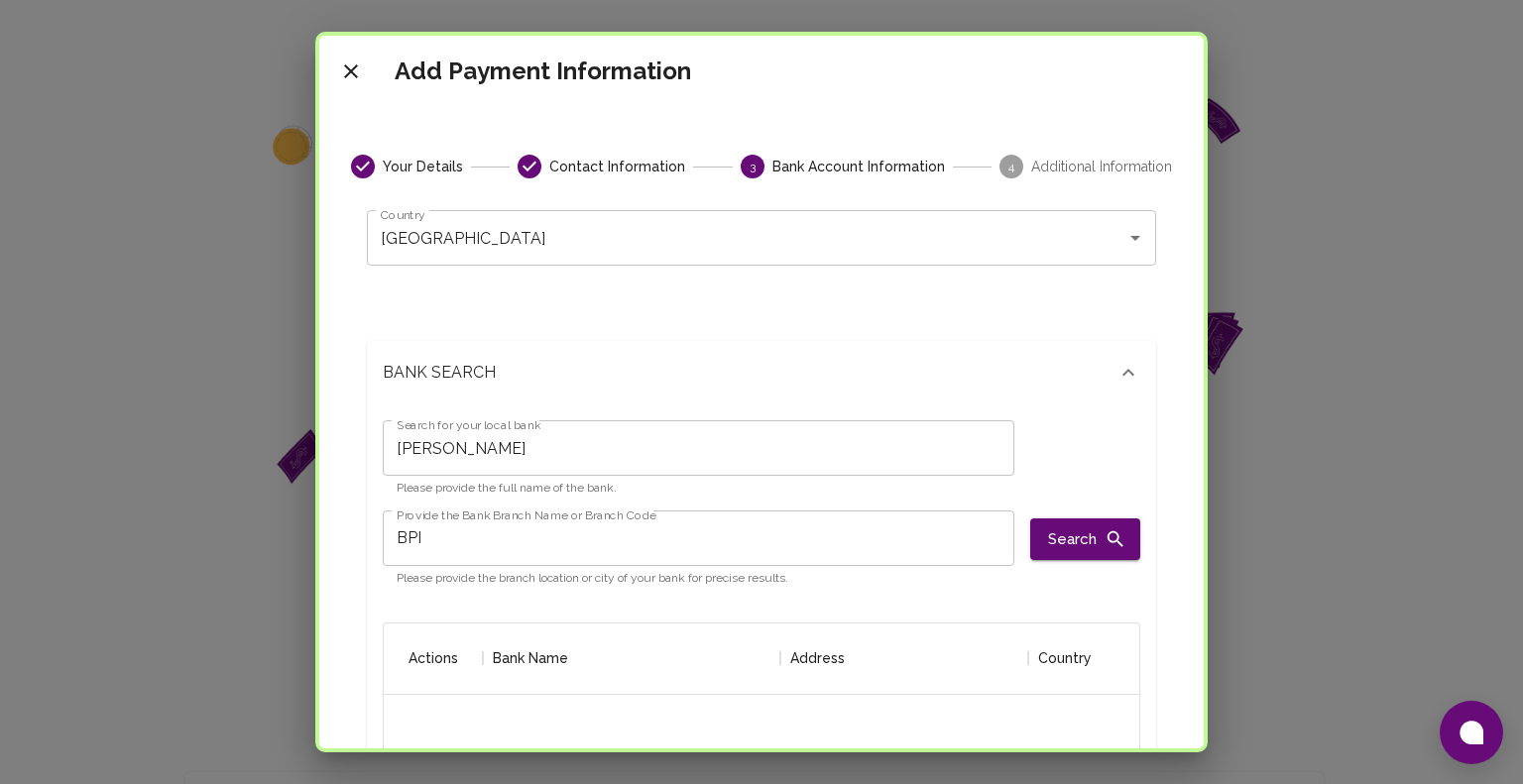 scroll, scrollTop: 99, scrollLeft: 0, axis: vertical 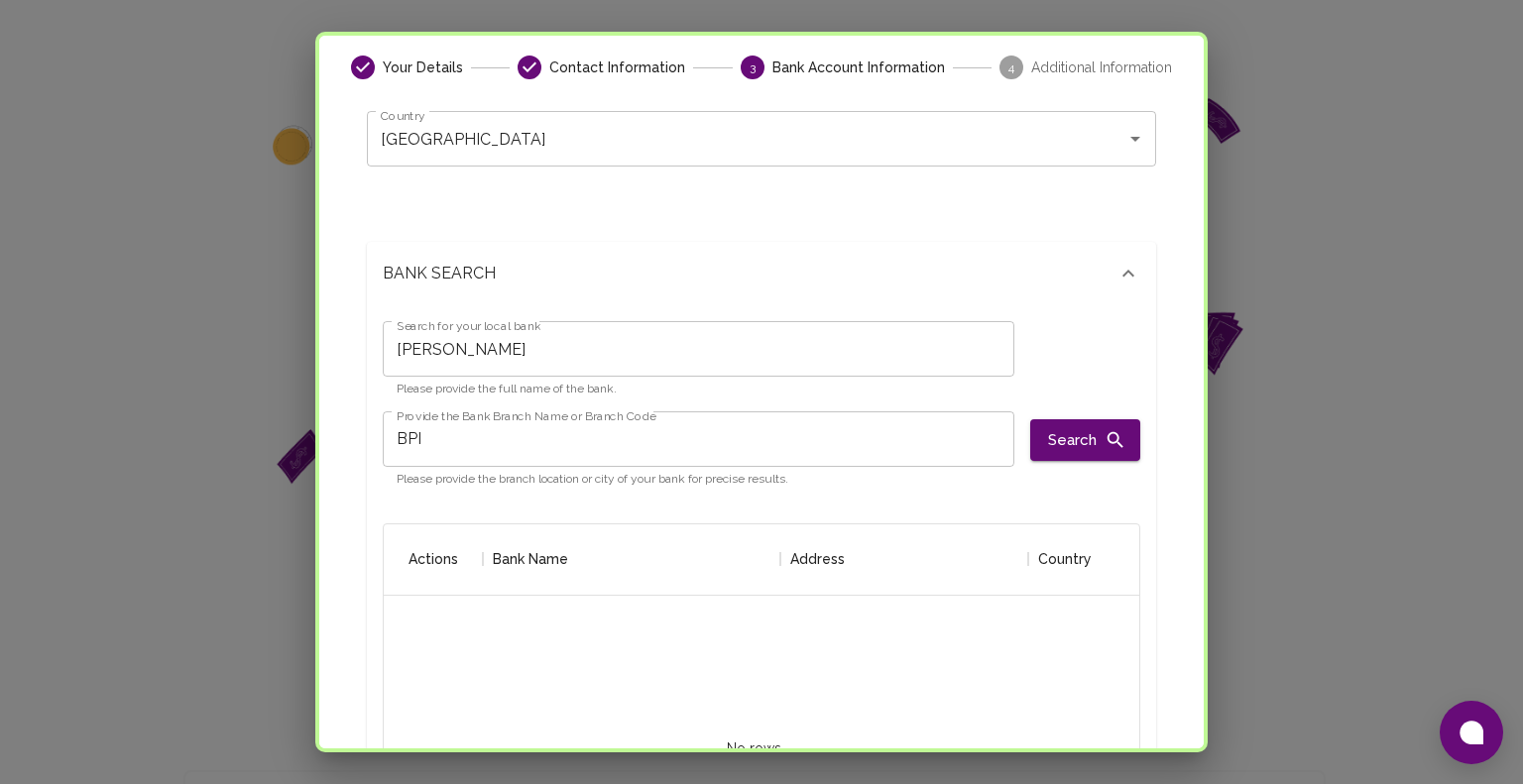 click on "BPI" at bounding box center [698, 439] 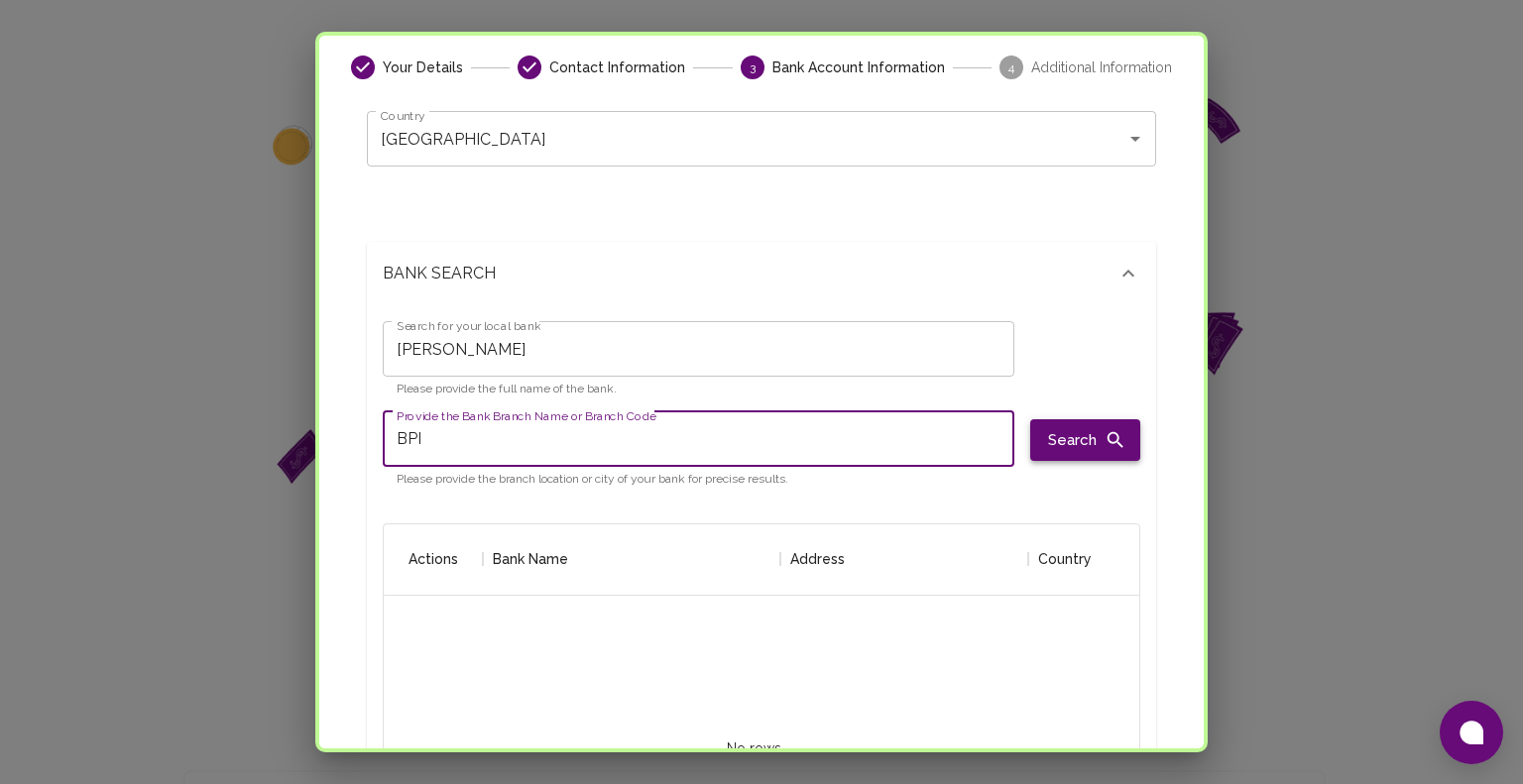 click on "Search" at bounding box center [1085, 440] 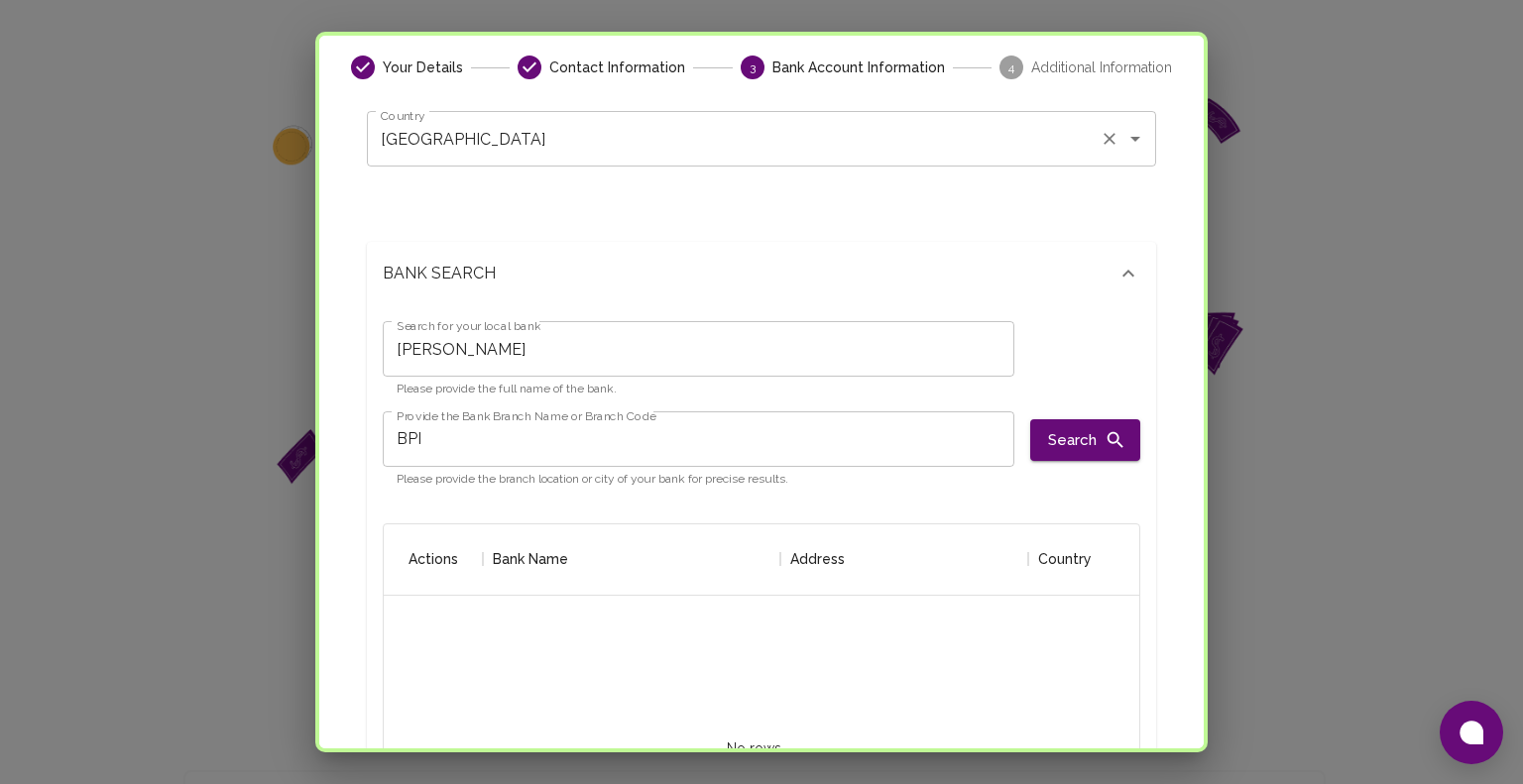 scroll, scrollTop: 198, scrollLeft: 0, axis: vertical 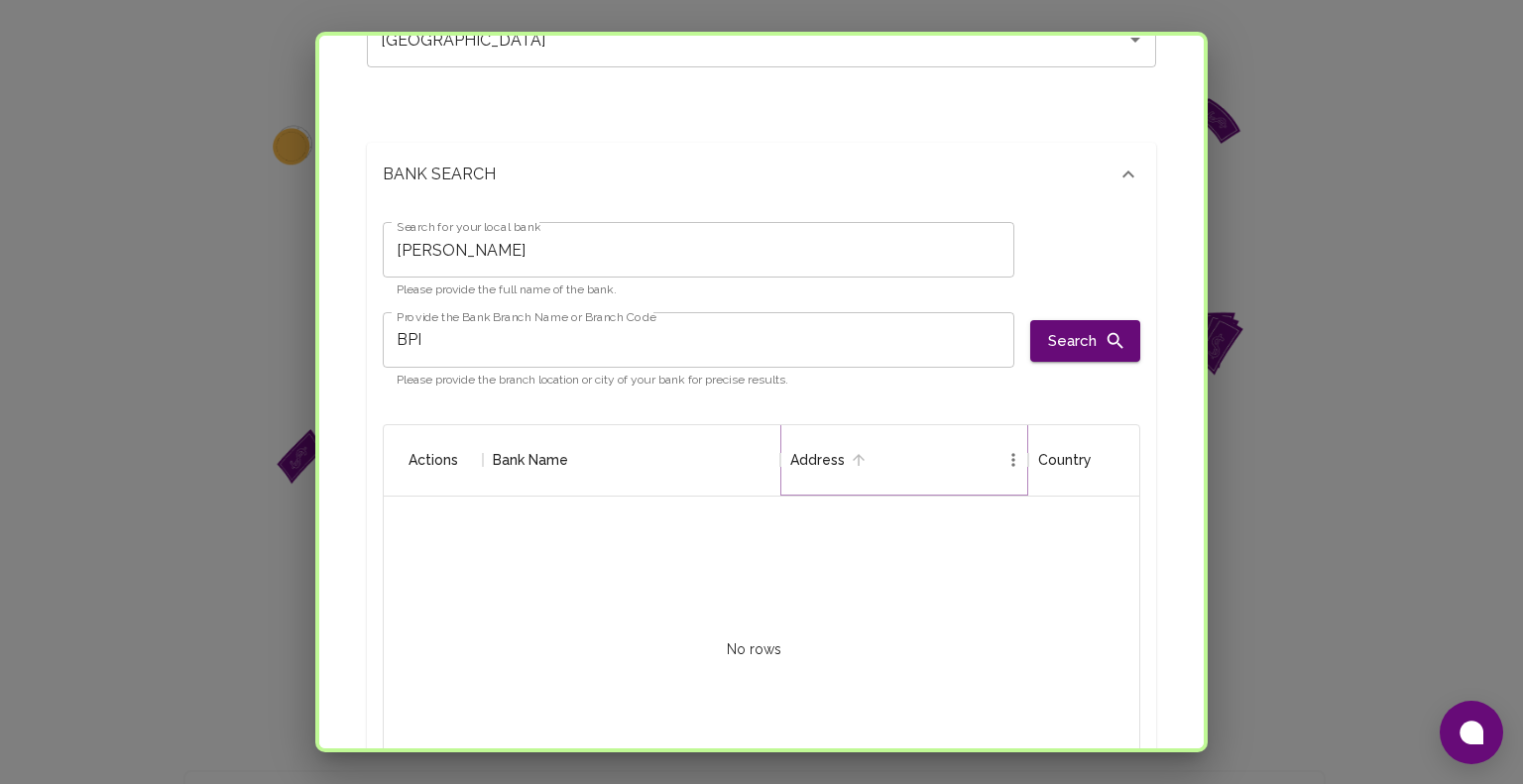 click at bounding box center [859, 460] 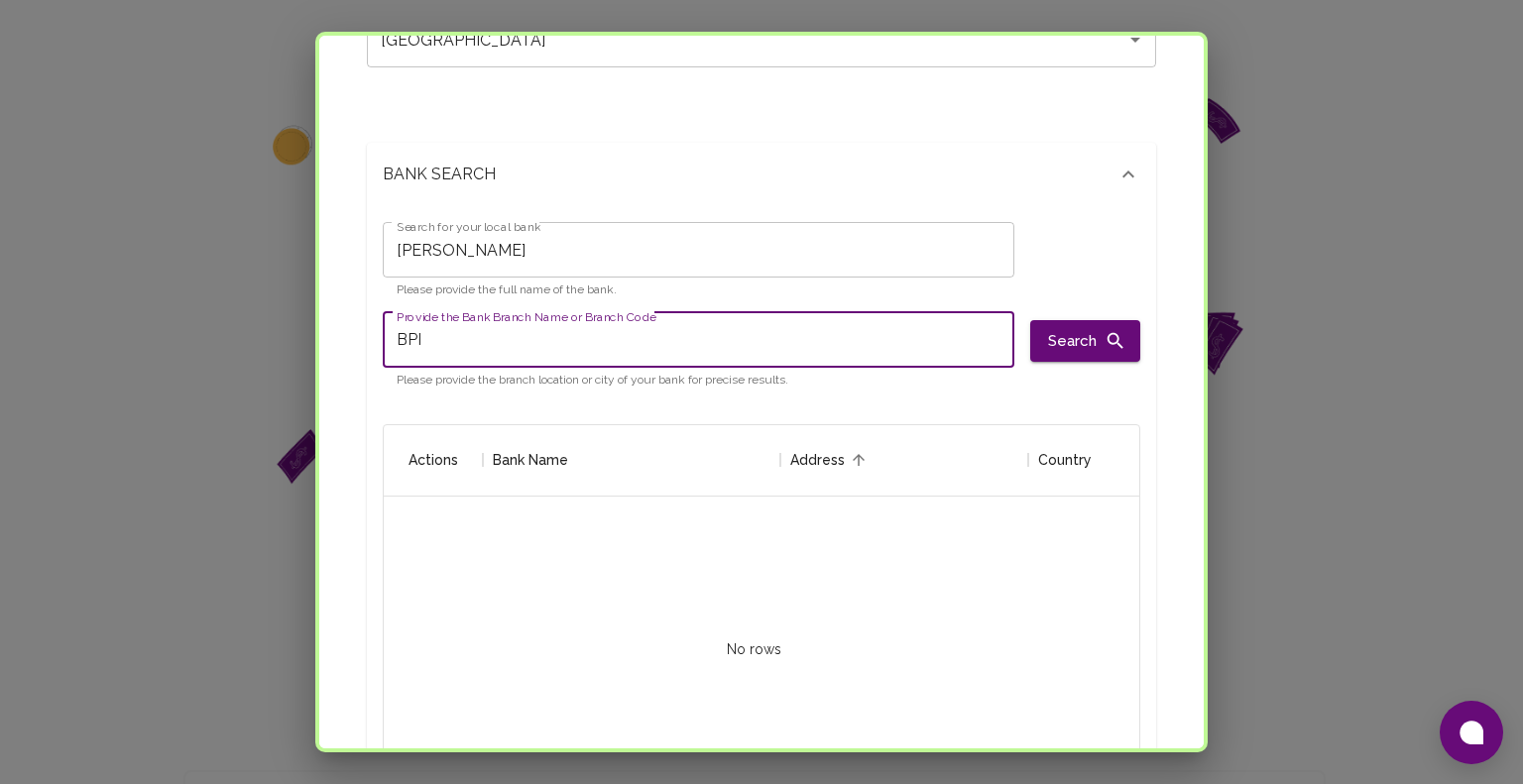click on "BPI" at bounding box center (698, 340) 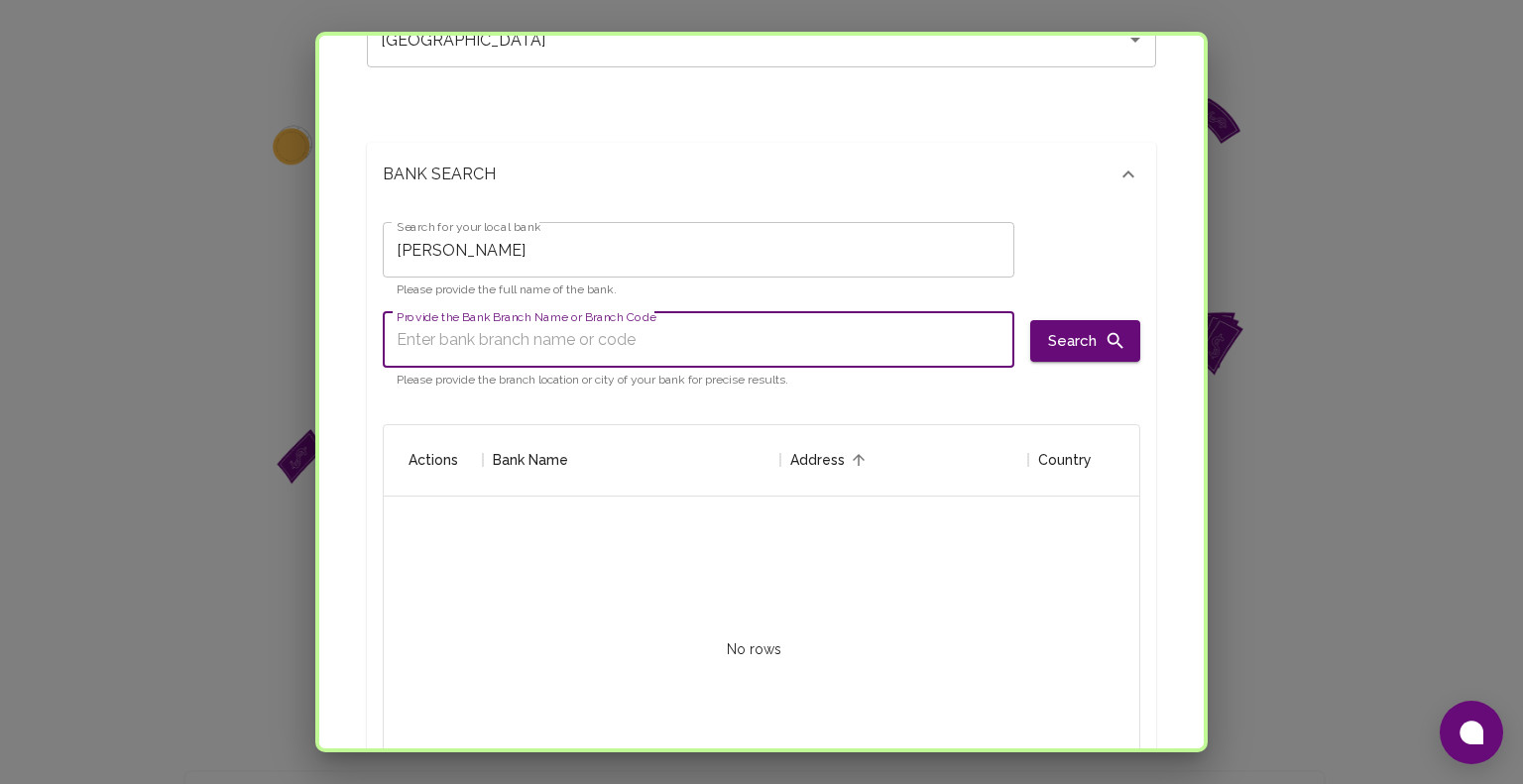 click on "Provide the Bank Branch Name or Branch Code" at bounding box center [698, 340] 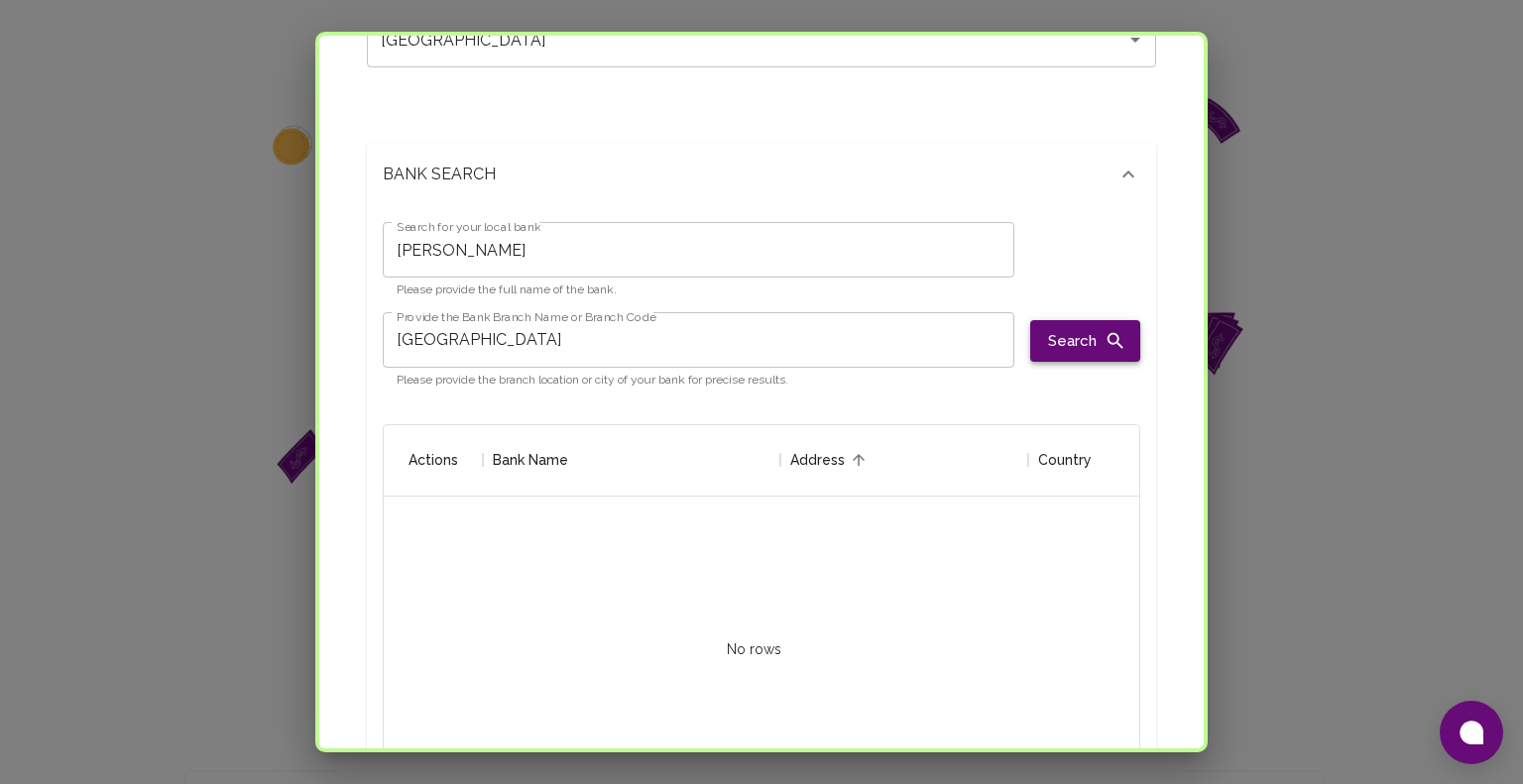 drag, startPoint x: 1008, startPoint y: 358, endPoint x: 1047, endPoint y: 349, distance: 40.024992 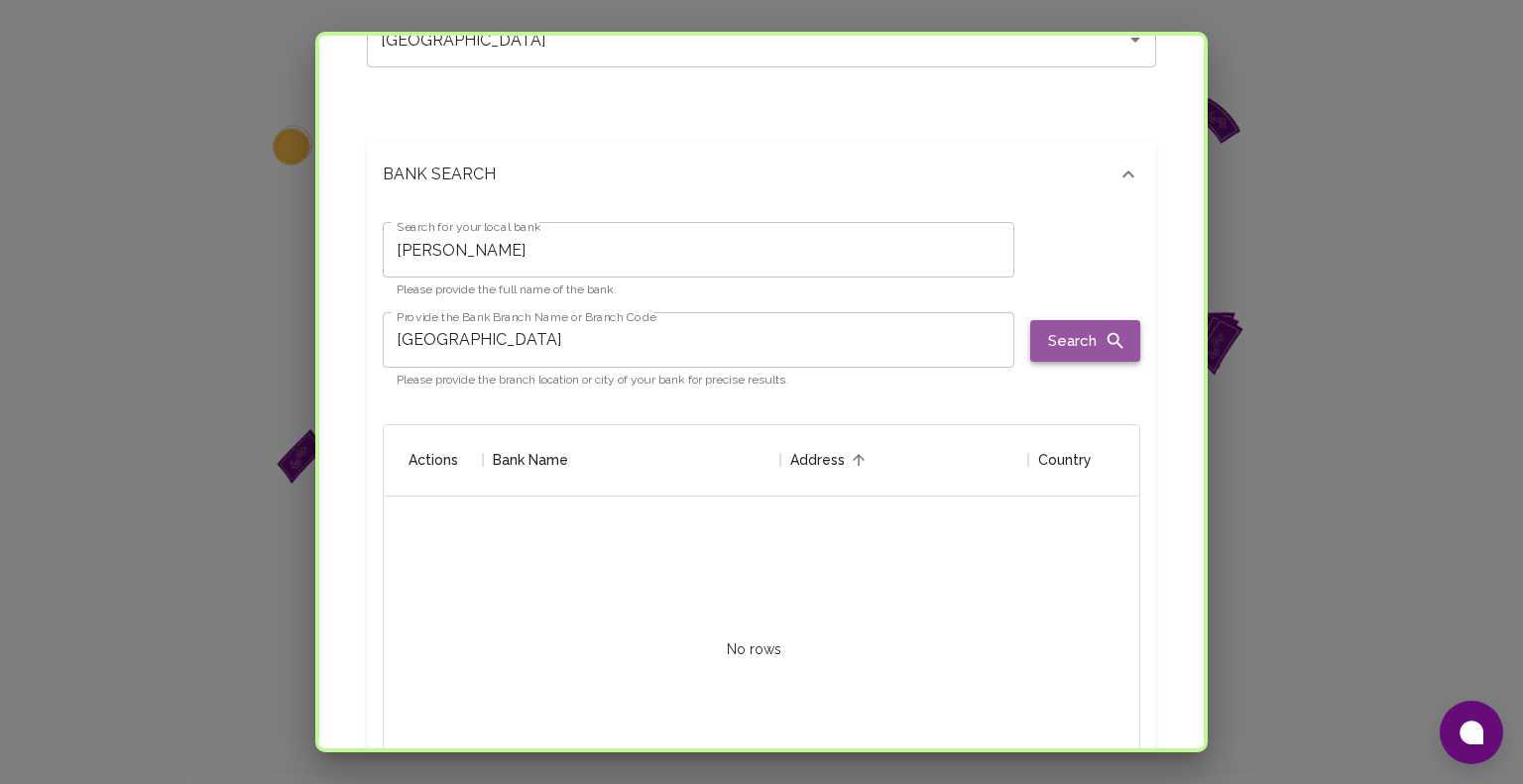 click on "Search" at bounding box center (1085, 341) 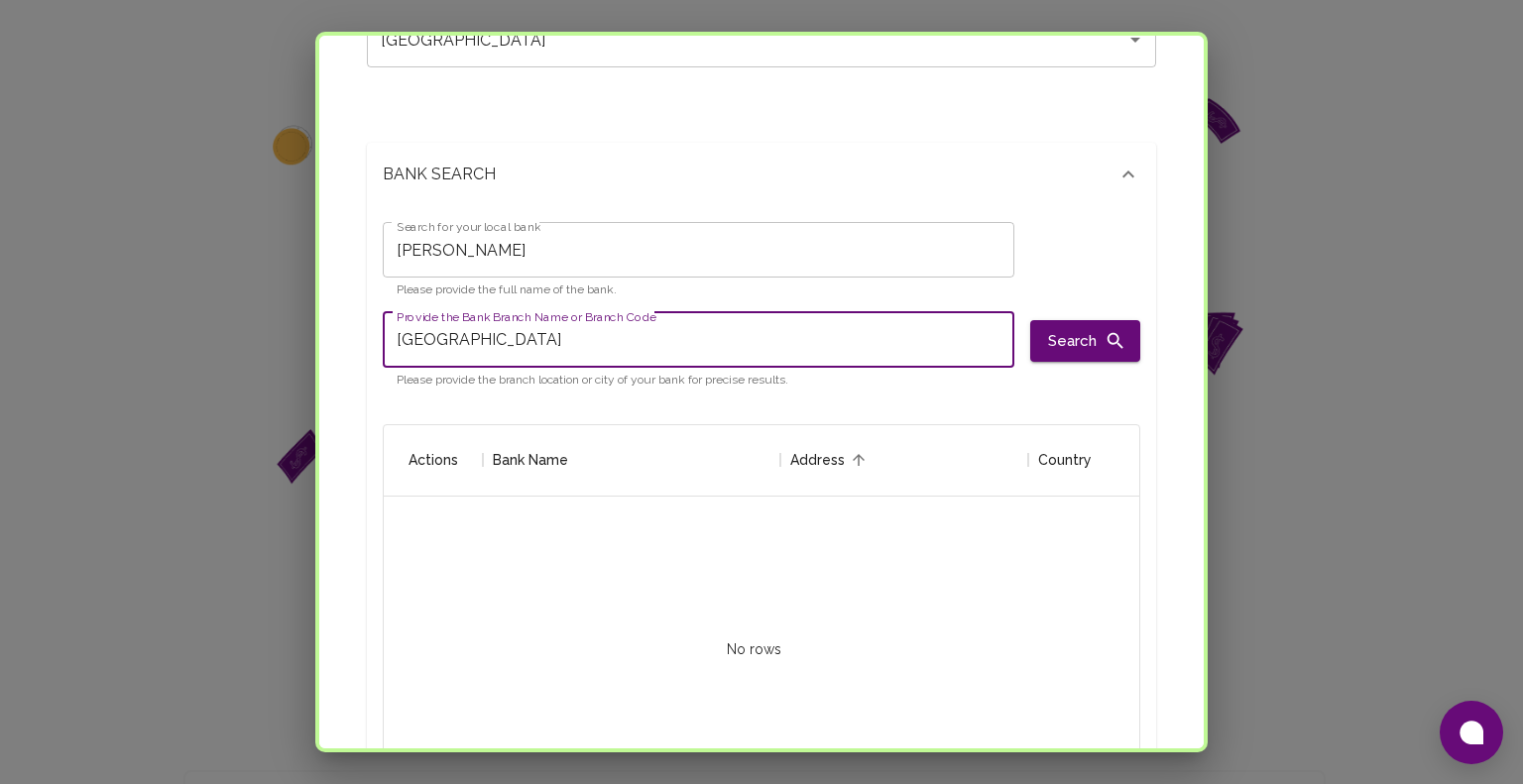 drag, startPoint x: 653, startPoint y: 345, endPoint x: 0, endPoint y: 235, distance: 662.2001 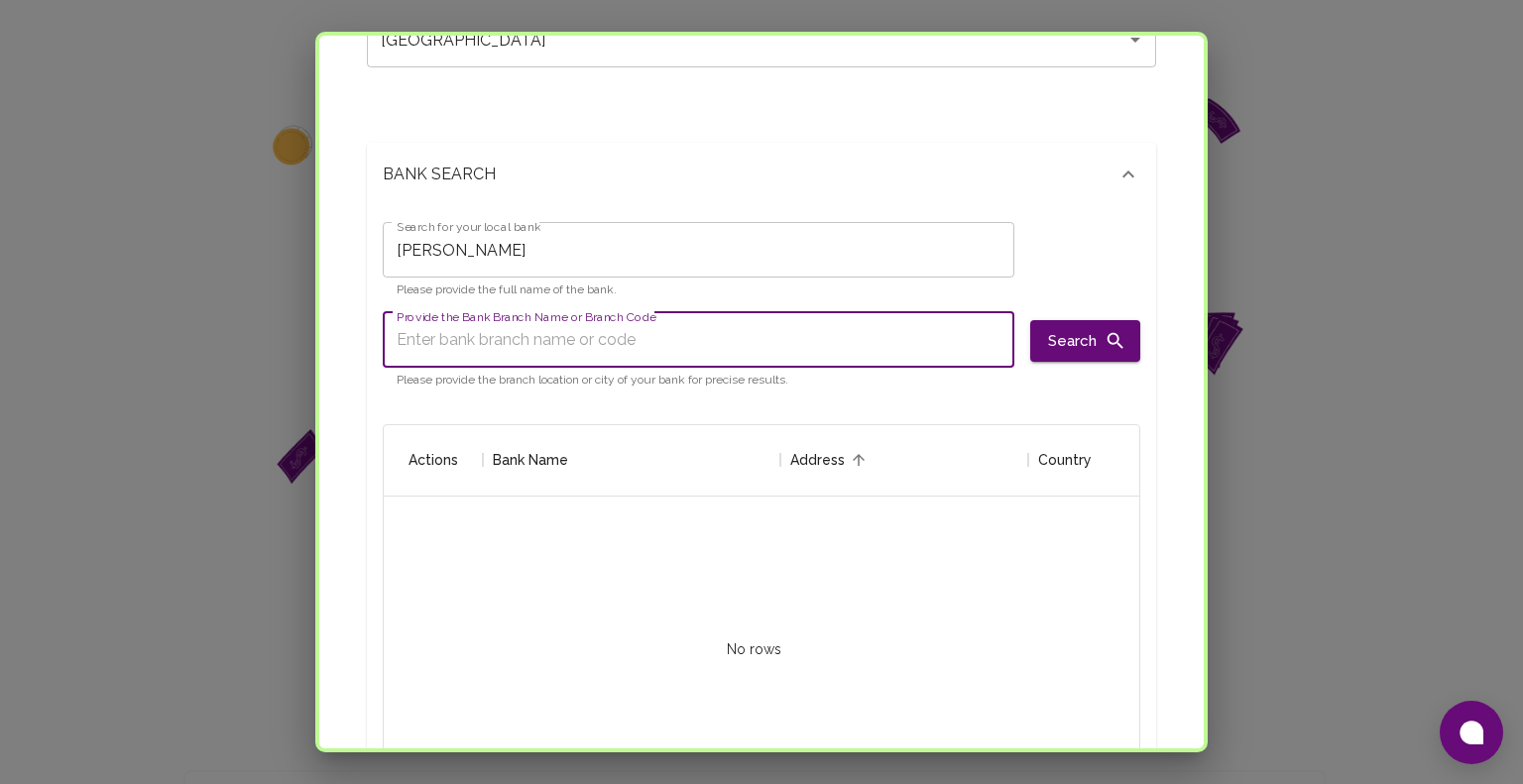 type 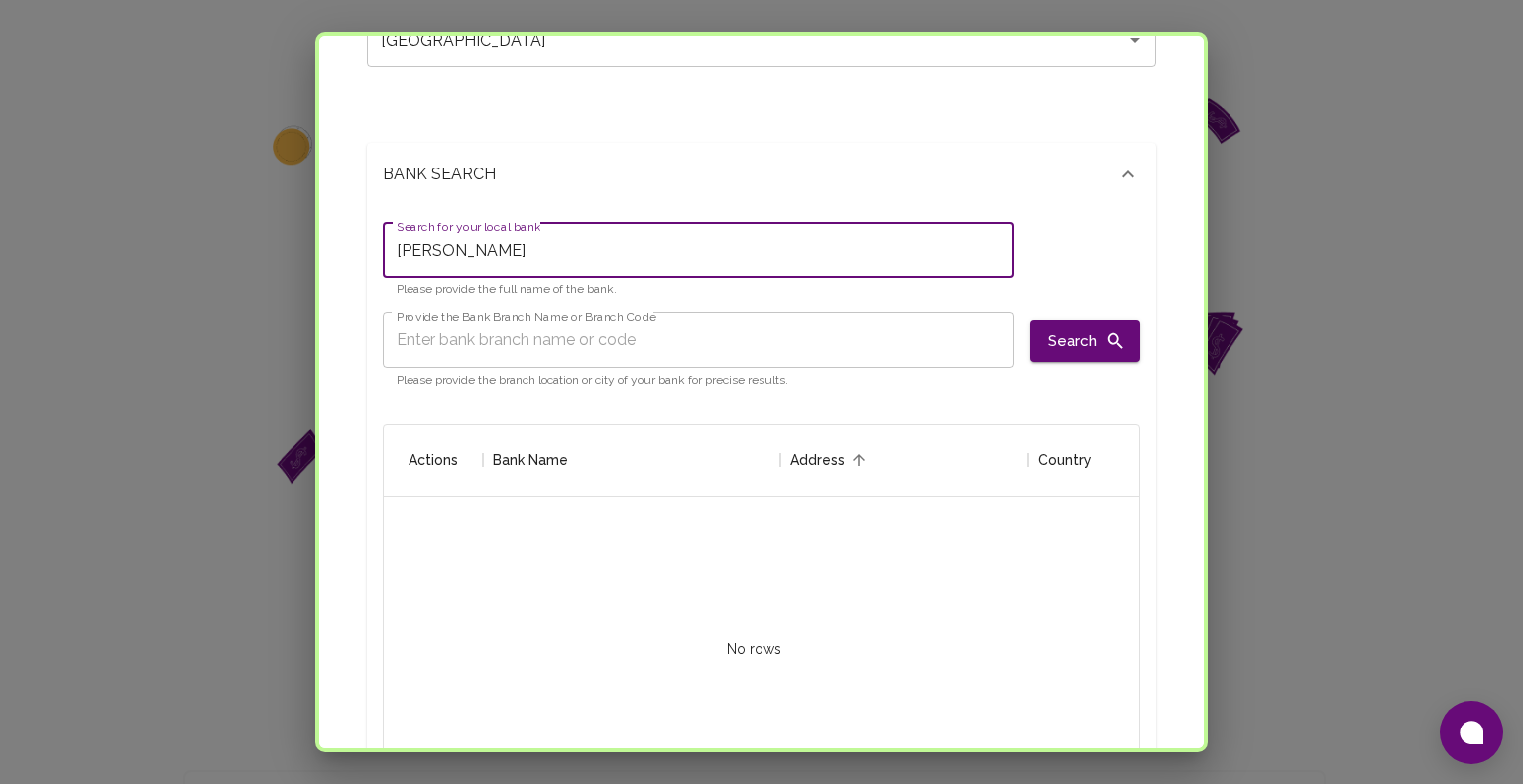 drag, startPoint x: 594, startPoint y: 253, endPoint x: 0, endPoint y: 278, distance: 594.5259 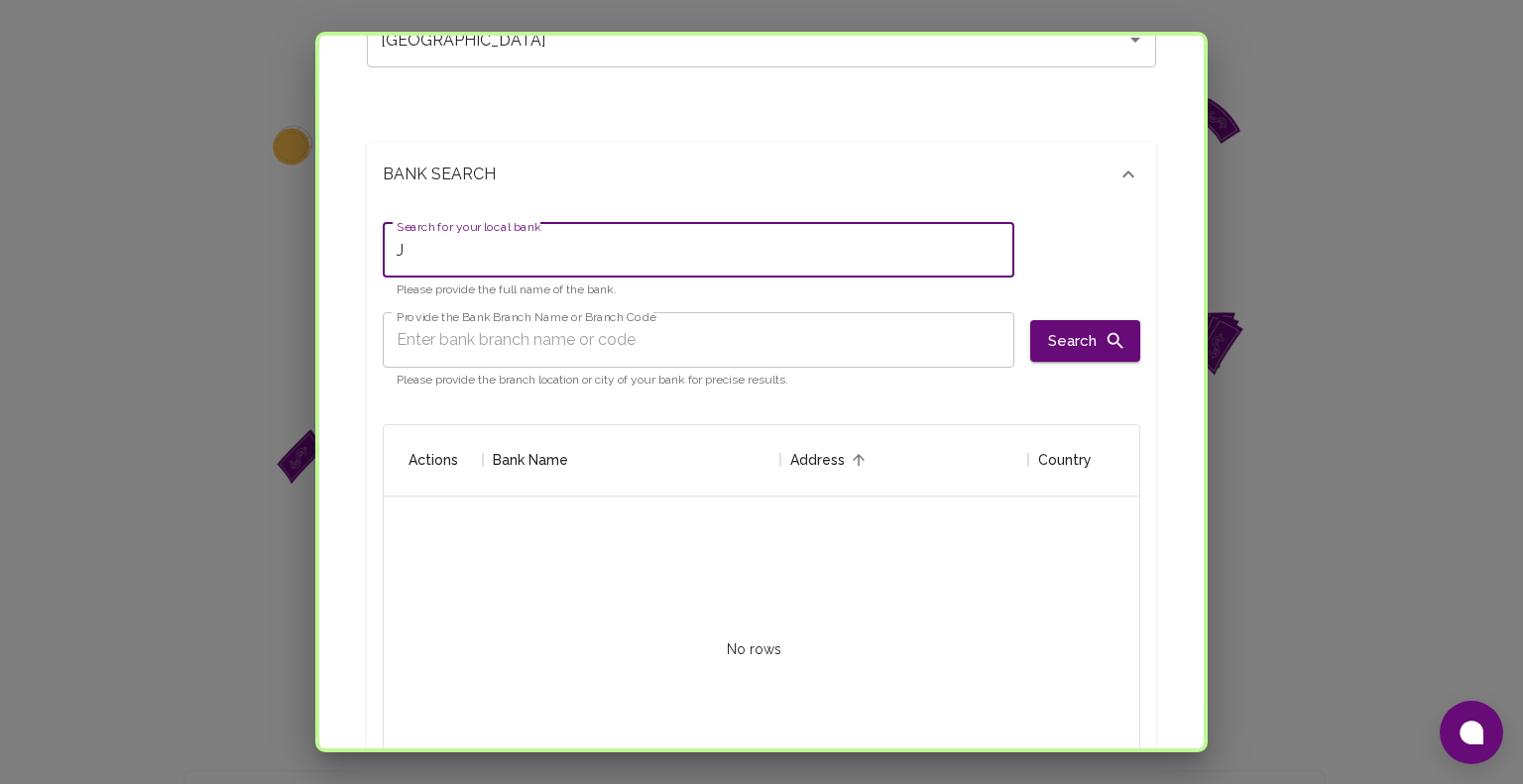 type on "Jenny Solijon" 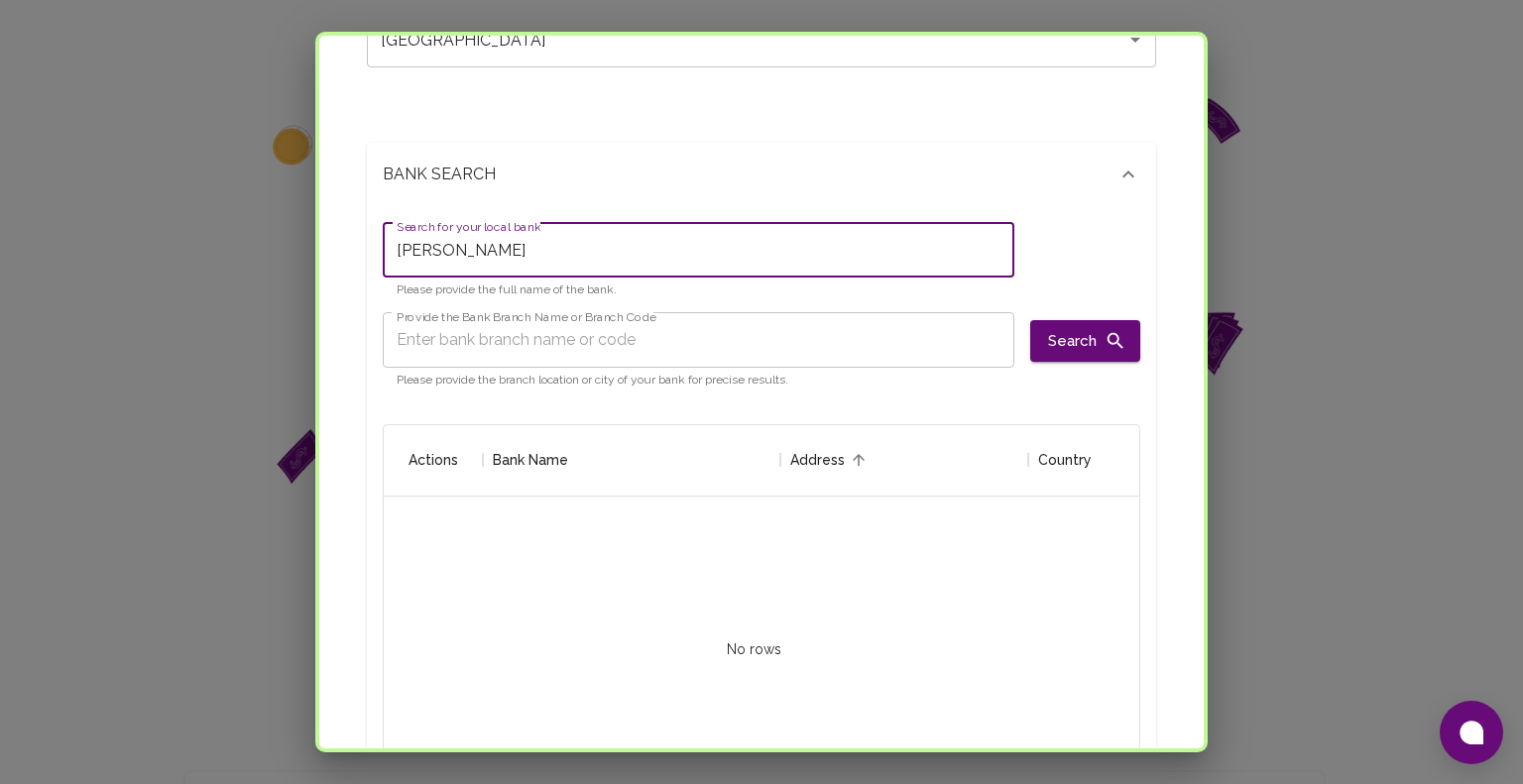 click on "Provide the Bank Branch Name or Branch Code" at bounding box center [698, 340] 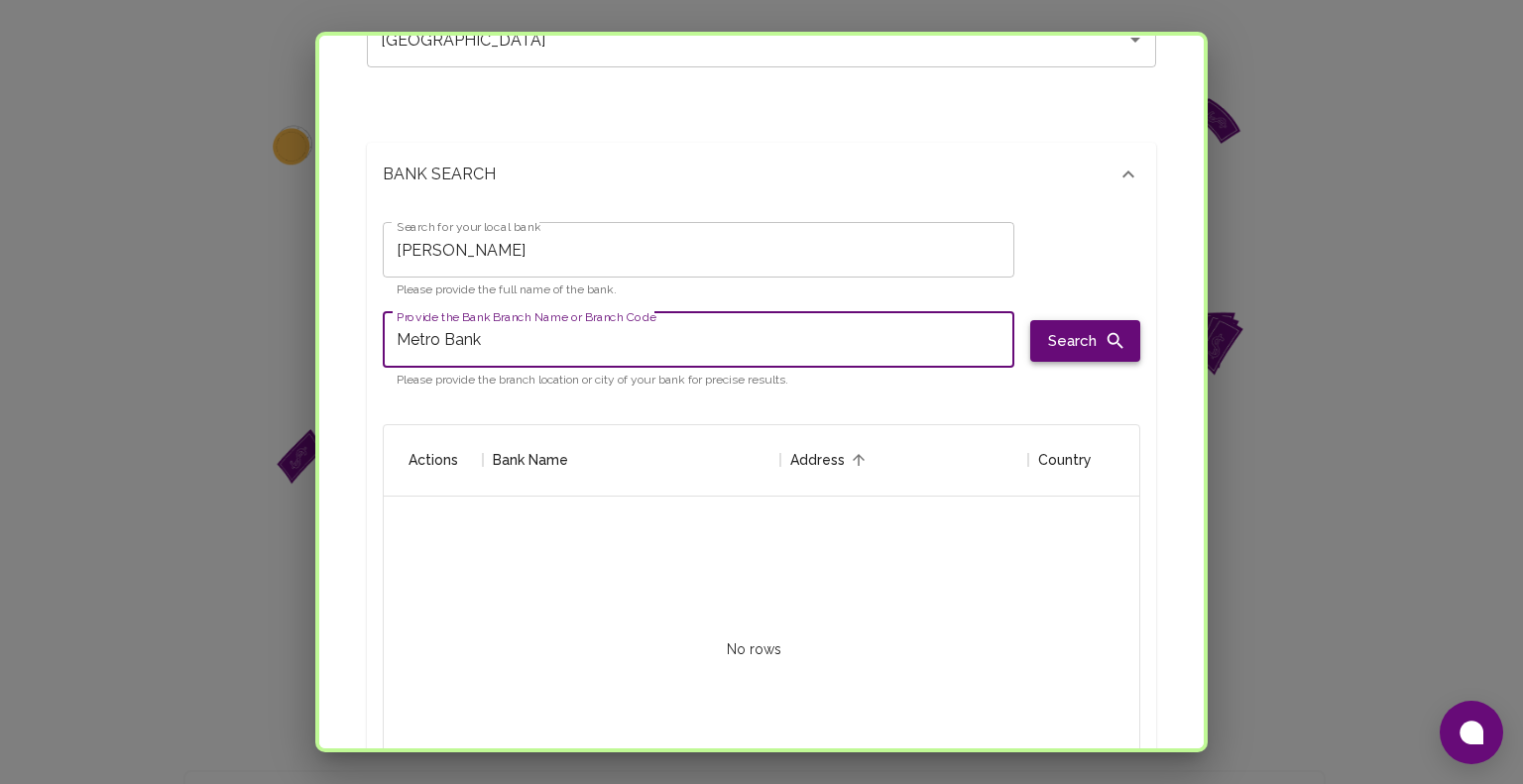 type on "Metro Bank" 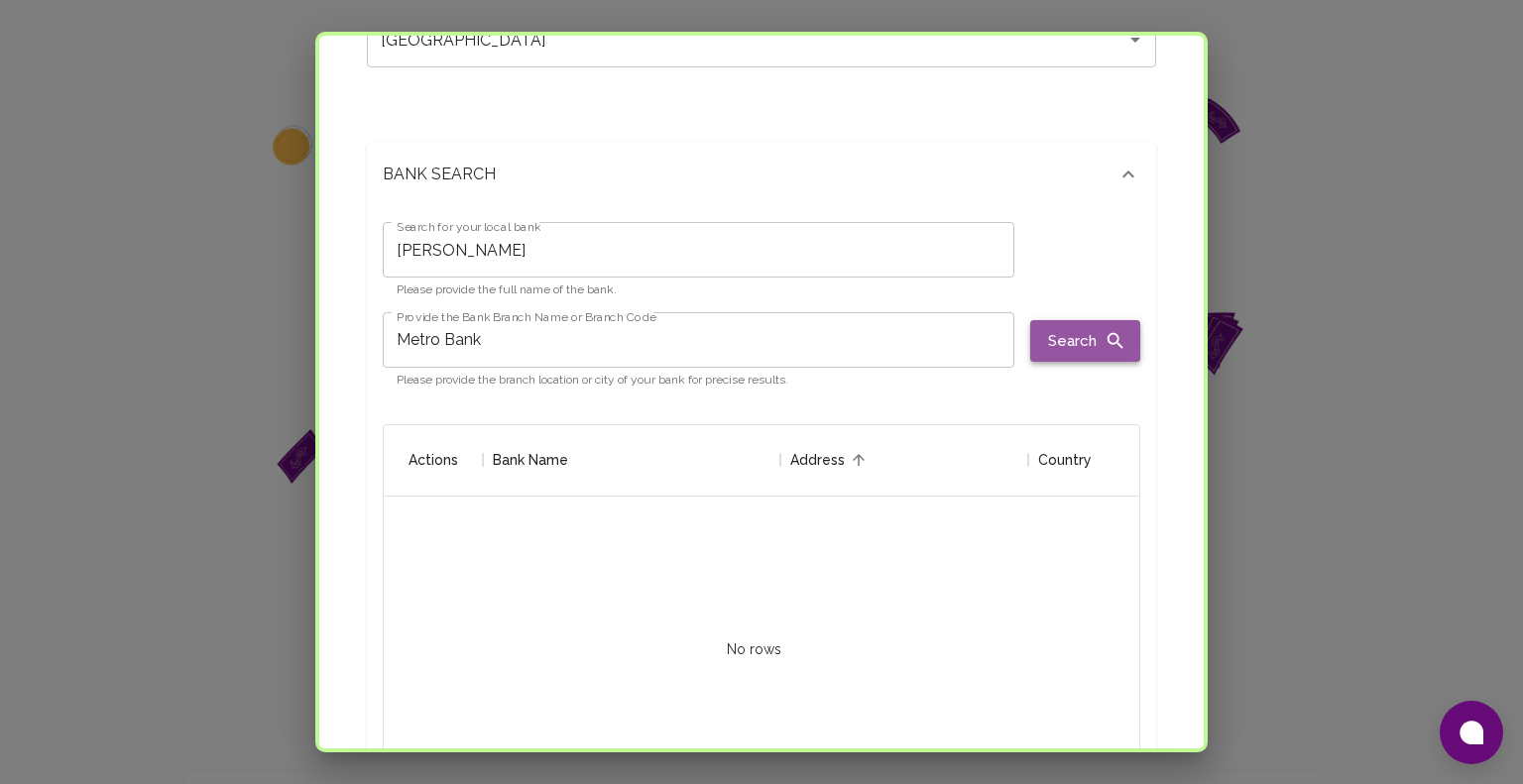 click 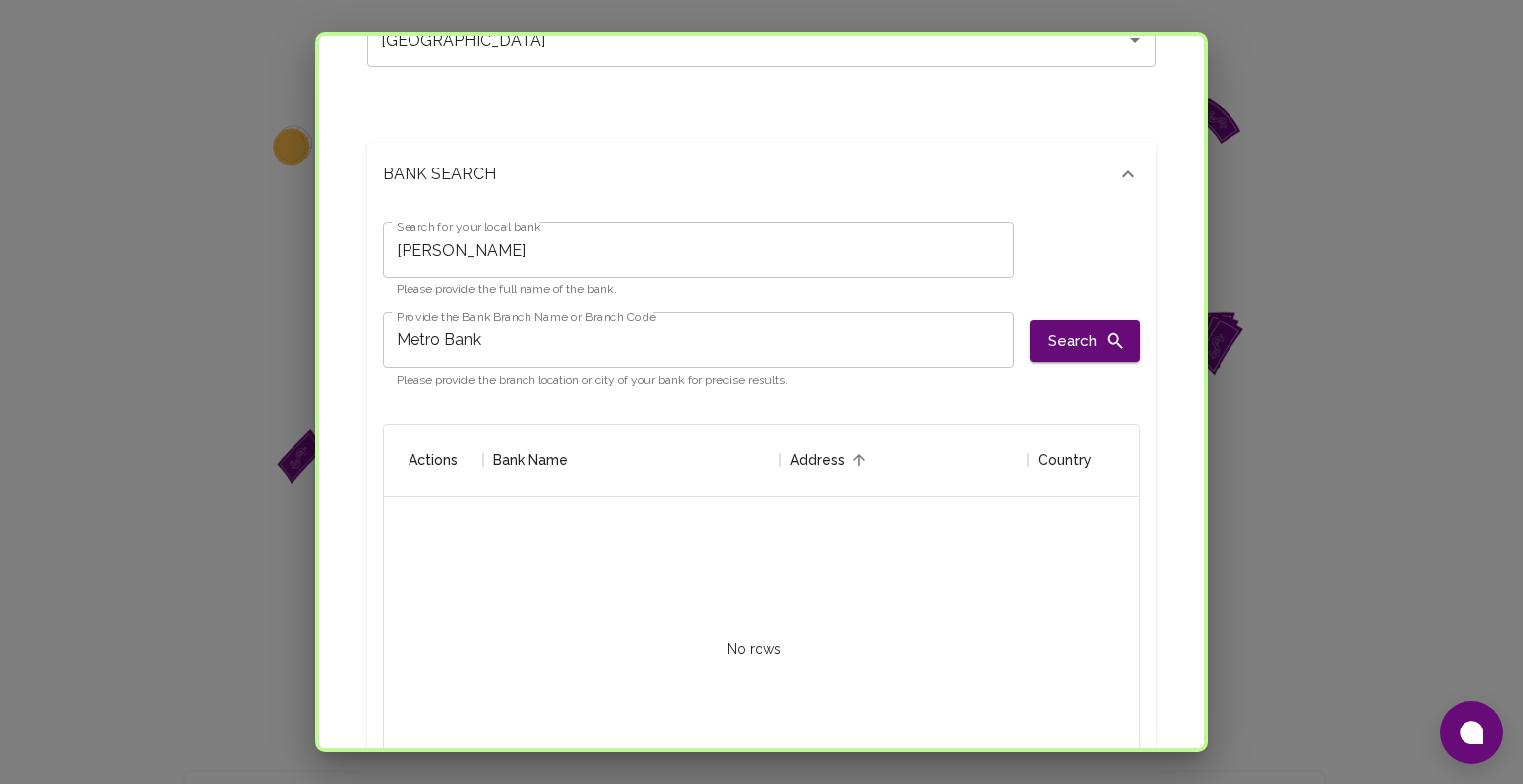 scroll, scrollTop: 297, scrollLeft: 0, axis: vertical 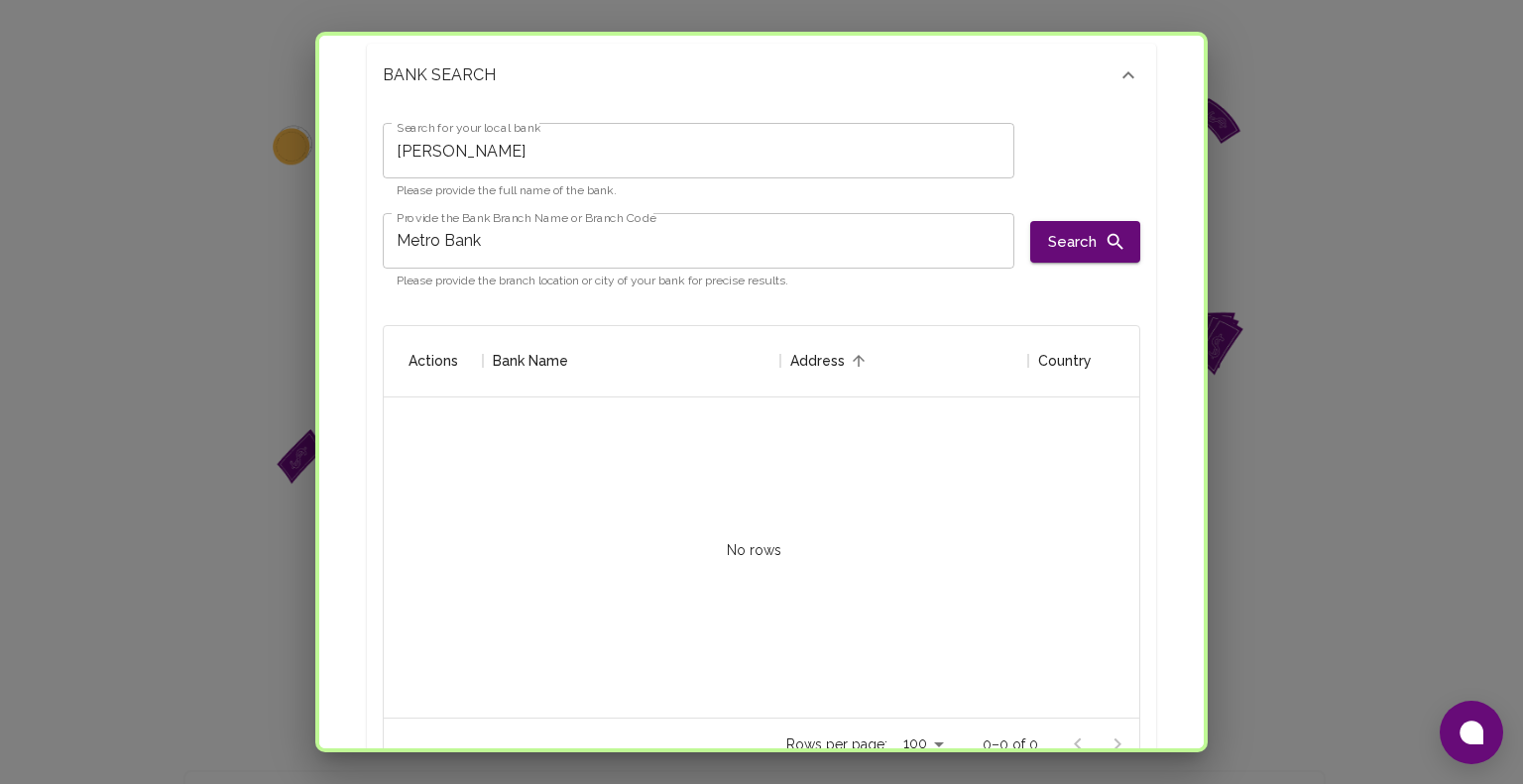 drag, startPoint x: 734, startPoint y: 722, endPoint x: 1083, endPoint y: 692, distance: 350.287 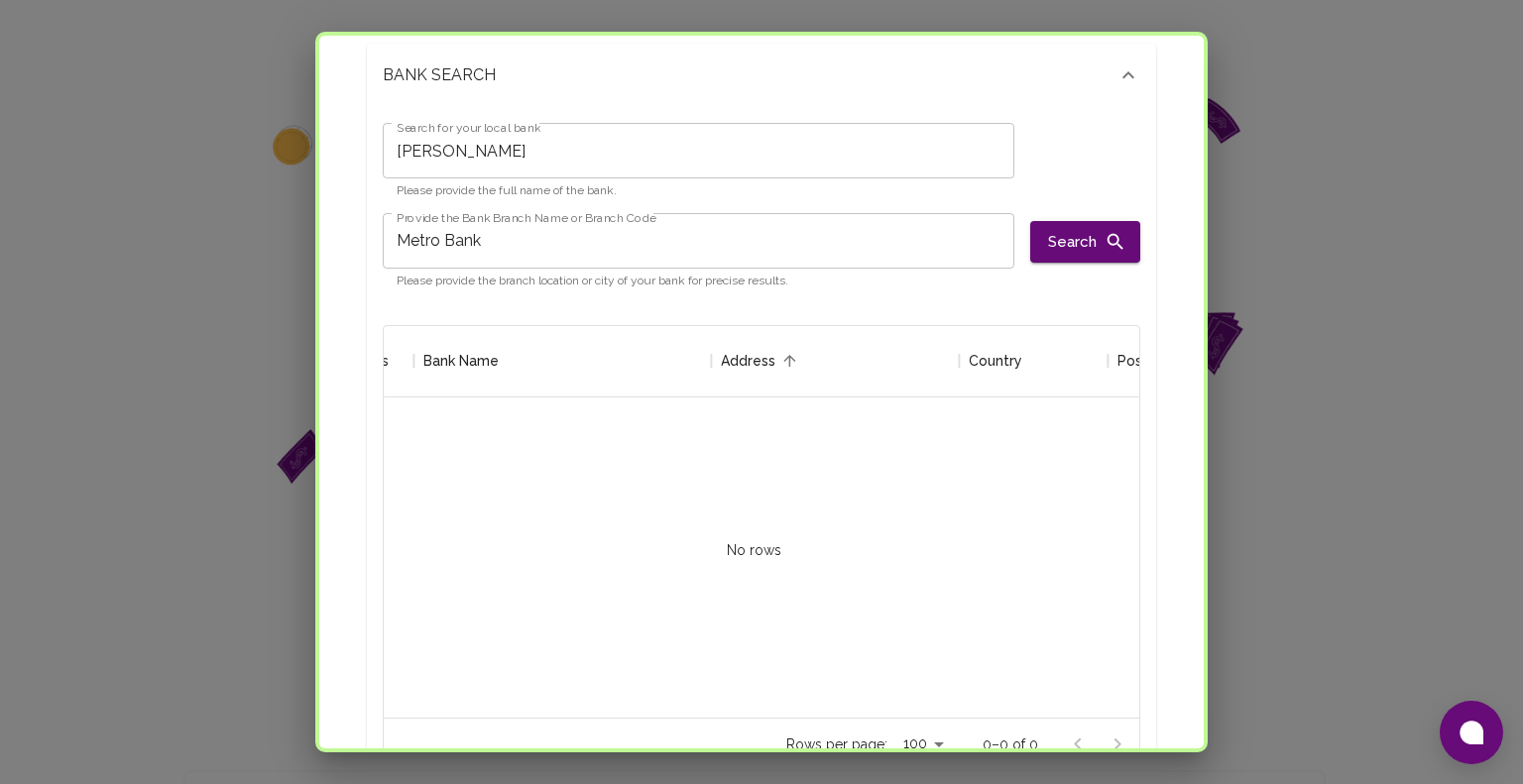 scroll, scrollTop: 0, scrollLeft: 746, axis: horizontal 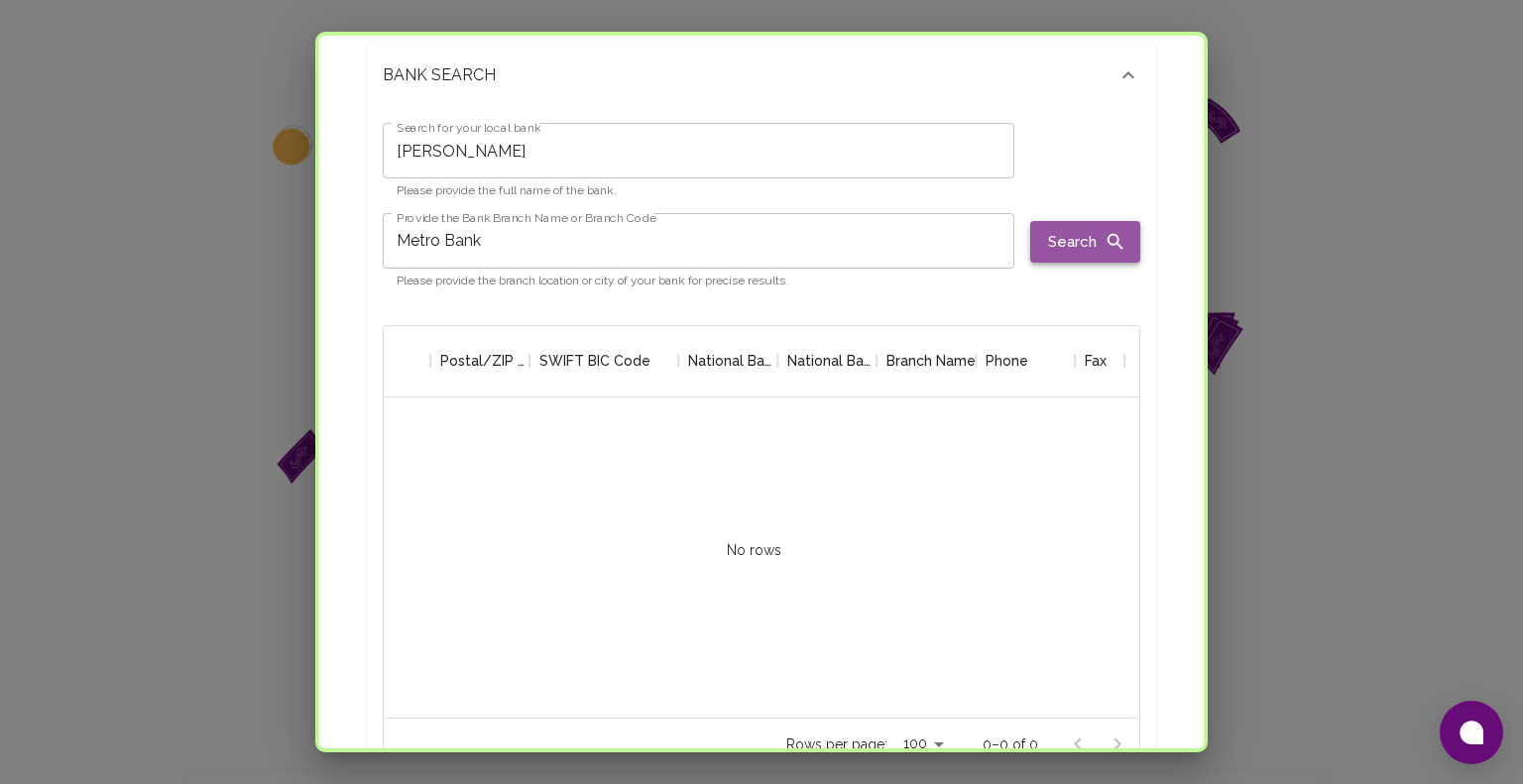 click 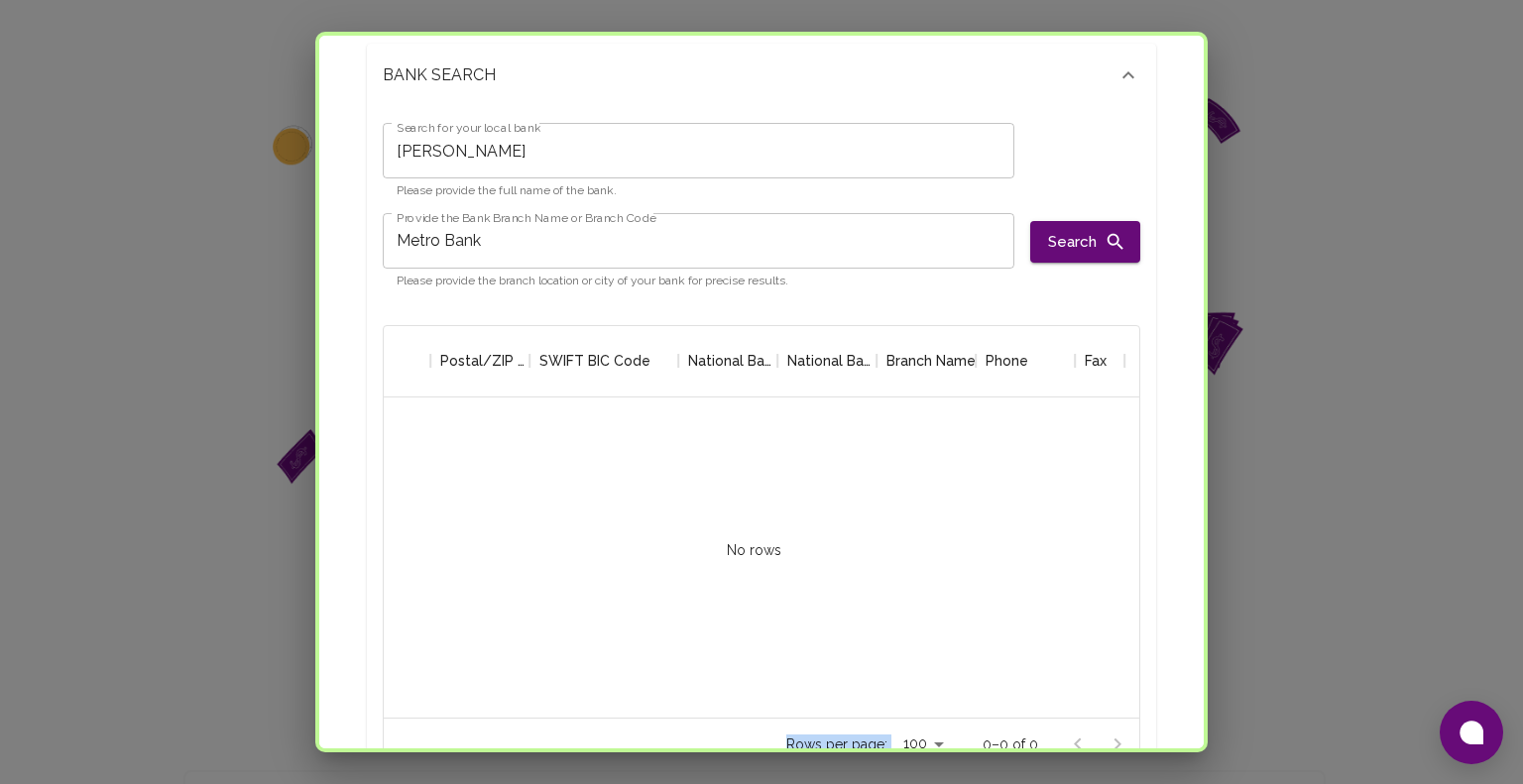 drag, startPoint x: 956, startPoint y: 725, endPoint x: 451, endPoint y: 684, distance: 506.66162 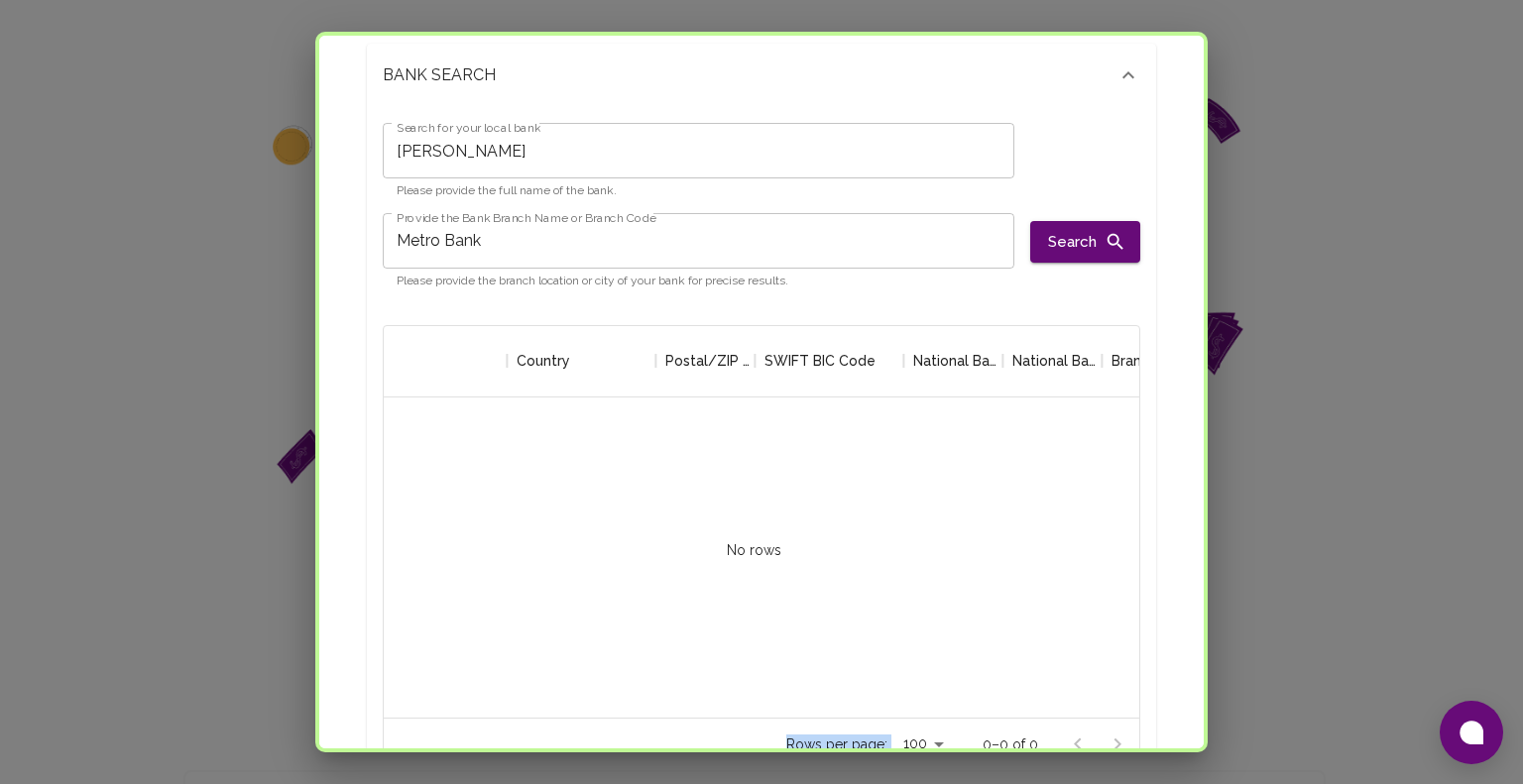 scroll, scrollTop: 0, scrollLeft: 0, axis: both 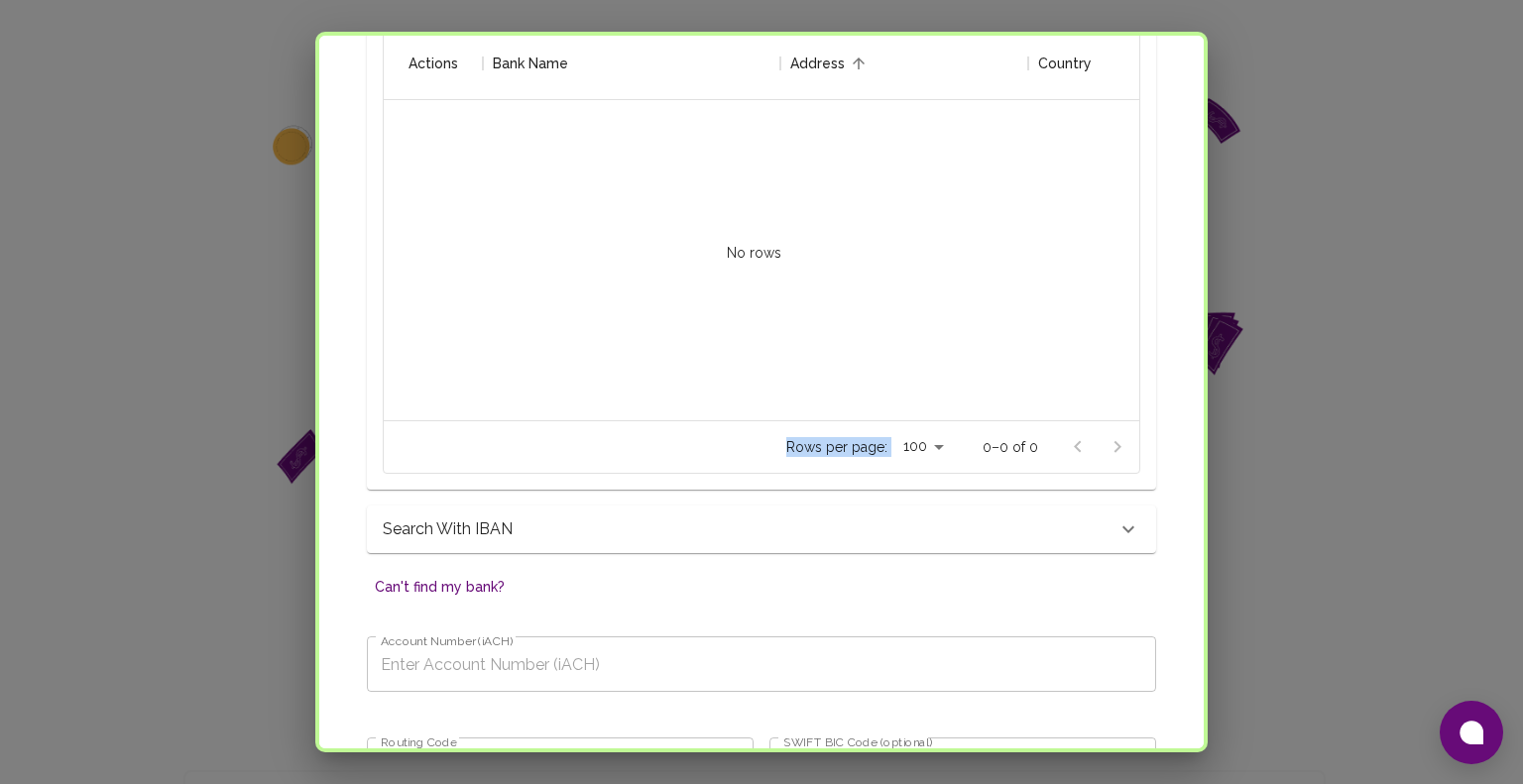 click on "Can't find my bank?" at bounding box center (439, 587) 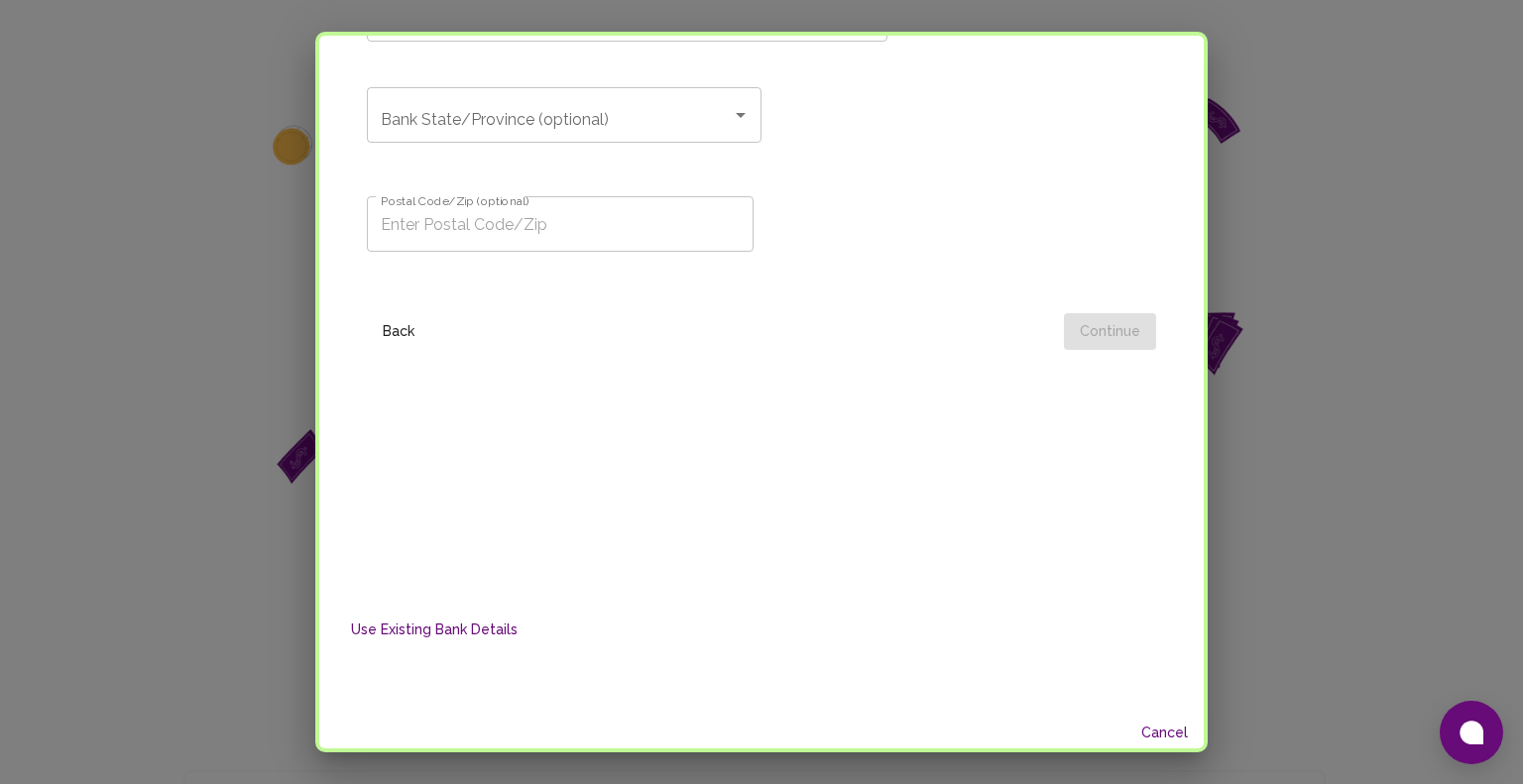 scroll, scrollTop: 1707, scrollLeft: 0, axis: vertical 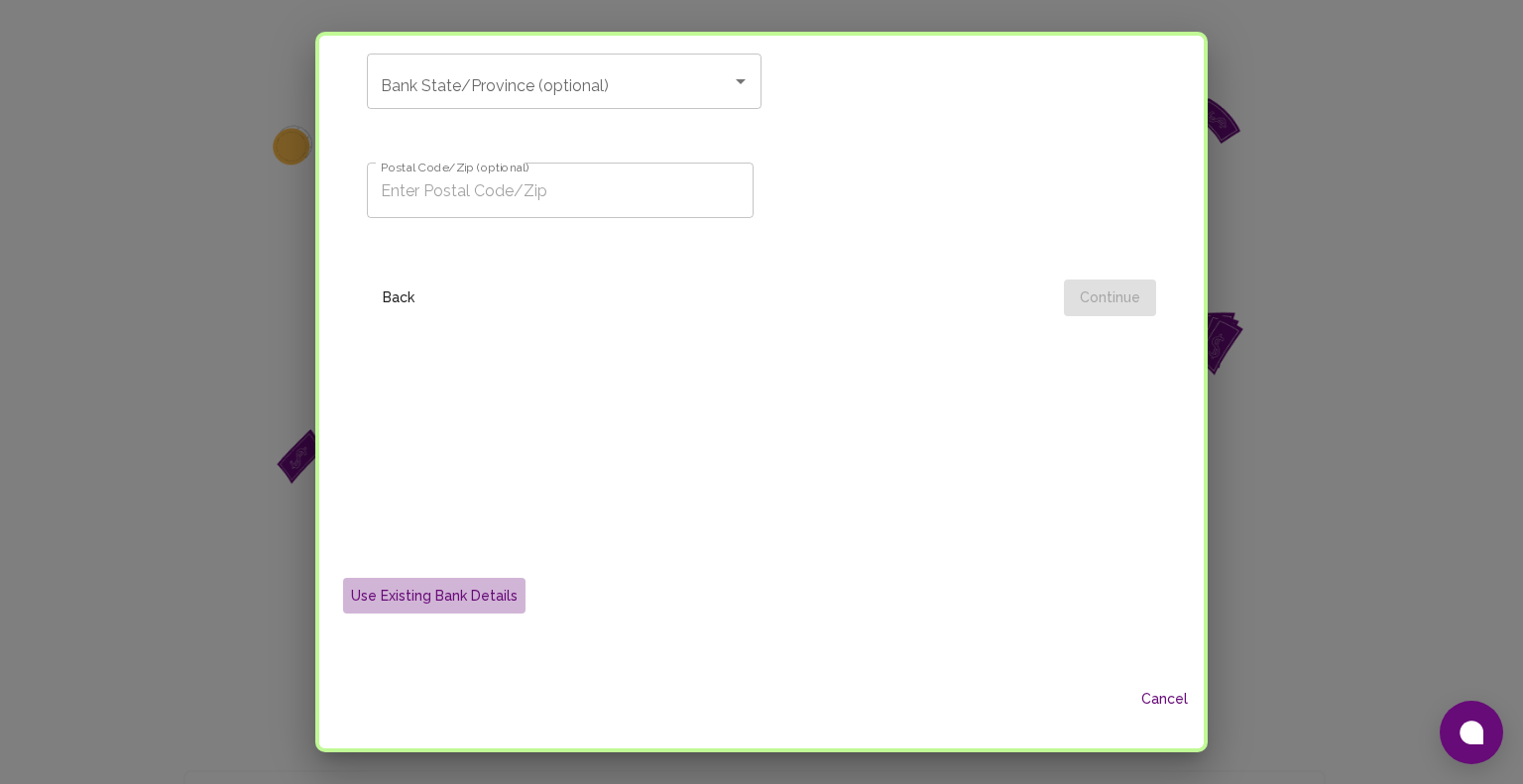 click on "Use Existing Bank Details" at bounding box center (434, 596) 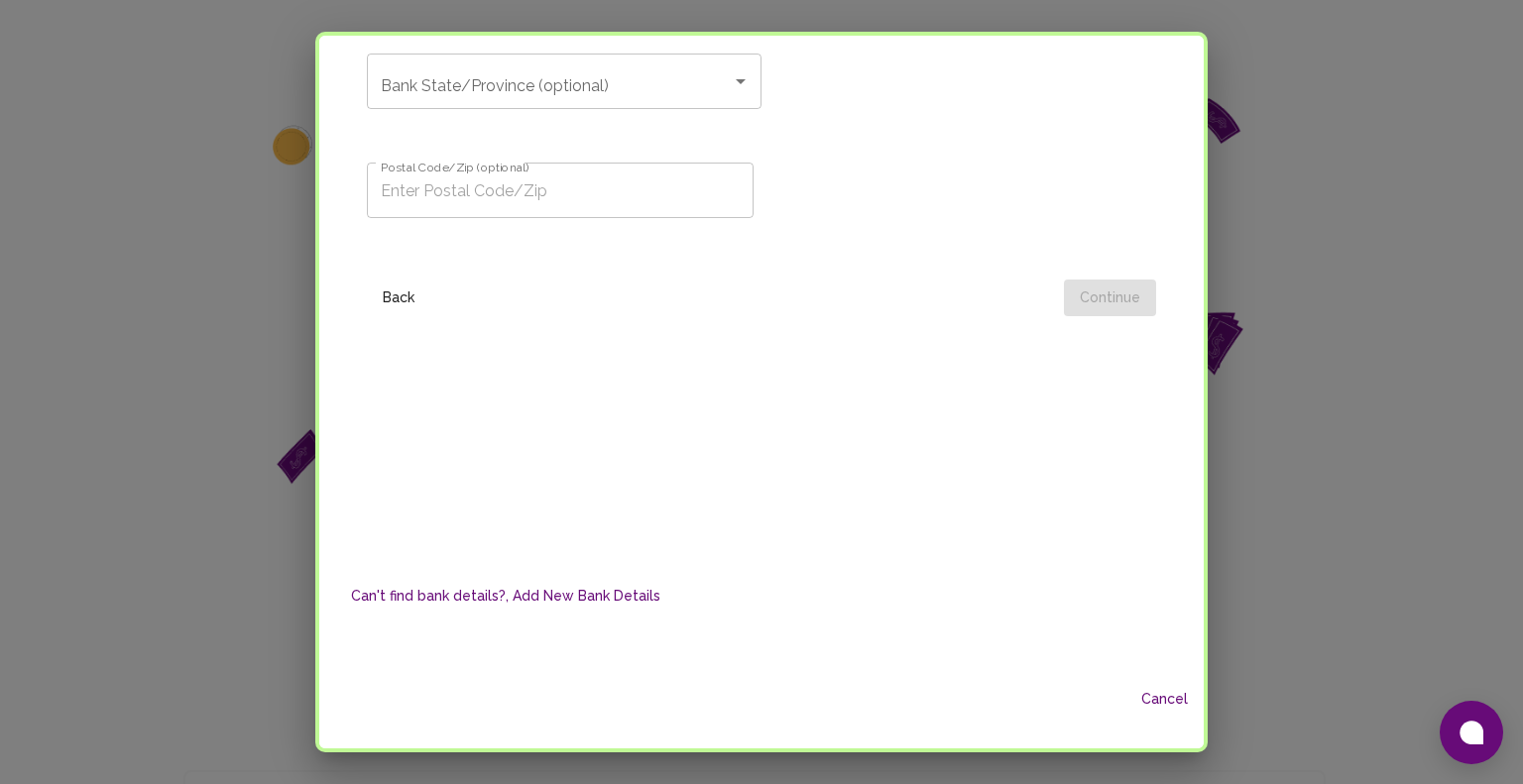 click on "Can't find bank details?, Add New Bank Details" at bounding box center (506, 596) 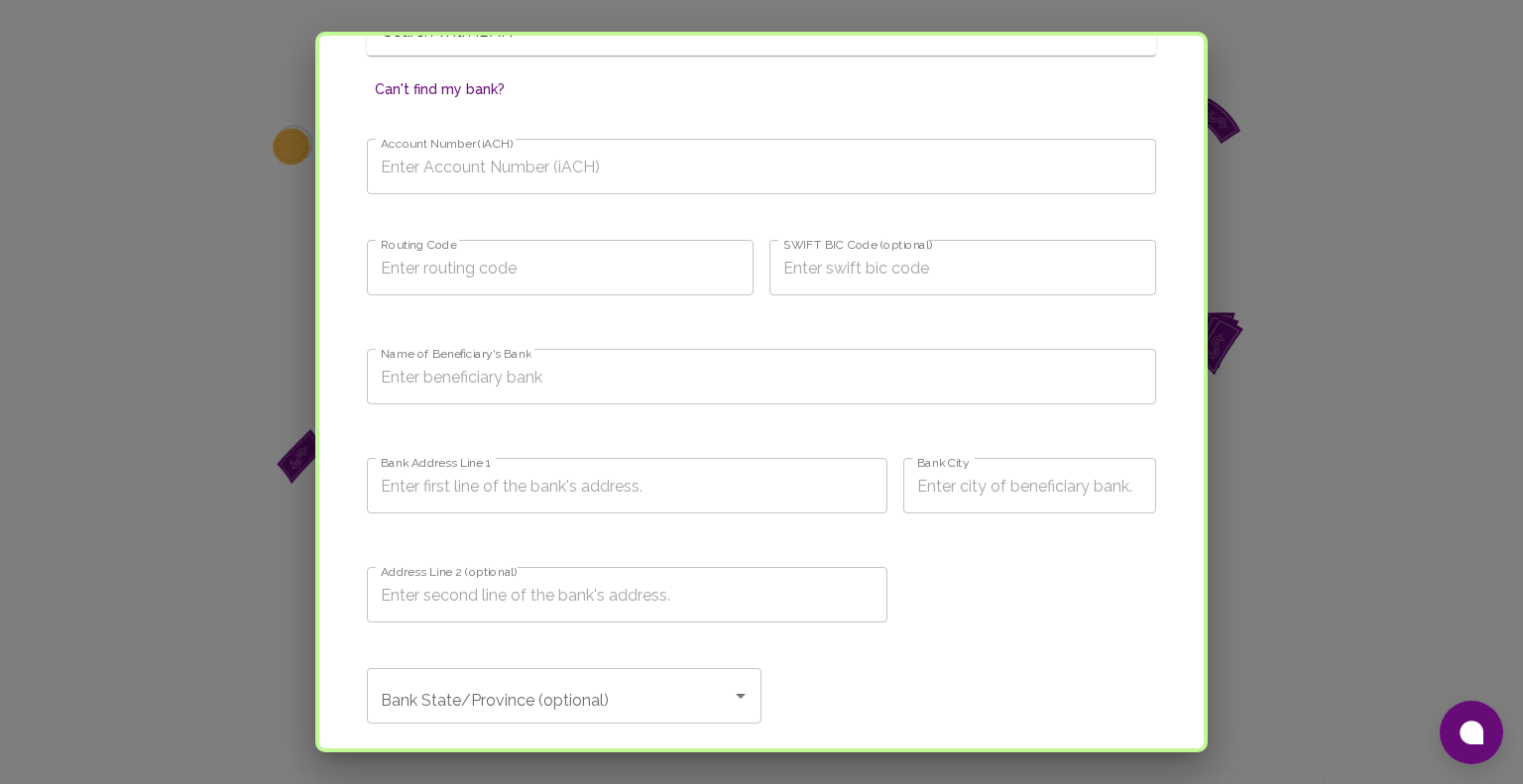 scroll, scrollTop: 1707, scrollLeft: 0, axis: vertical 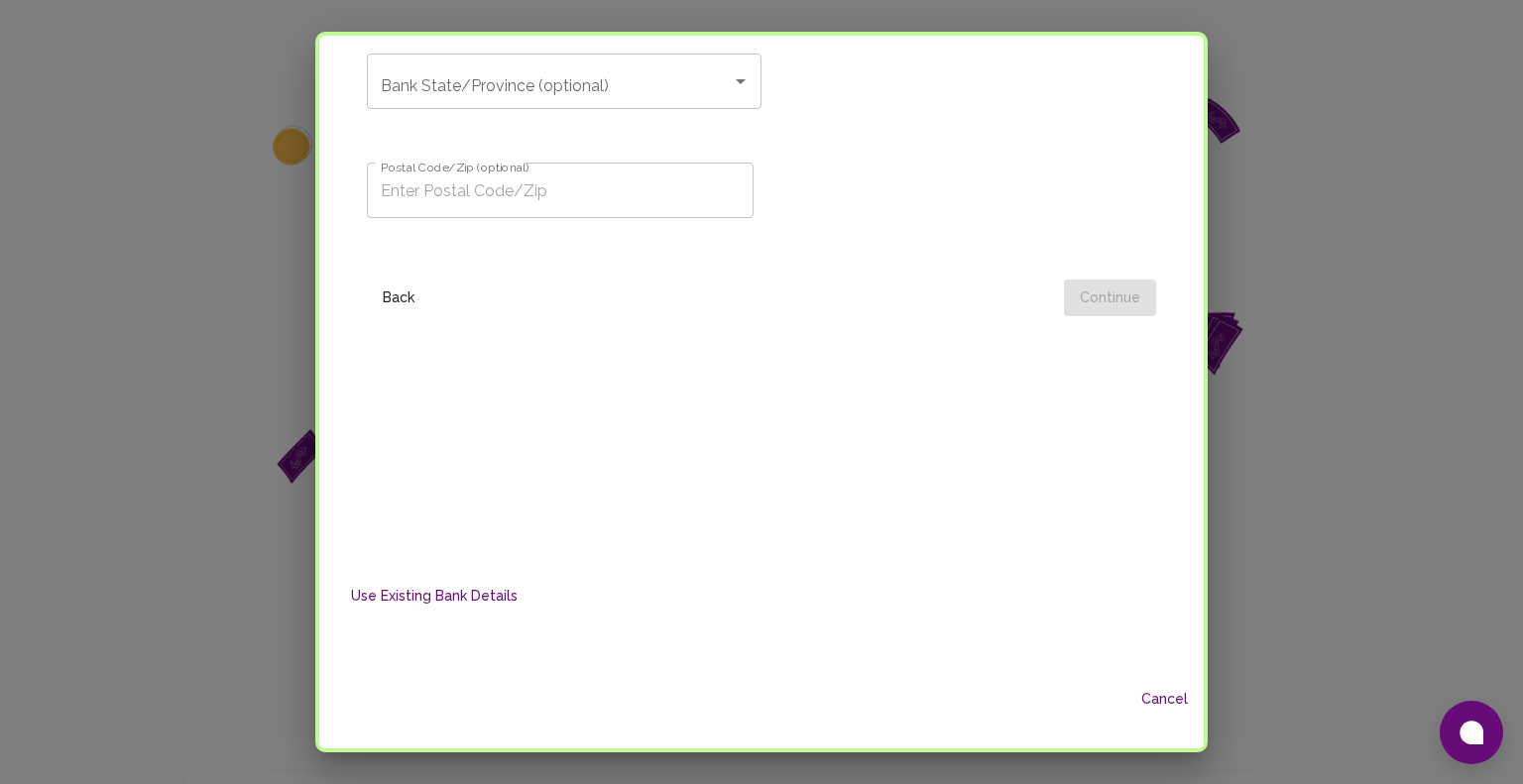 click on "Use Existing Bank Details" at bounding box center [434, 596] 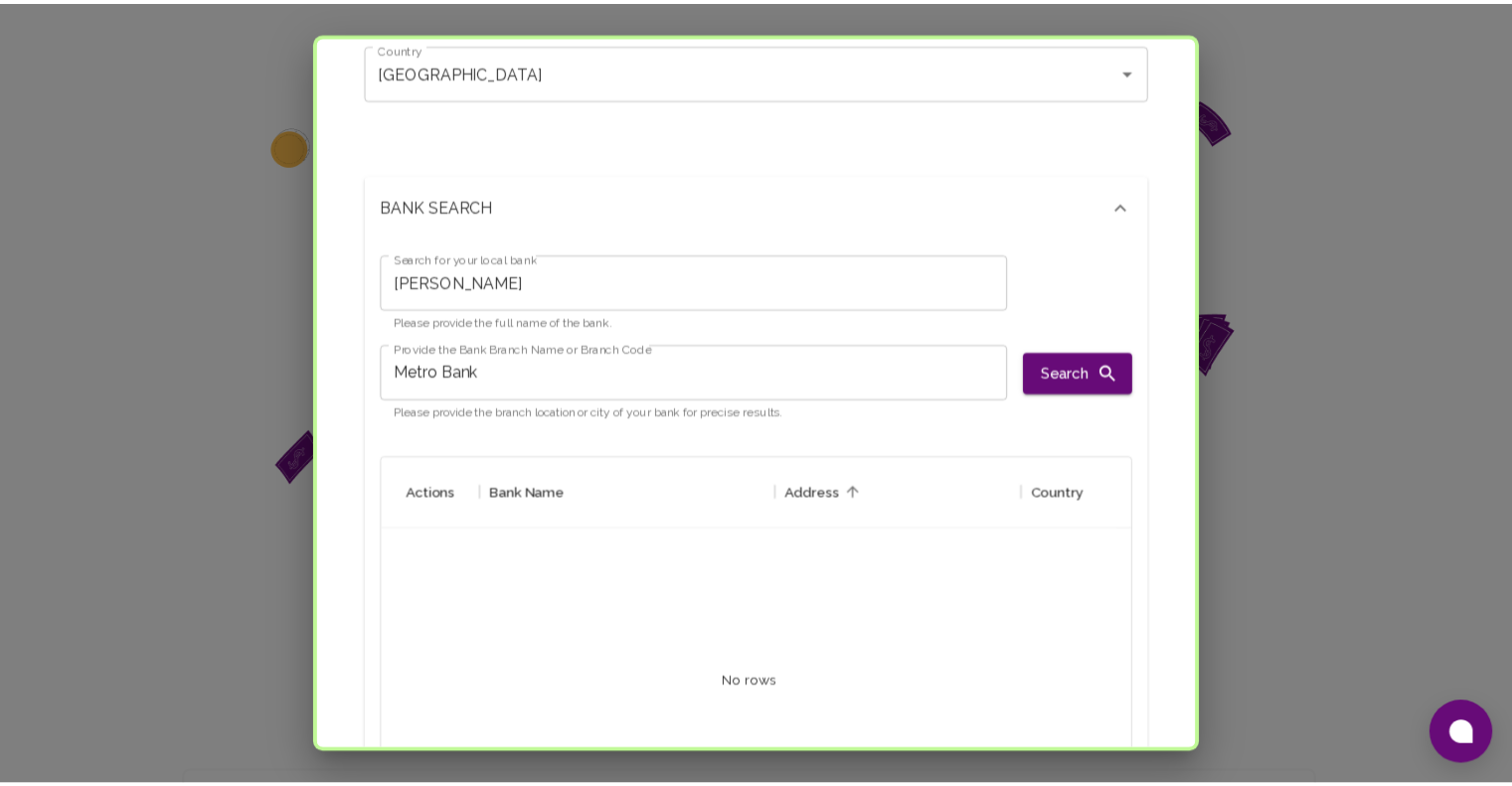 scroll, scrollTop: 0, scrollLeft: 0, axis: both 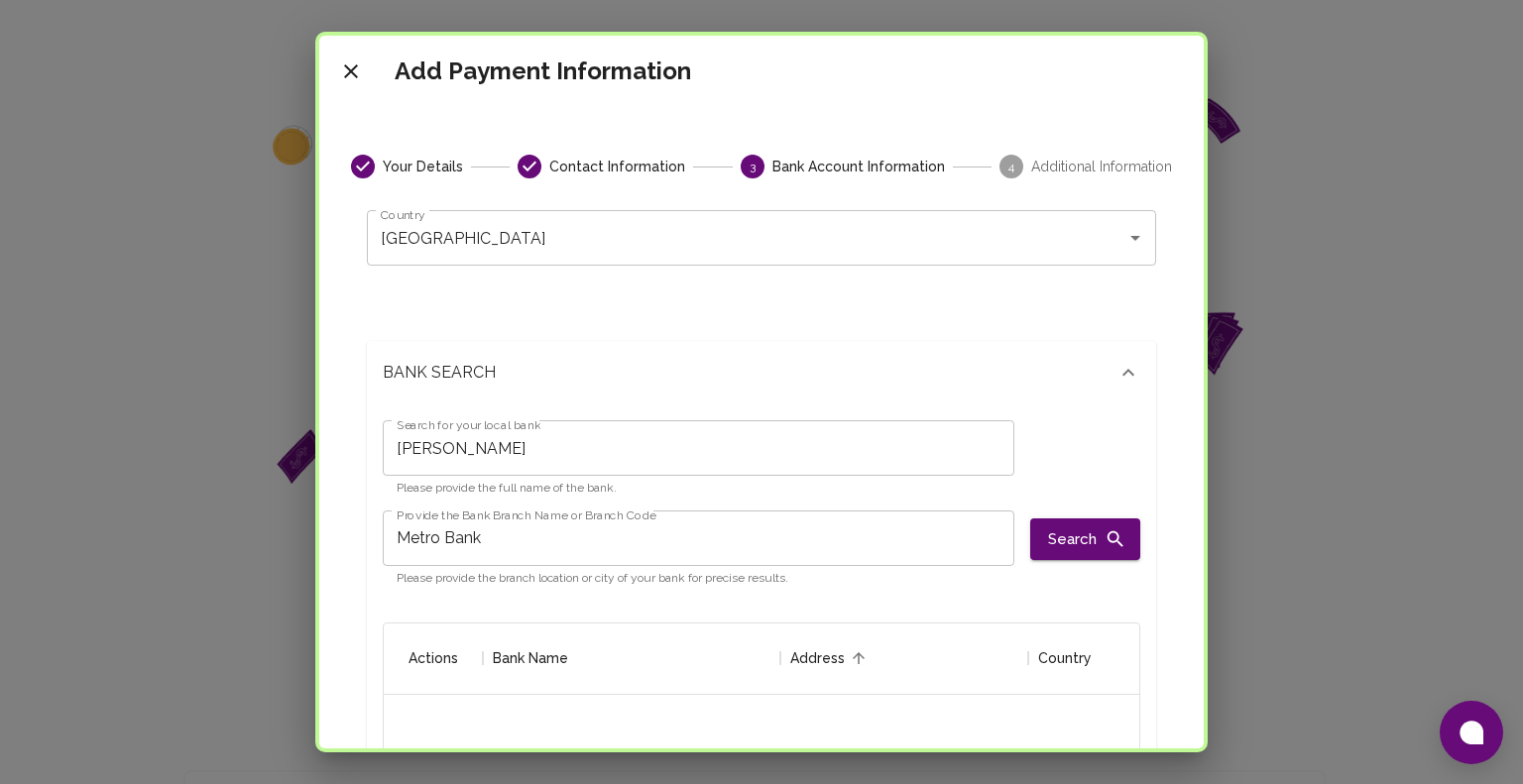 click on "Add Payment Information" at bounding box center (762, 71) 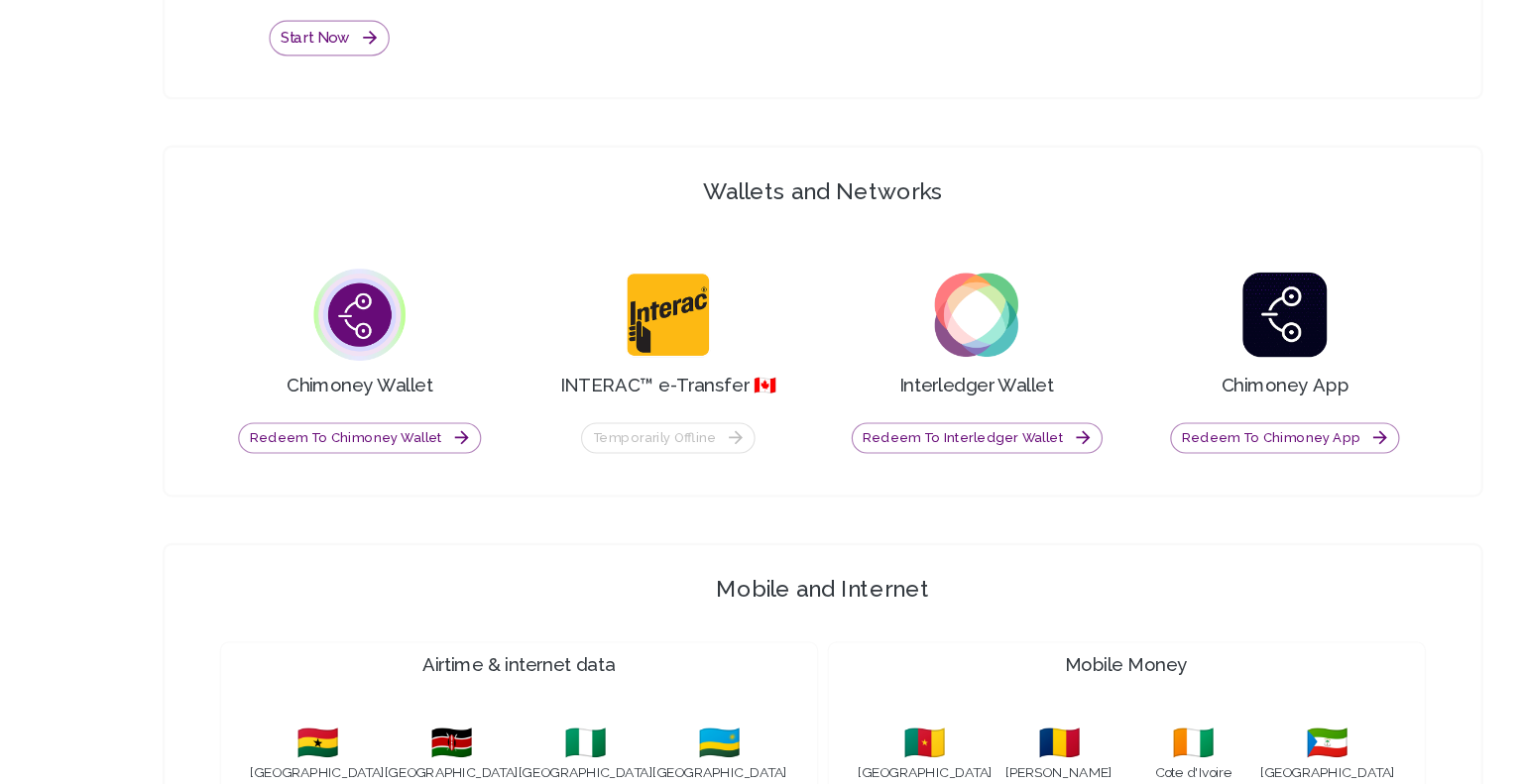 scroll, scrollTop: 1398, scrollLeft: 0, axis: vertical 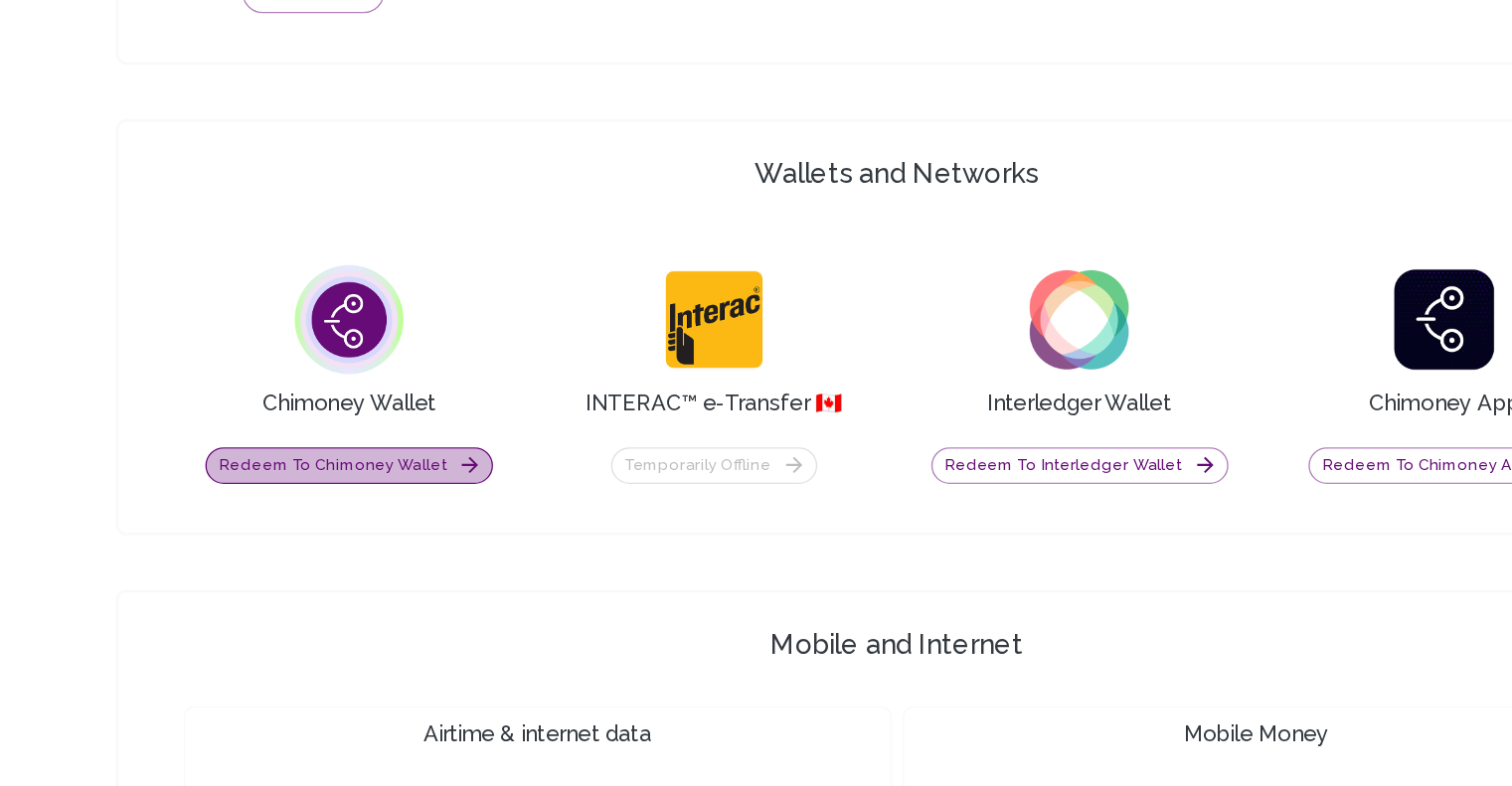 click on "Redeem to Chimoney Wallet" at bounding box center [355, 421] 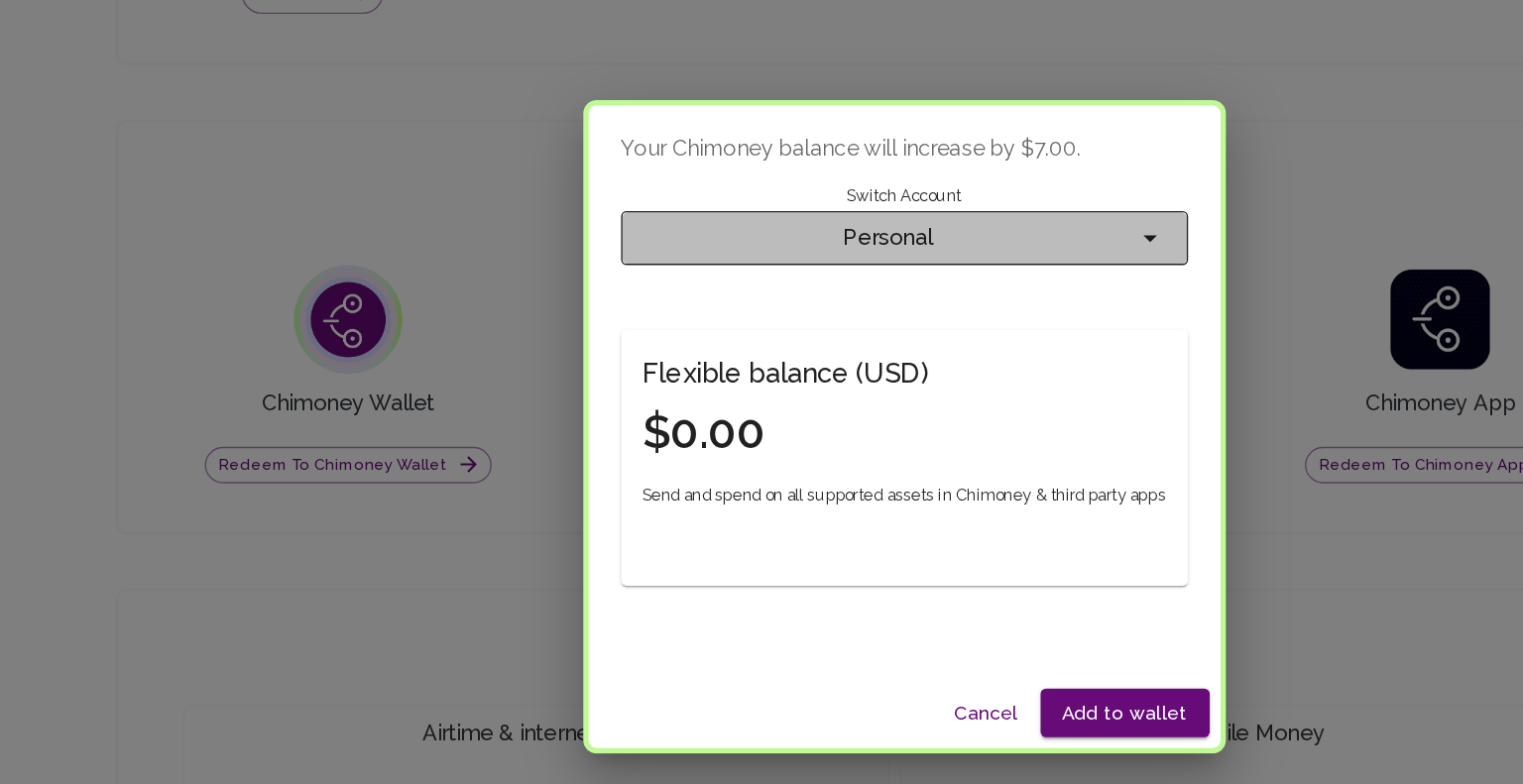 click on "Personal" at bounding box center (750, 254) 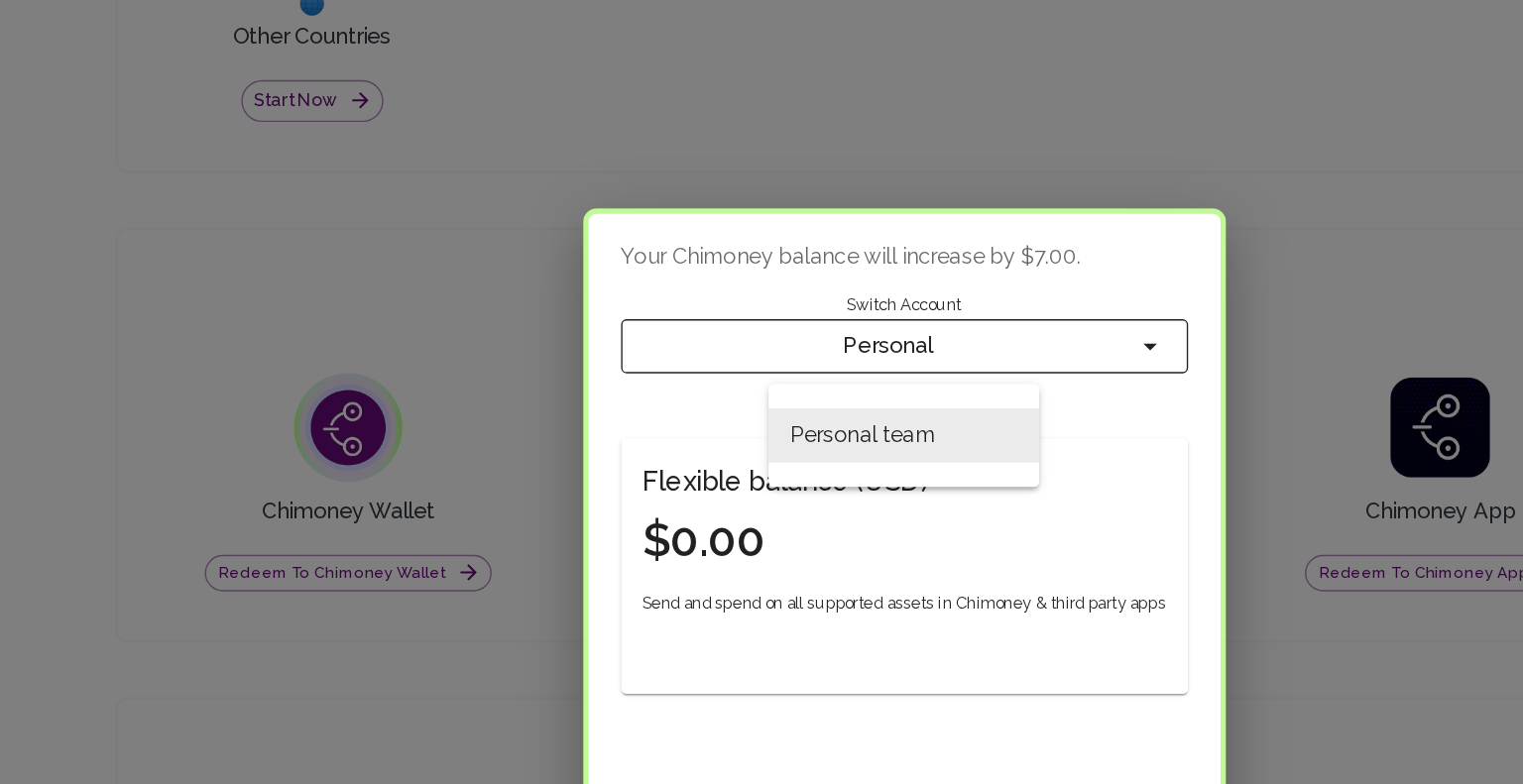 click at bounding box center [762, 392] 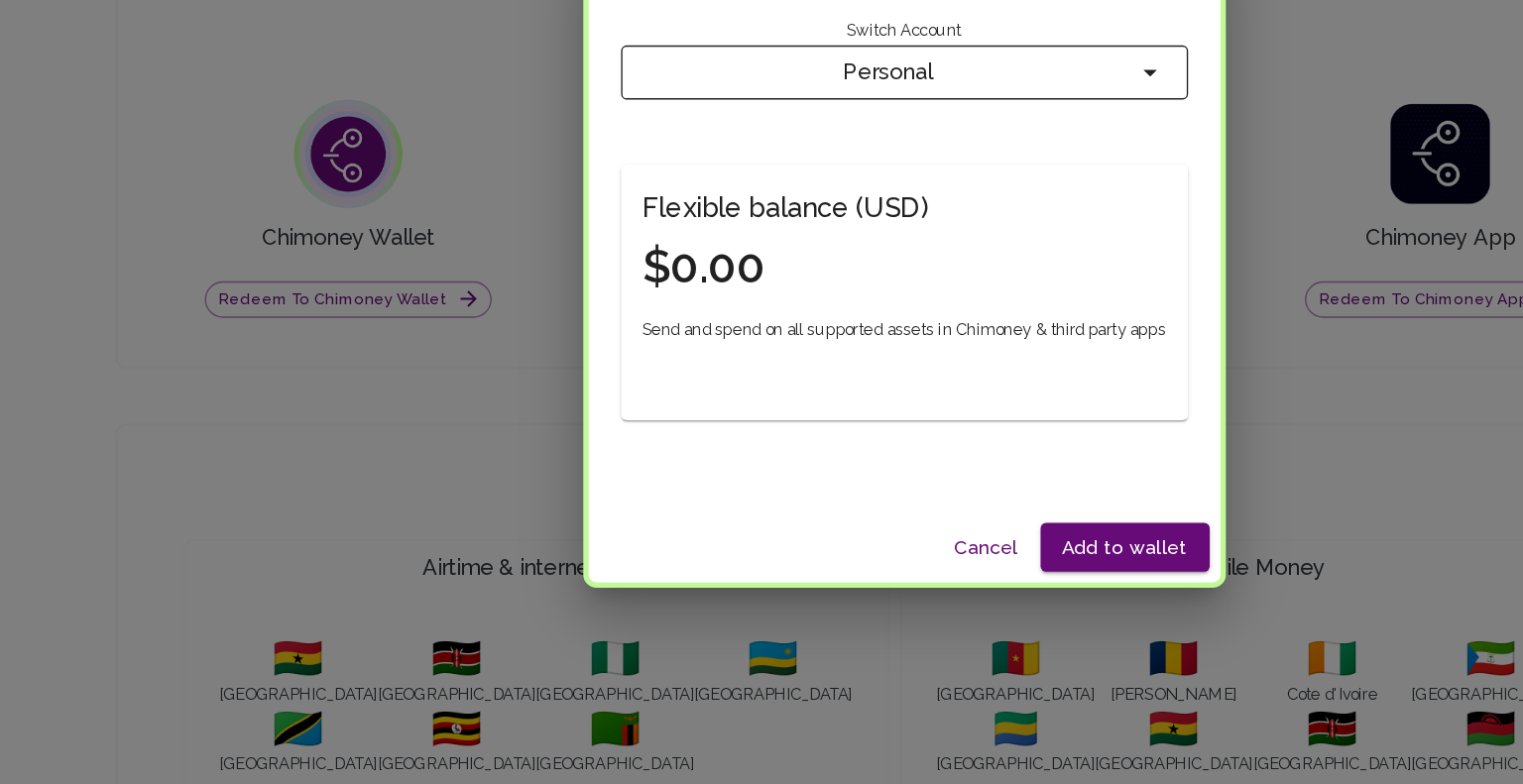scroll, scrollTop: 1396, scrollLeft: 0, axis: vertical 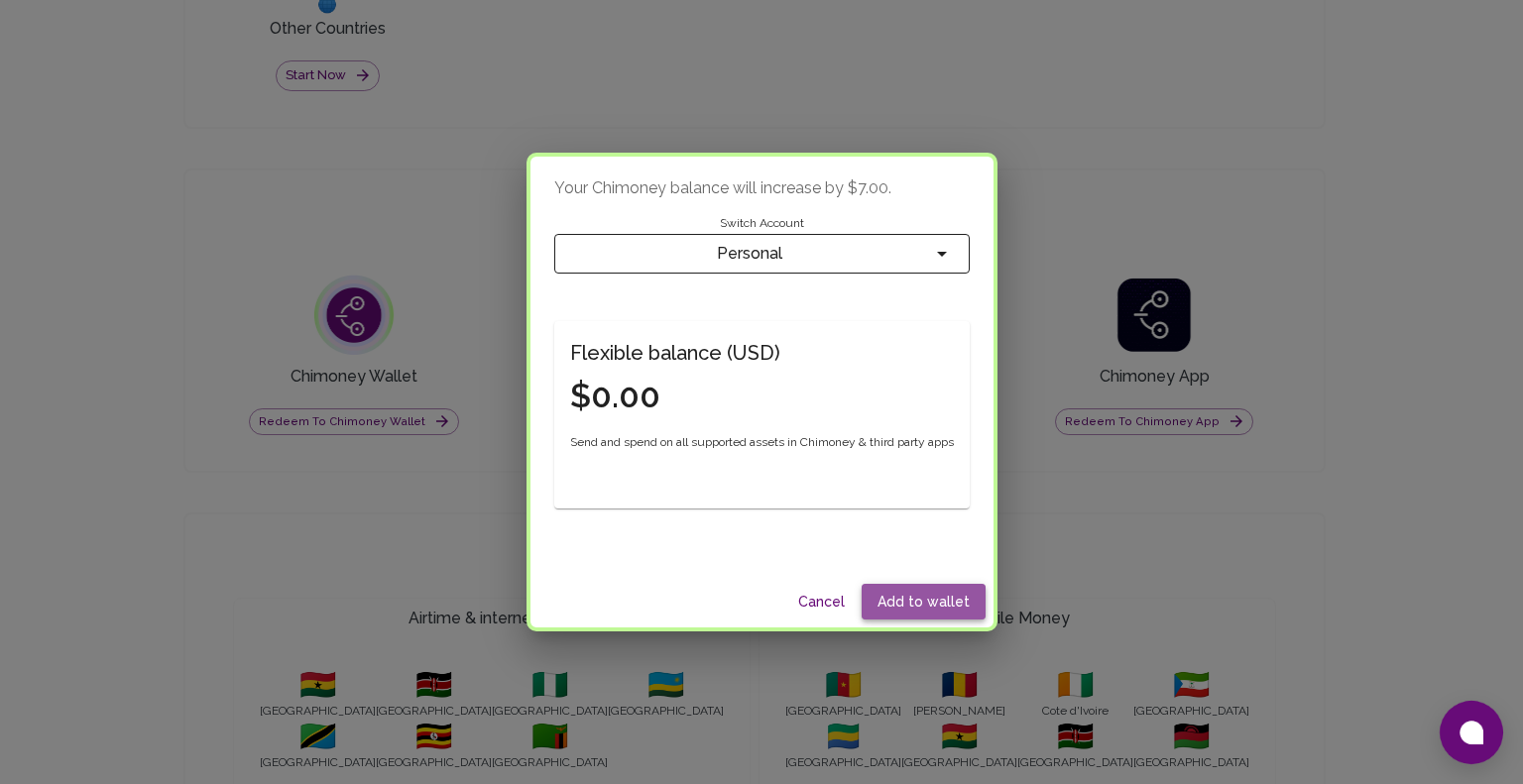 click on "Add to wallet" at bounding box center (923, 602) 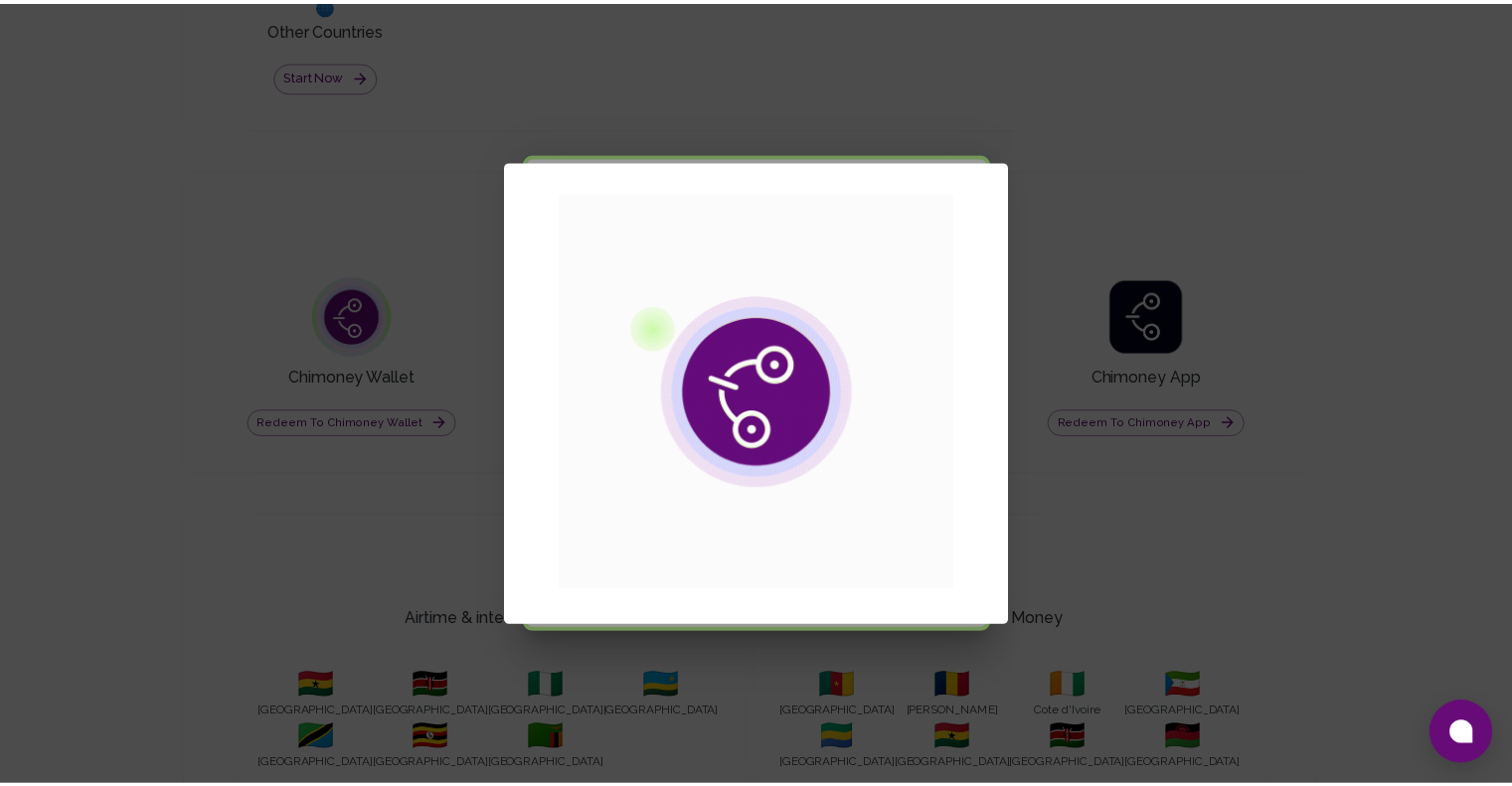 scroll, scrollTop: 0, scrollLeft: 0, axis: both 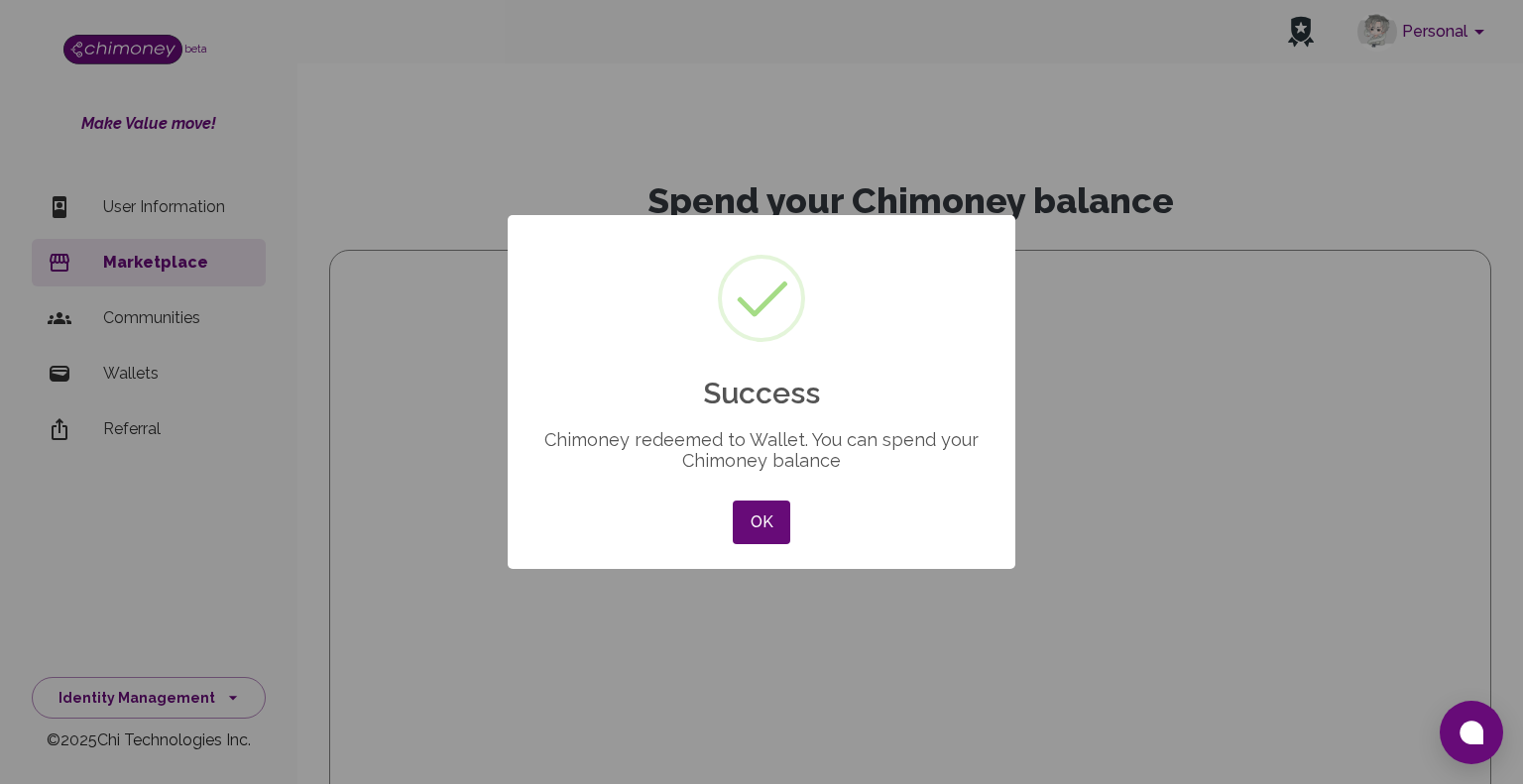 click on "×
Success Chimoney redeemed to Wallet. You can spend your Chimoney balance OK No Cancel" at bounding box center (762, 392) 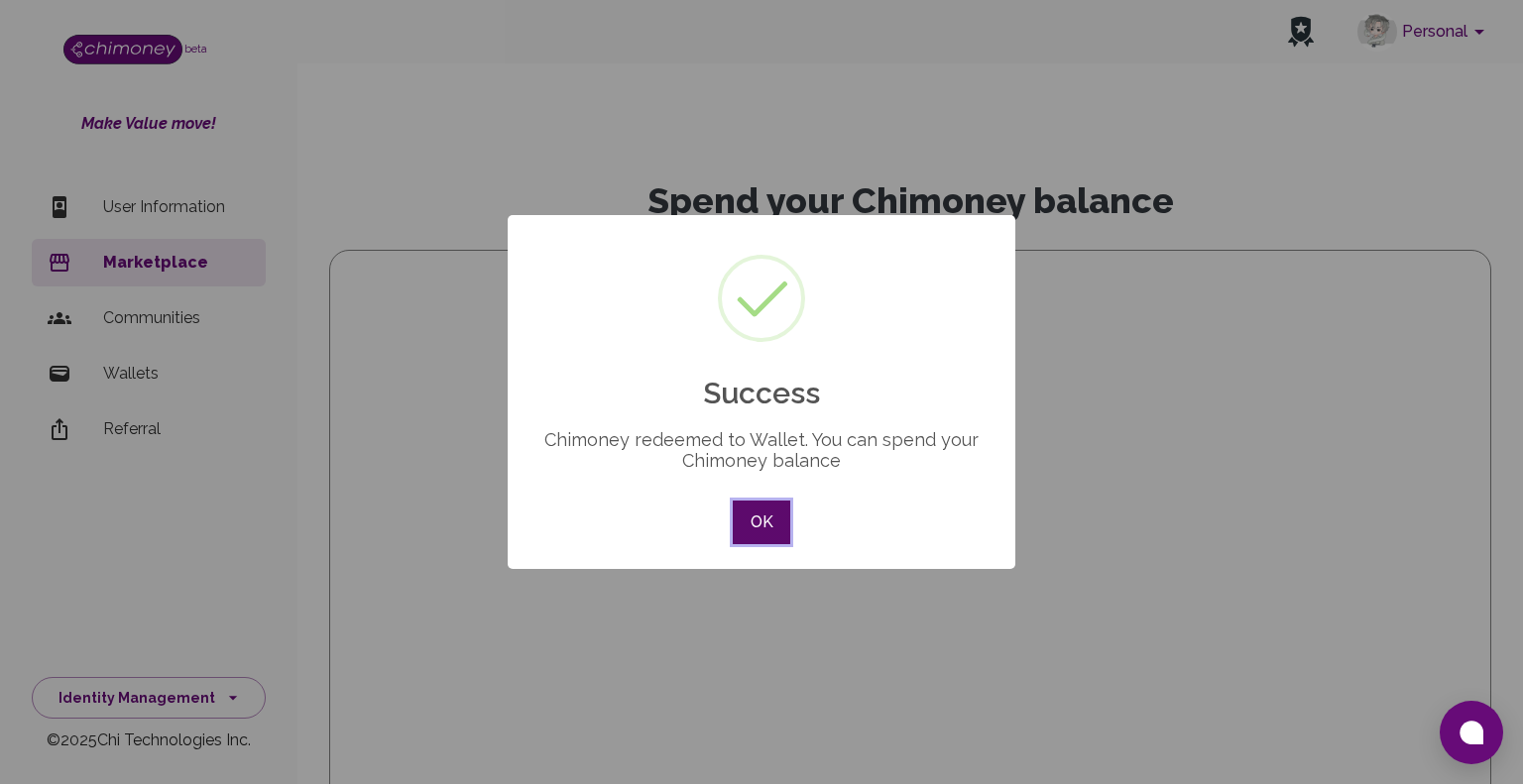click on "OK" at bounding box center (762, 522) 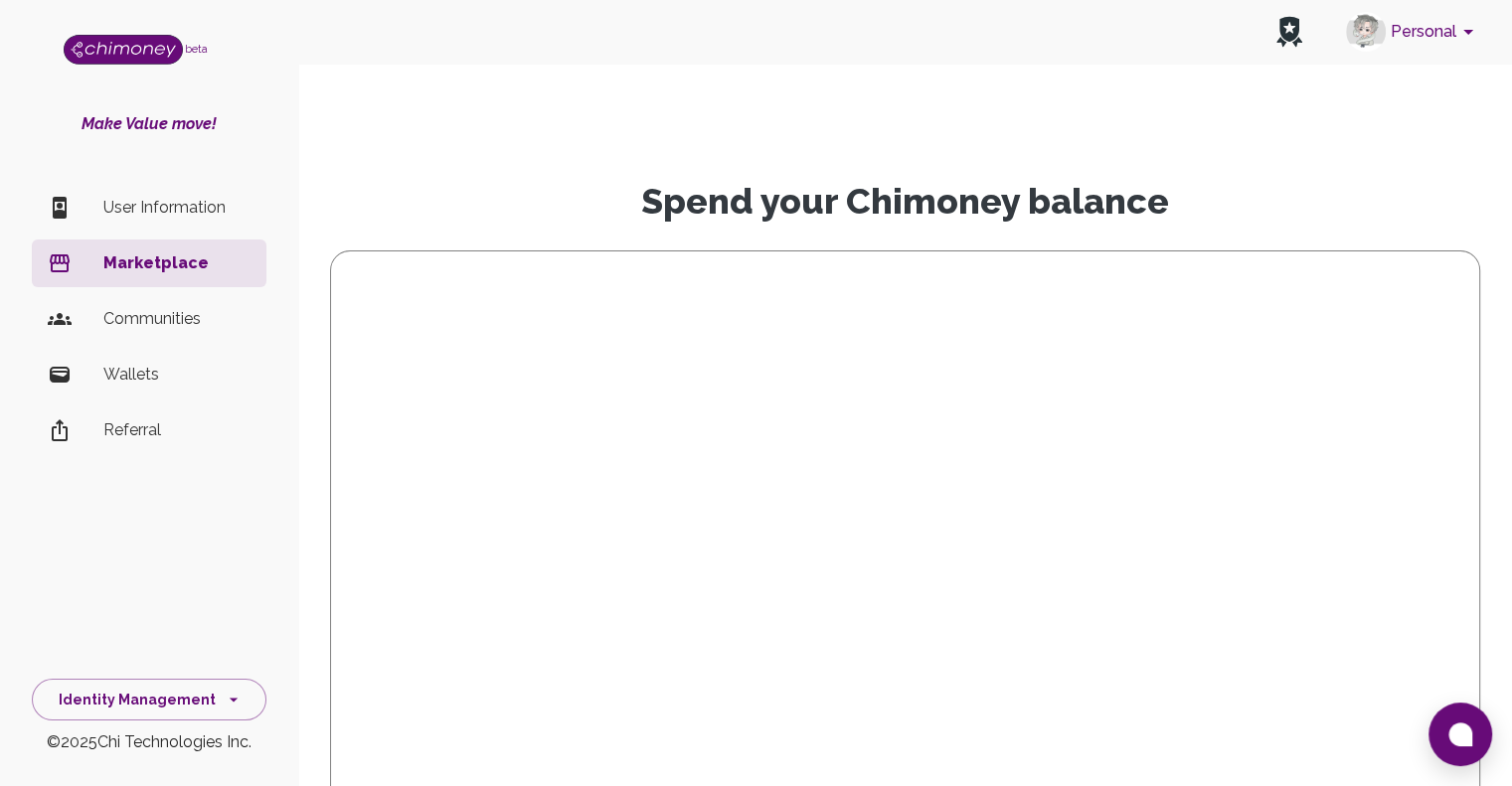 click at bounding box center [76, 208] 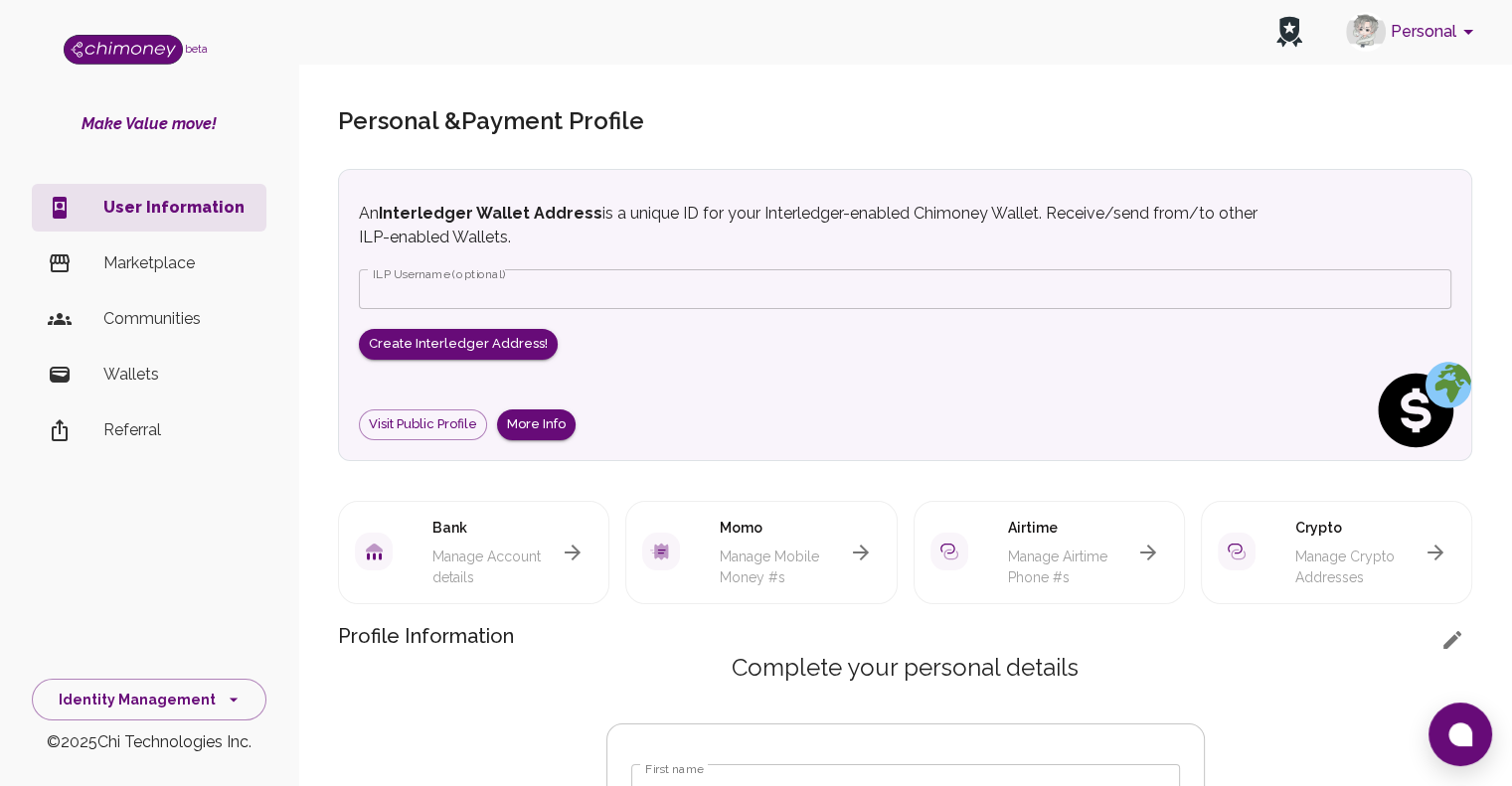 scroll, scrollTop: 298, scrollLeft: 0, axis: vertical 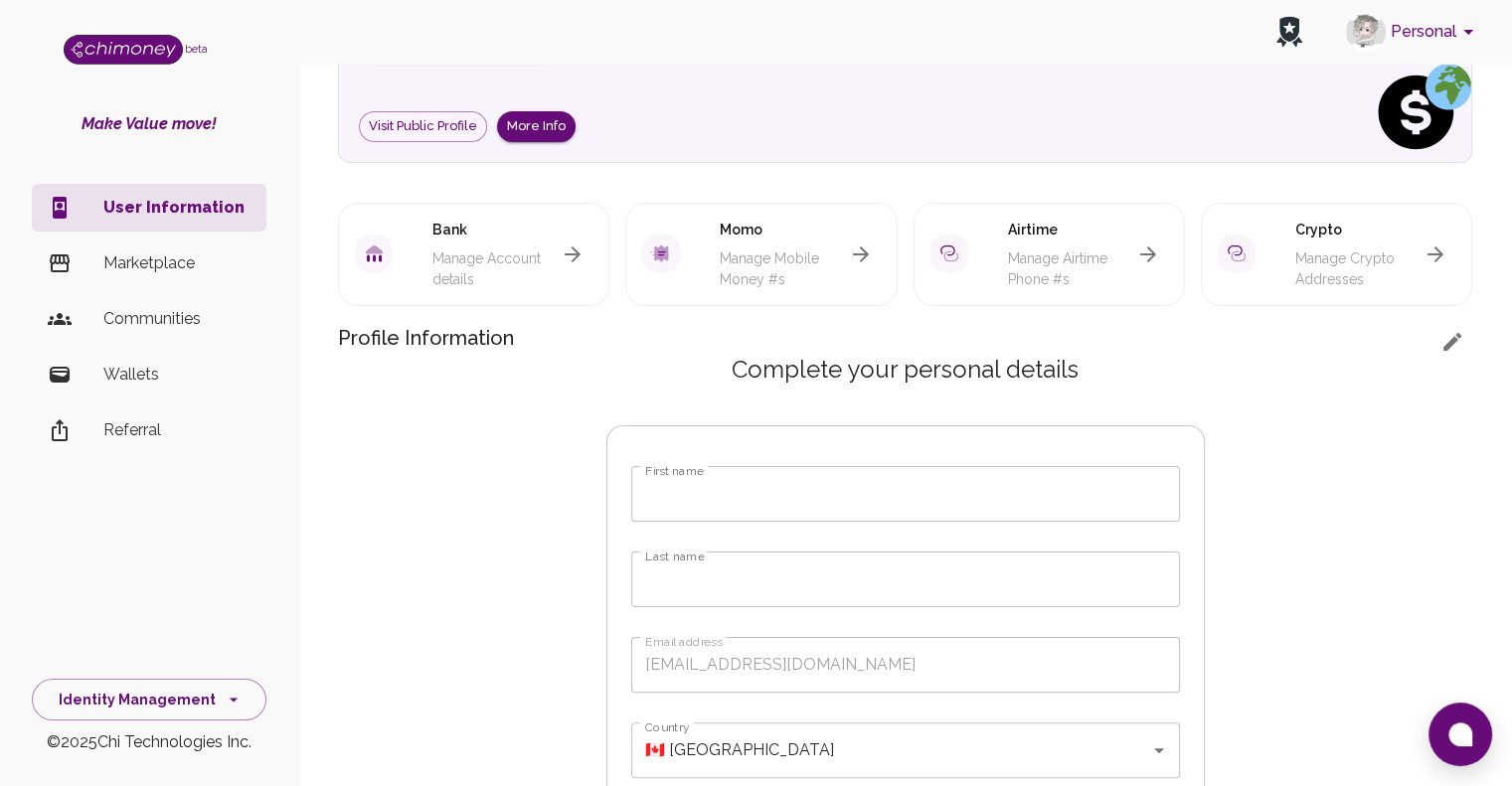 click on "Wallets" at bounding box center (149, 375) 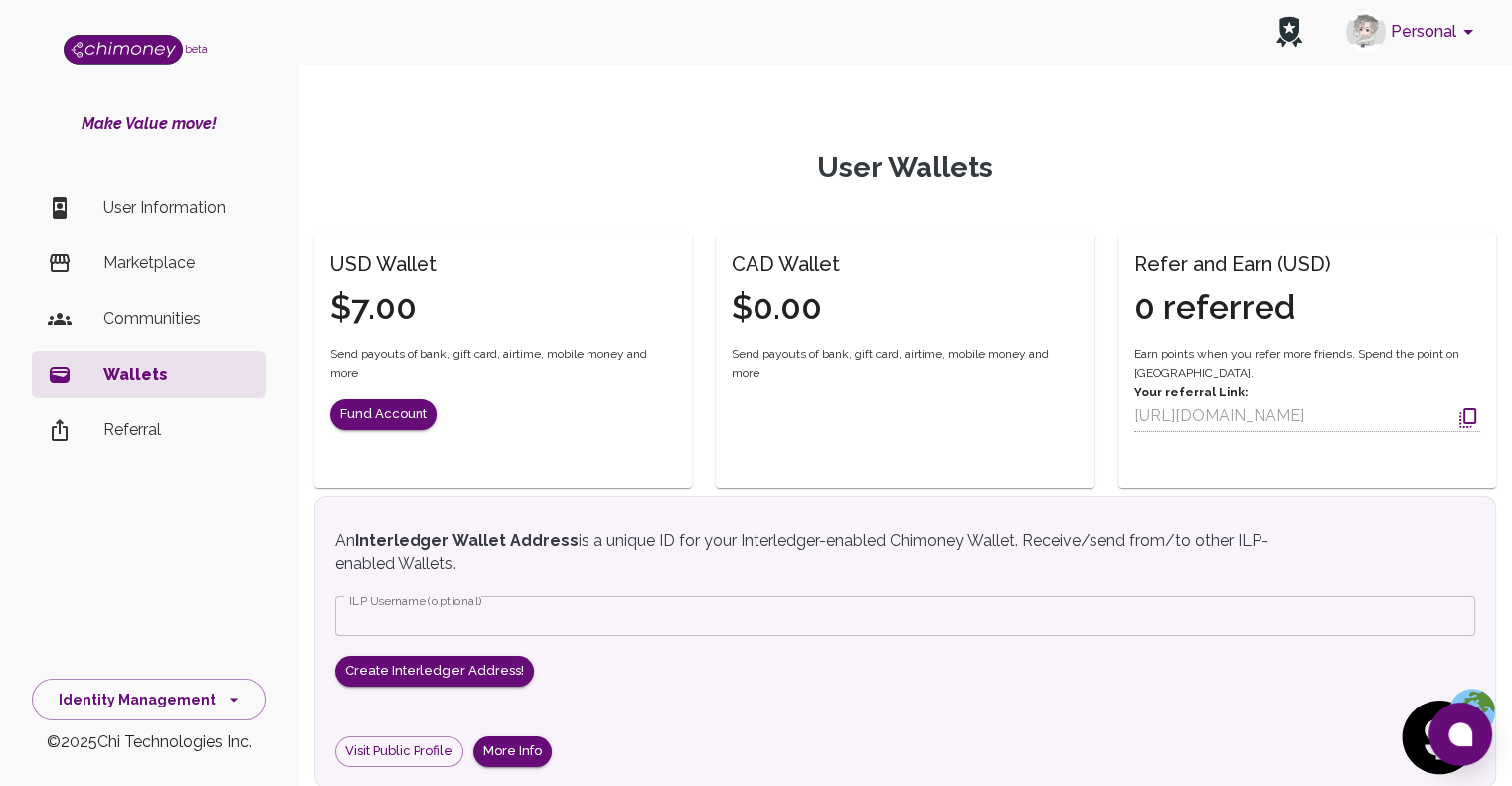 scroll, scrollTop: 12, scrollLeft: 0, axis: vertical 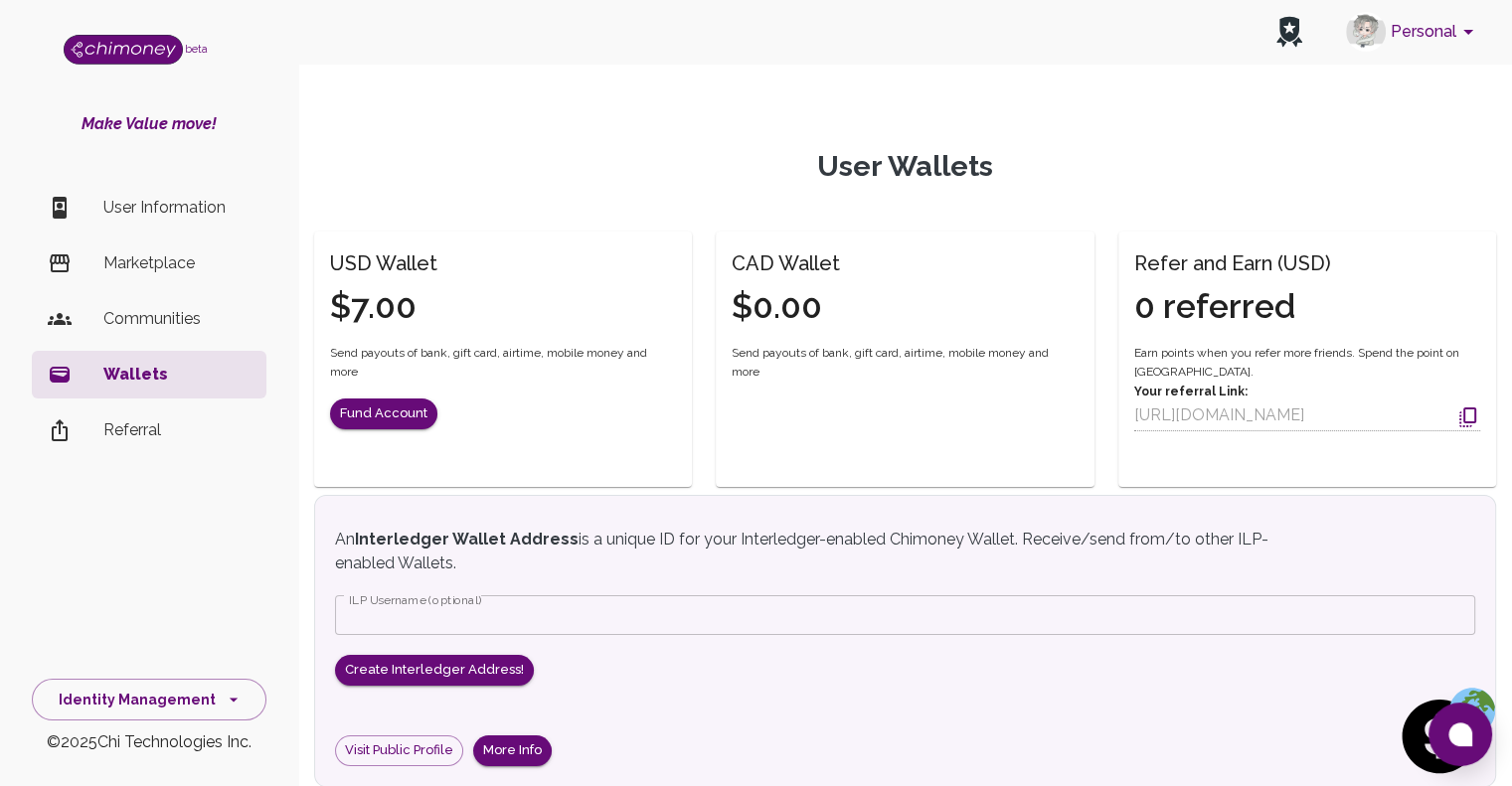 click on "USD Wallet $7.00 Send payouts of bank, gift card, airtime, mobile money and more   Fund Account" at bounding box center [503, 351] 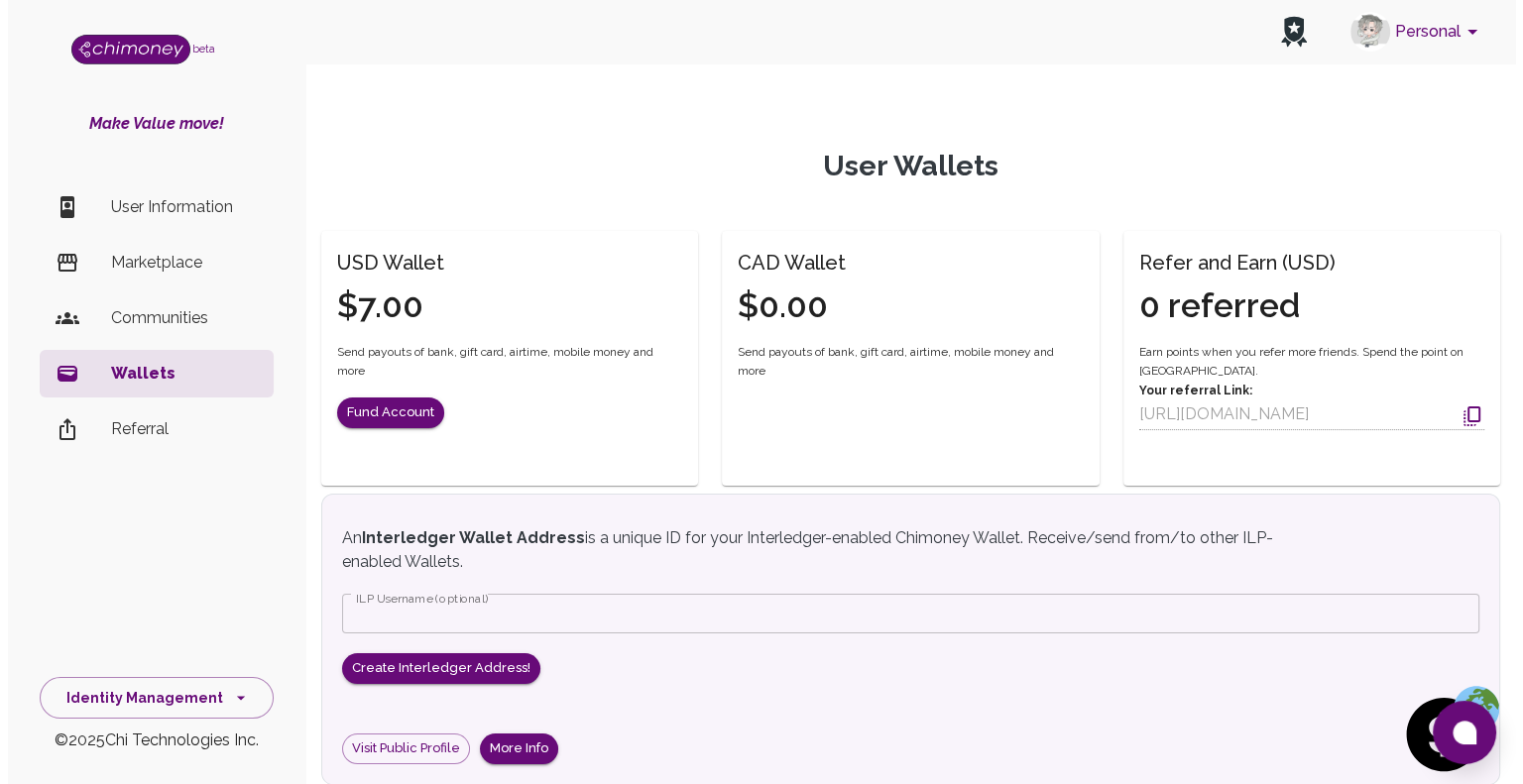 scroll, scrollTop: 111, scrollLeft: 0, axis: vertical 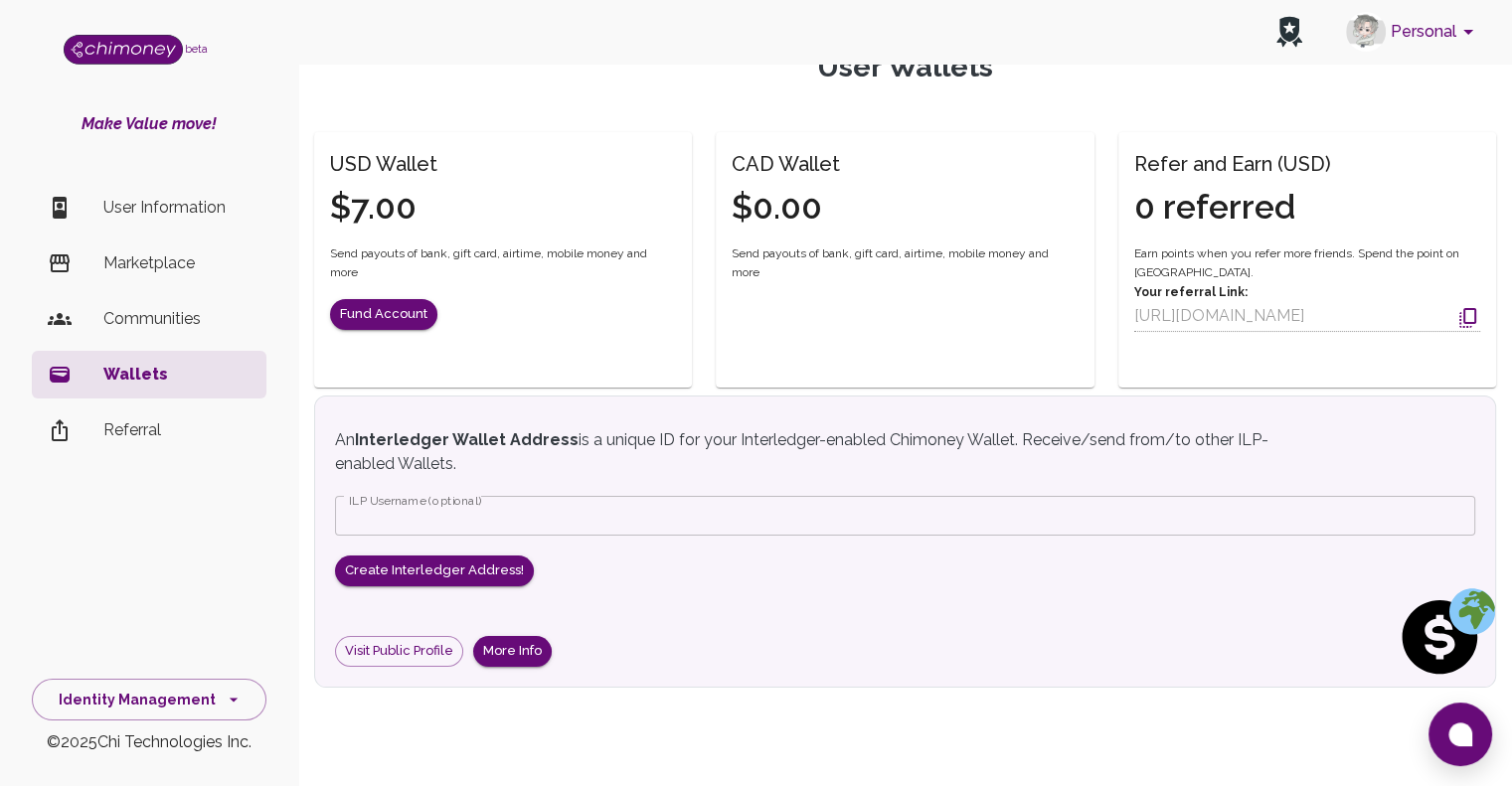 drag, startPoint x: 406, startPoint y: 391, endPoint x: 401, endPoint y: 372, distance: 19.646883 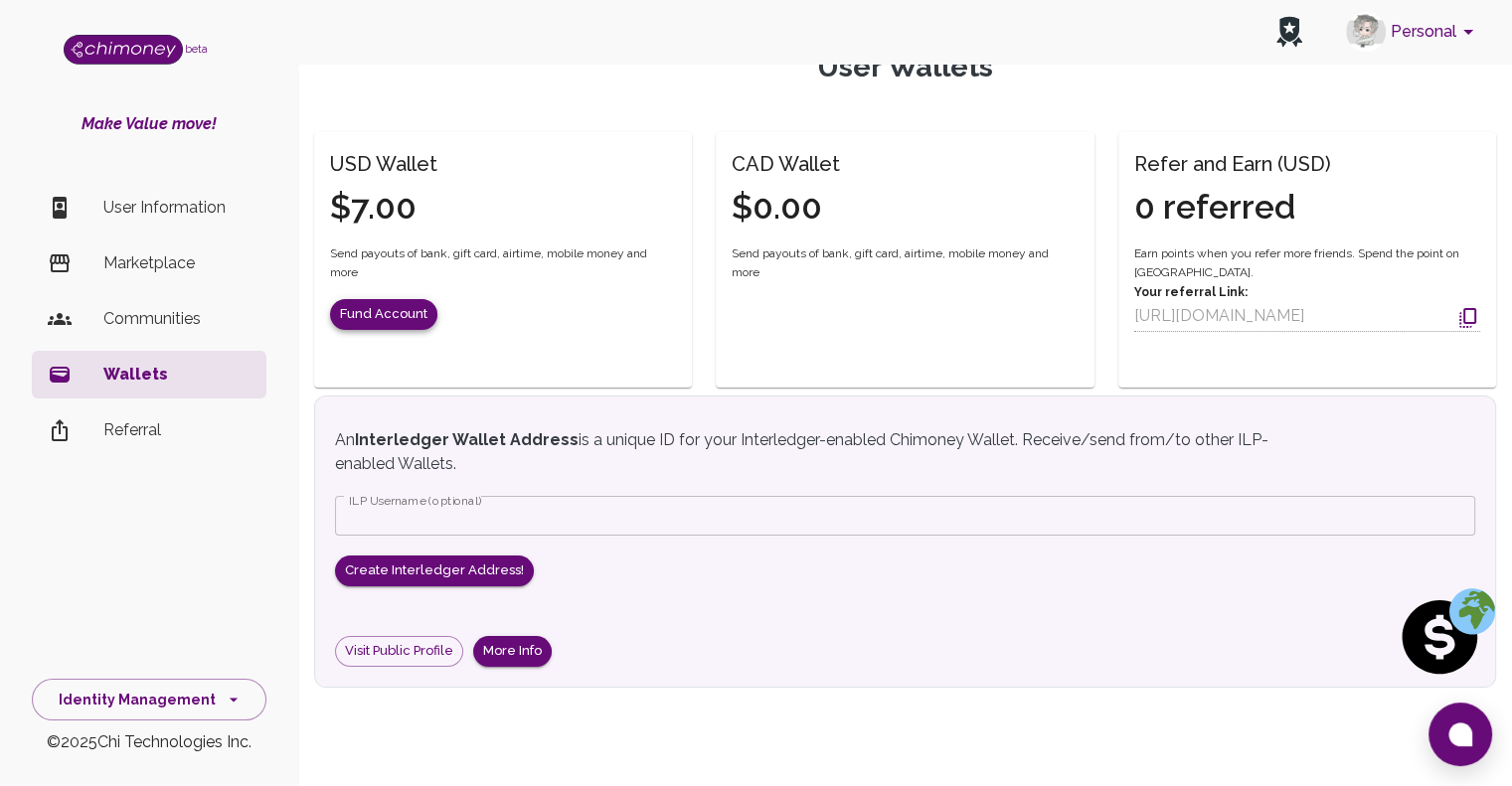 click on "Fund Account" at bounding box center [384, 314] 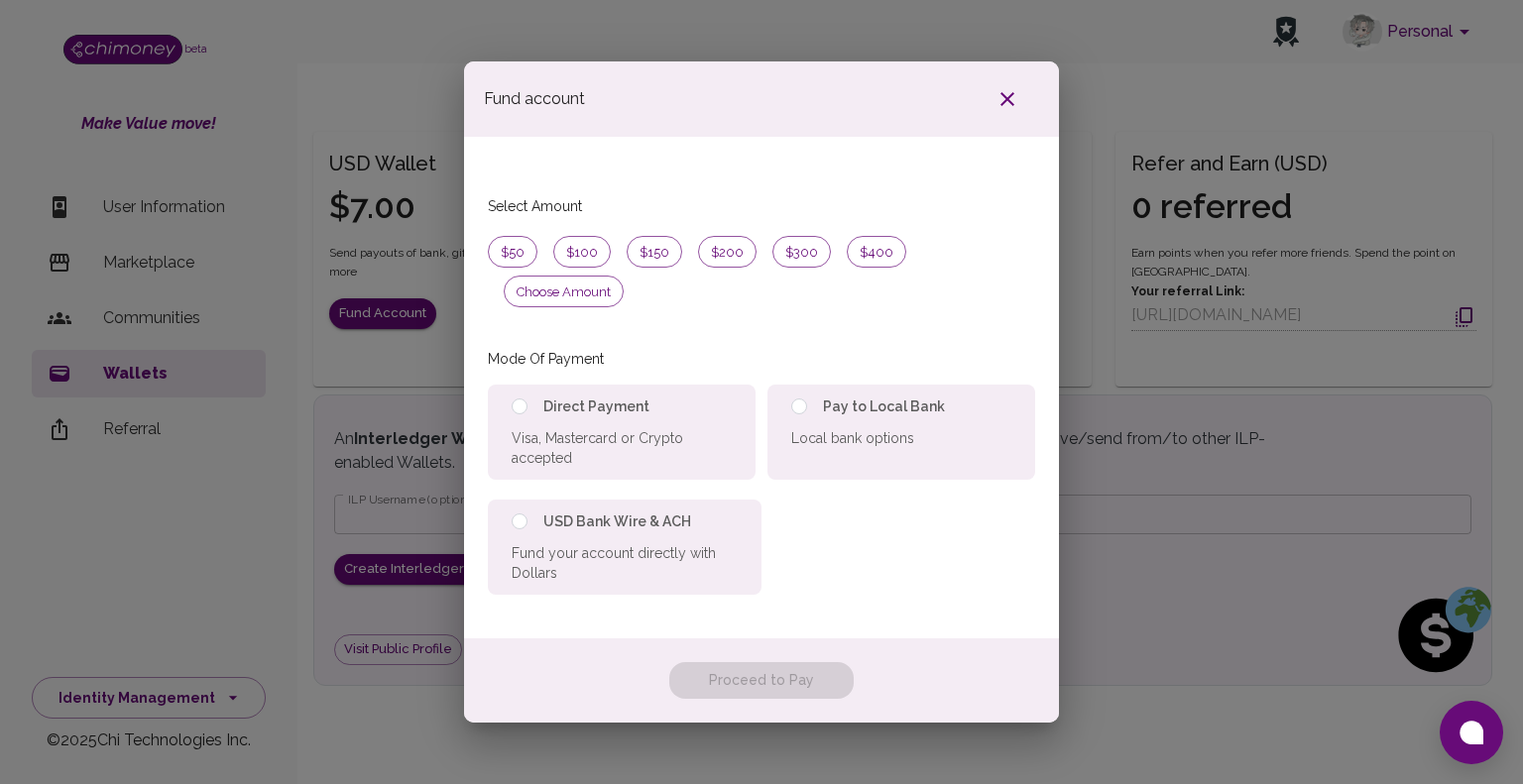 click on "Pay to Local Bank Local bank options" at bounding box center (901, 432) 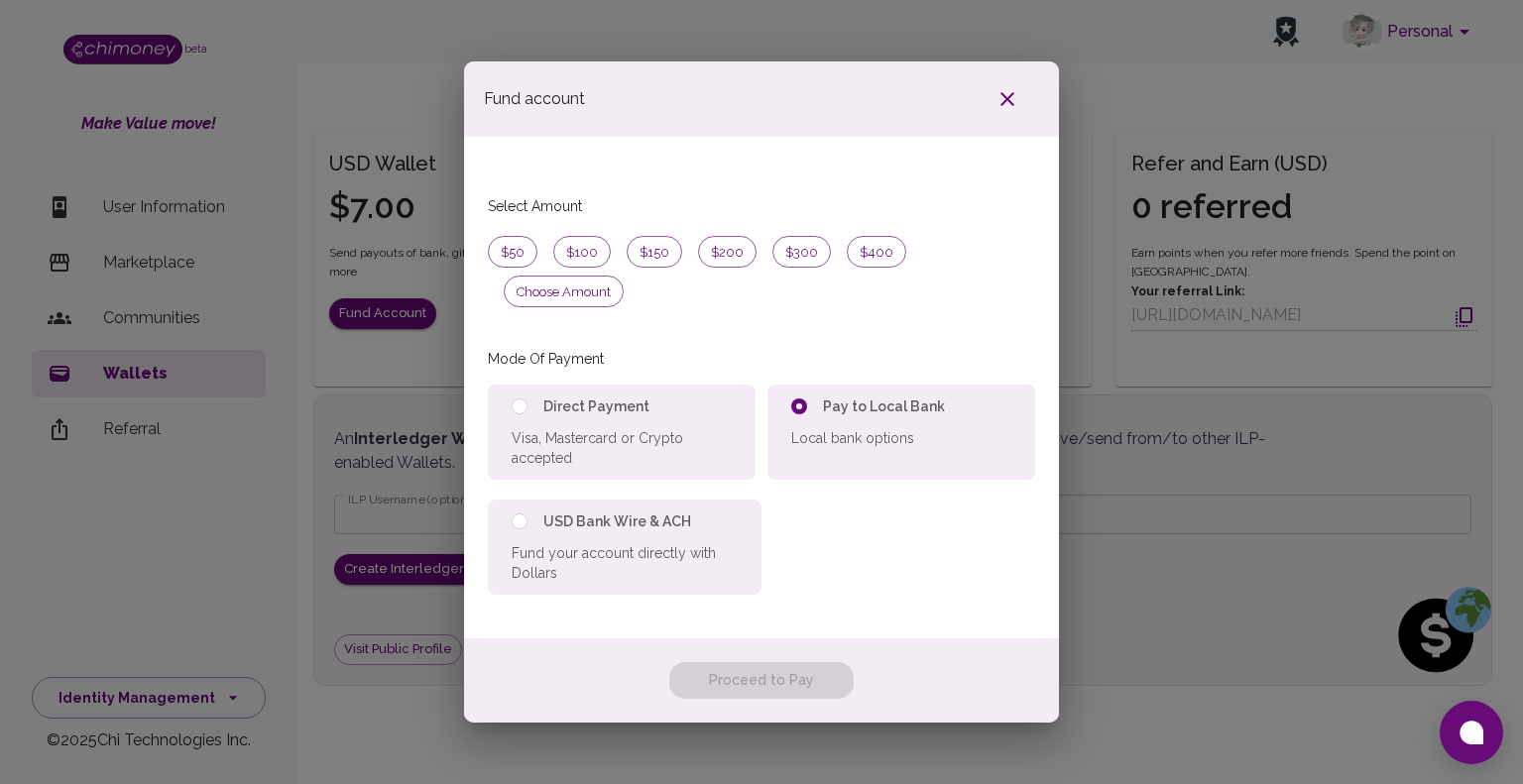click on "Fund your account directly with Dollars" at bounding box center (625, 563) 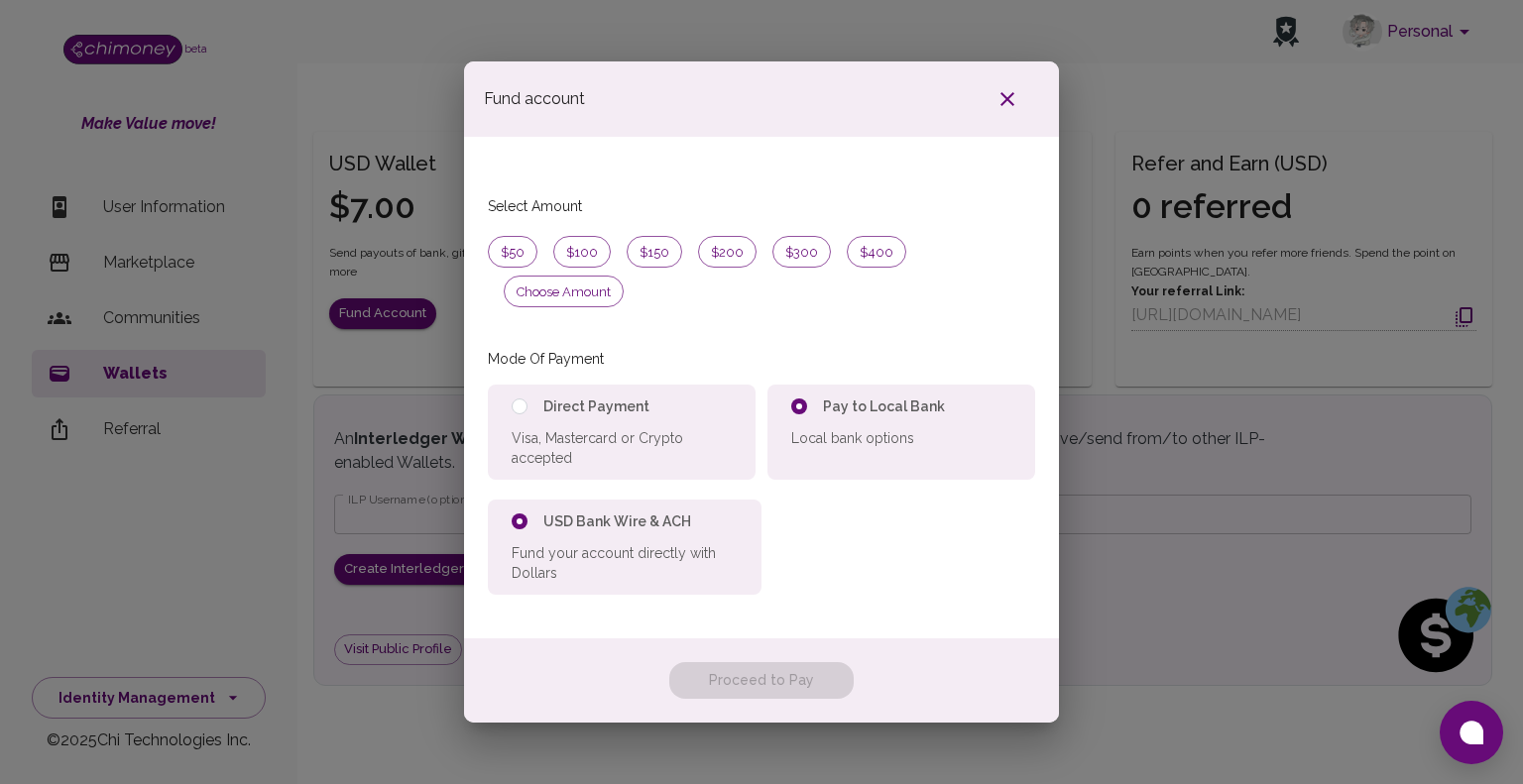 radio on "false" 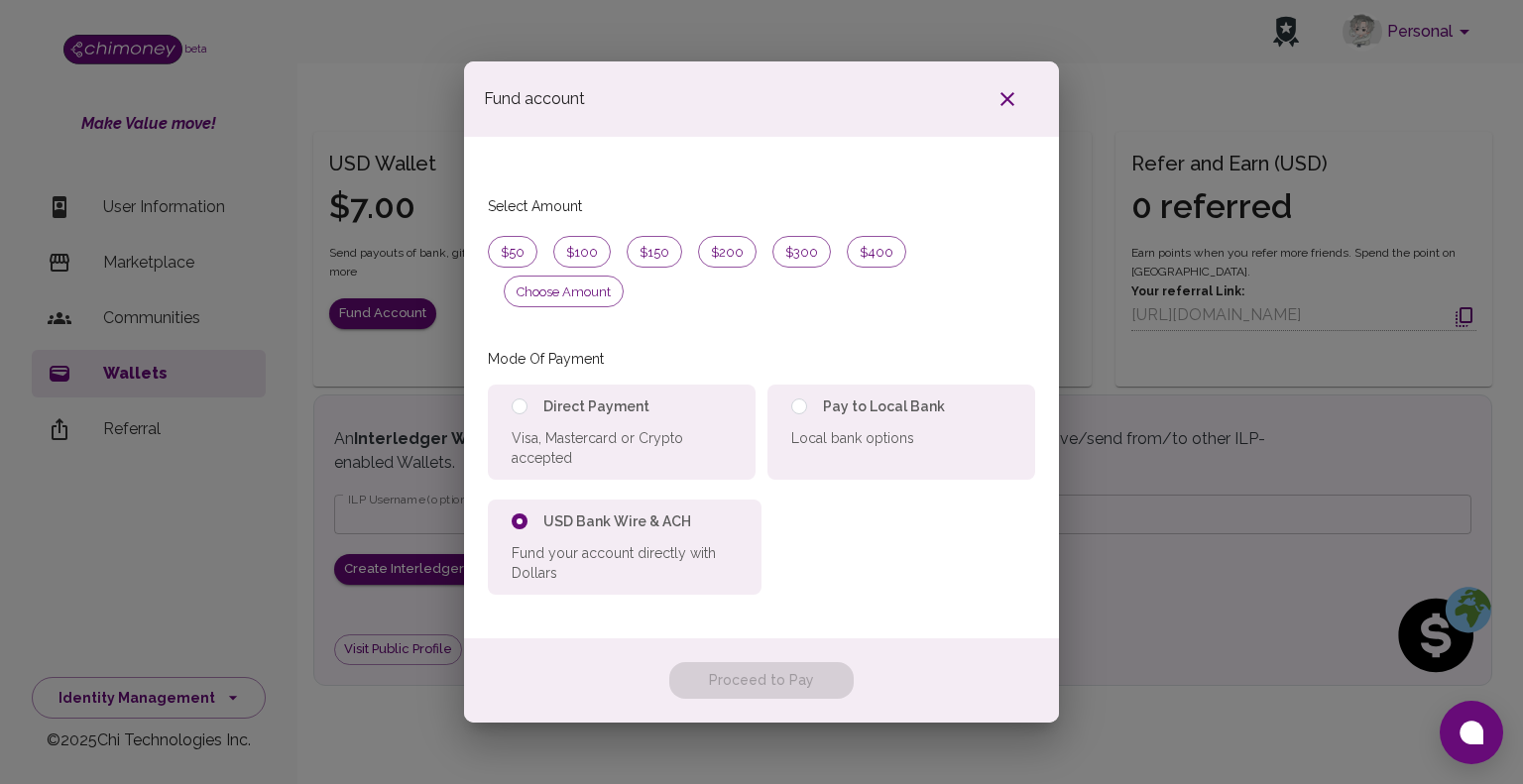 click on "Proceed to Pay" at bounding box center (762, 680) 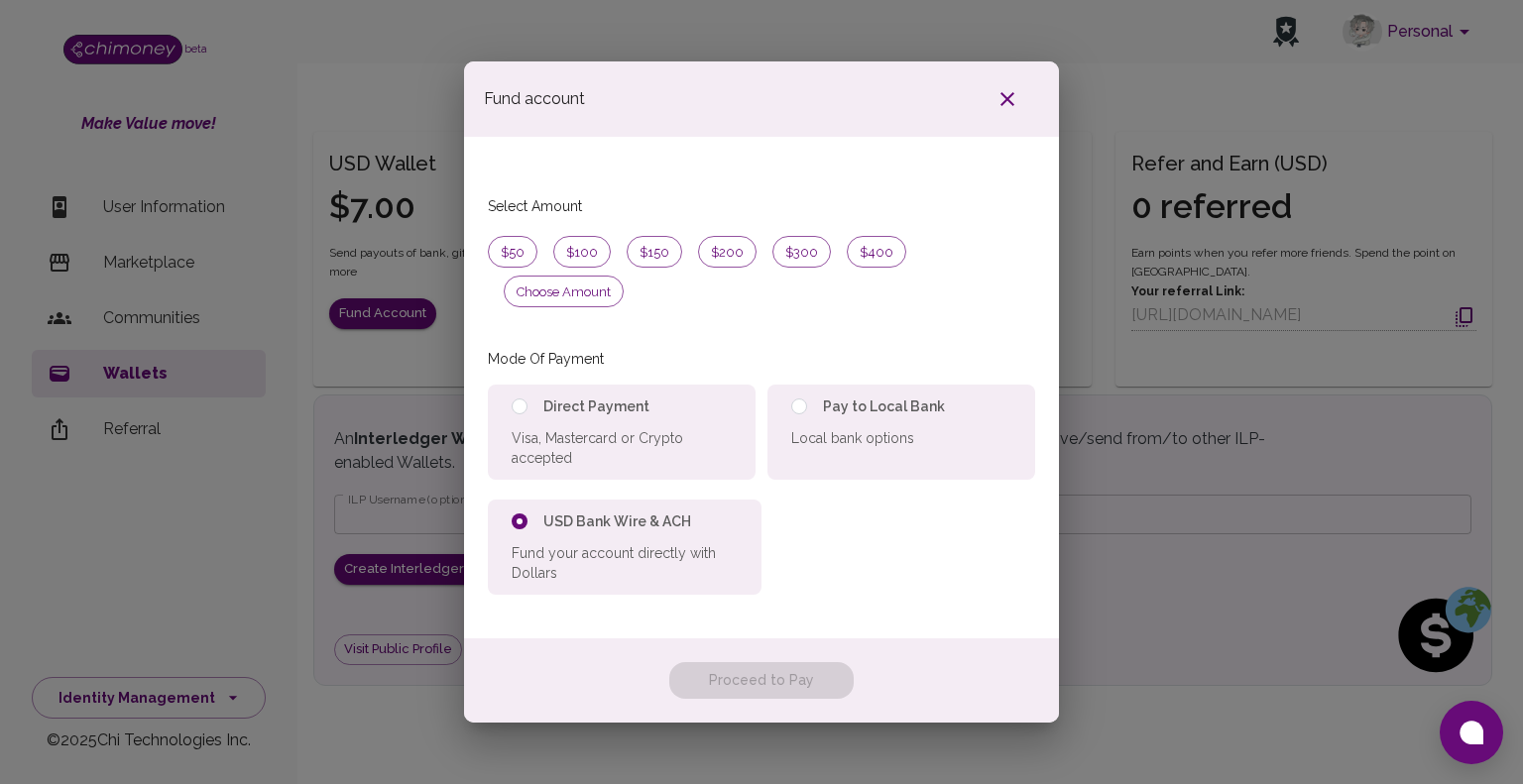 click on "Select Amount $50 $100 $150 $200 $300 $400 Choose amount" at bounding box center [762, 252] 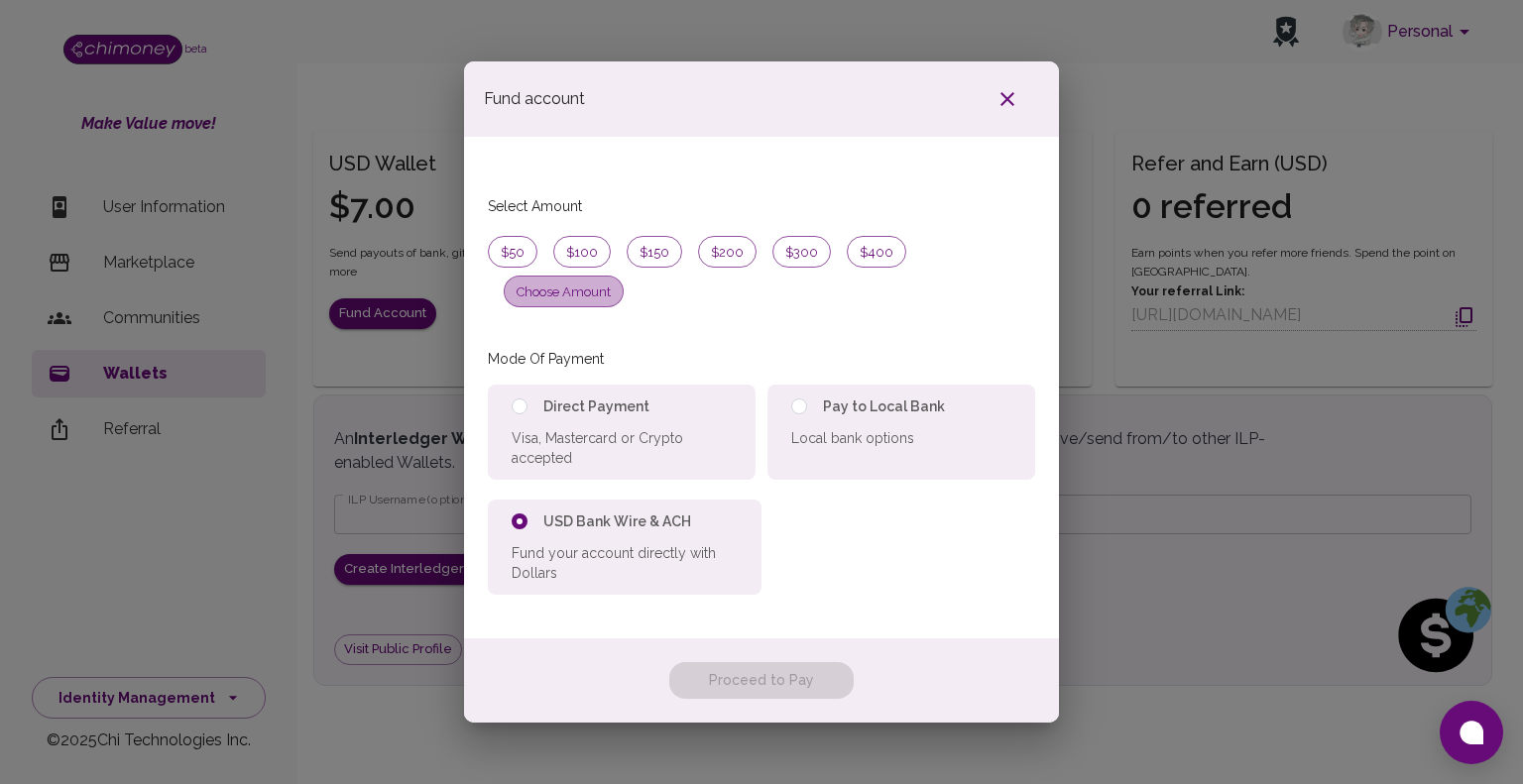 click on "Choose amount" at bounding box center [563, 292] 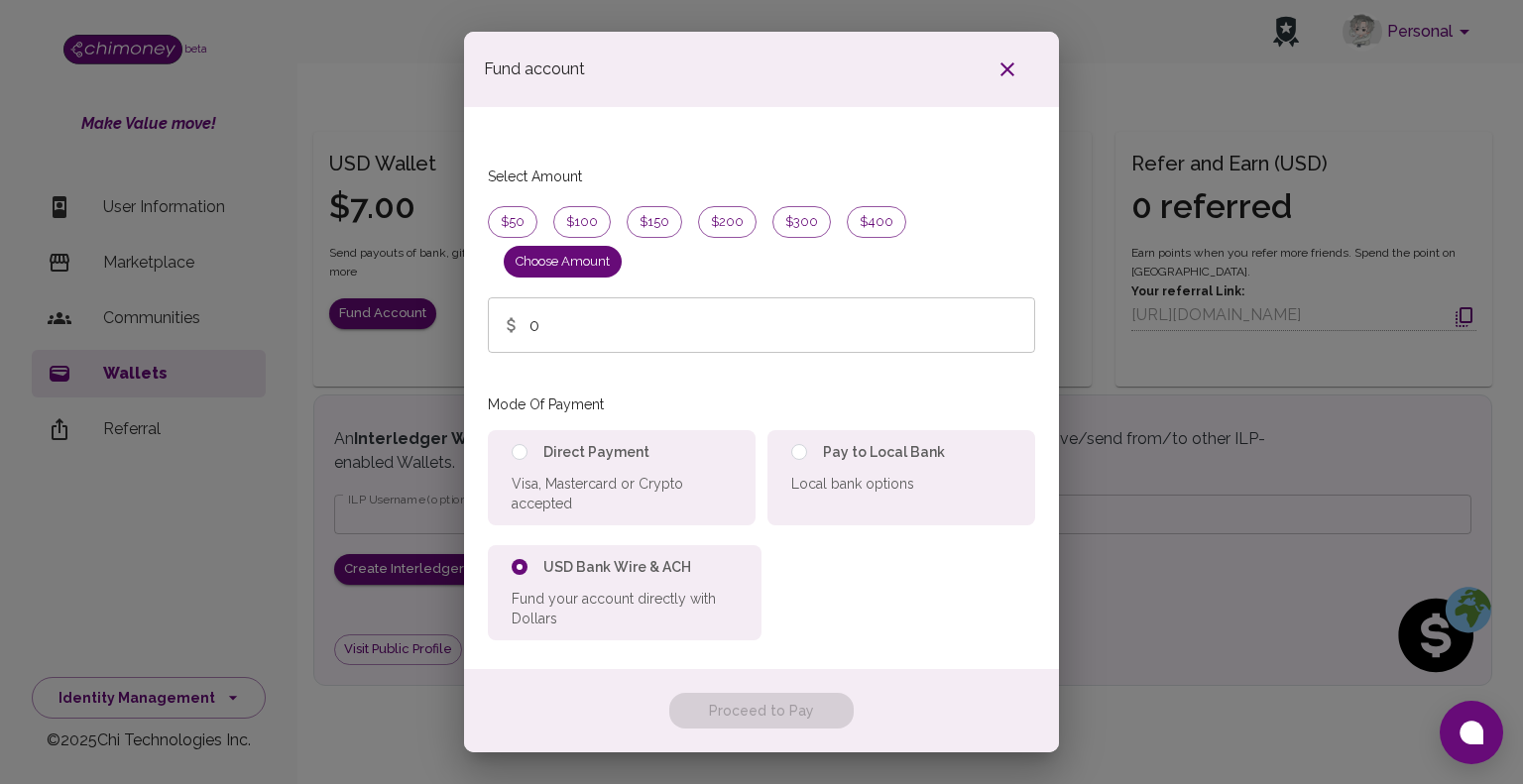 click on "0" at bounding box center (782, 325) 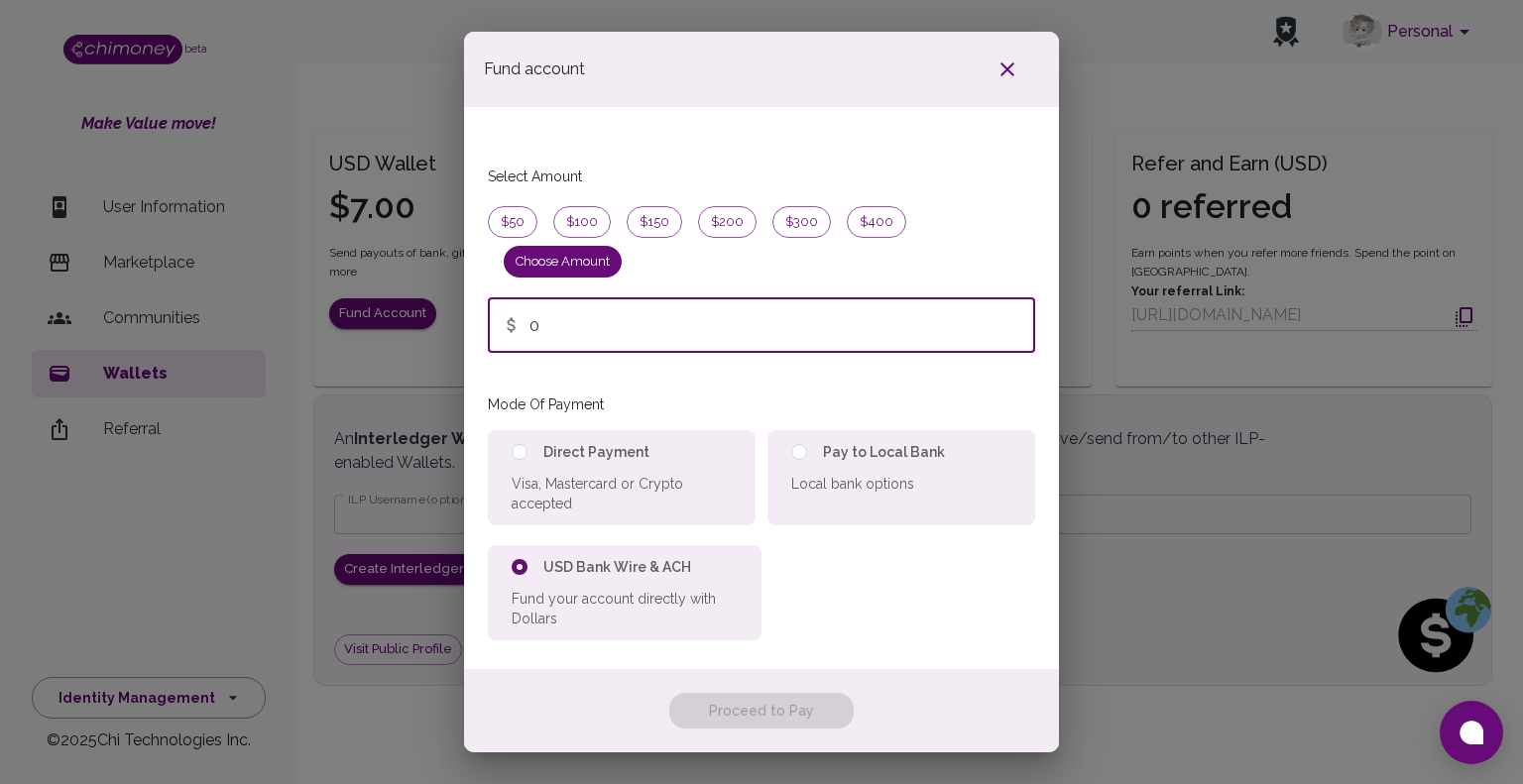 drag, startPoint x: 754, startPoint y: 311, endPoint x: 446, endPoint y: 277, distance: 309.87094 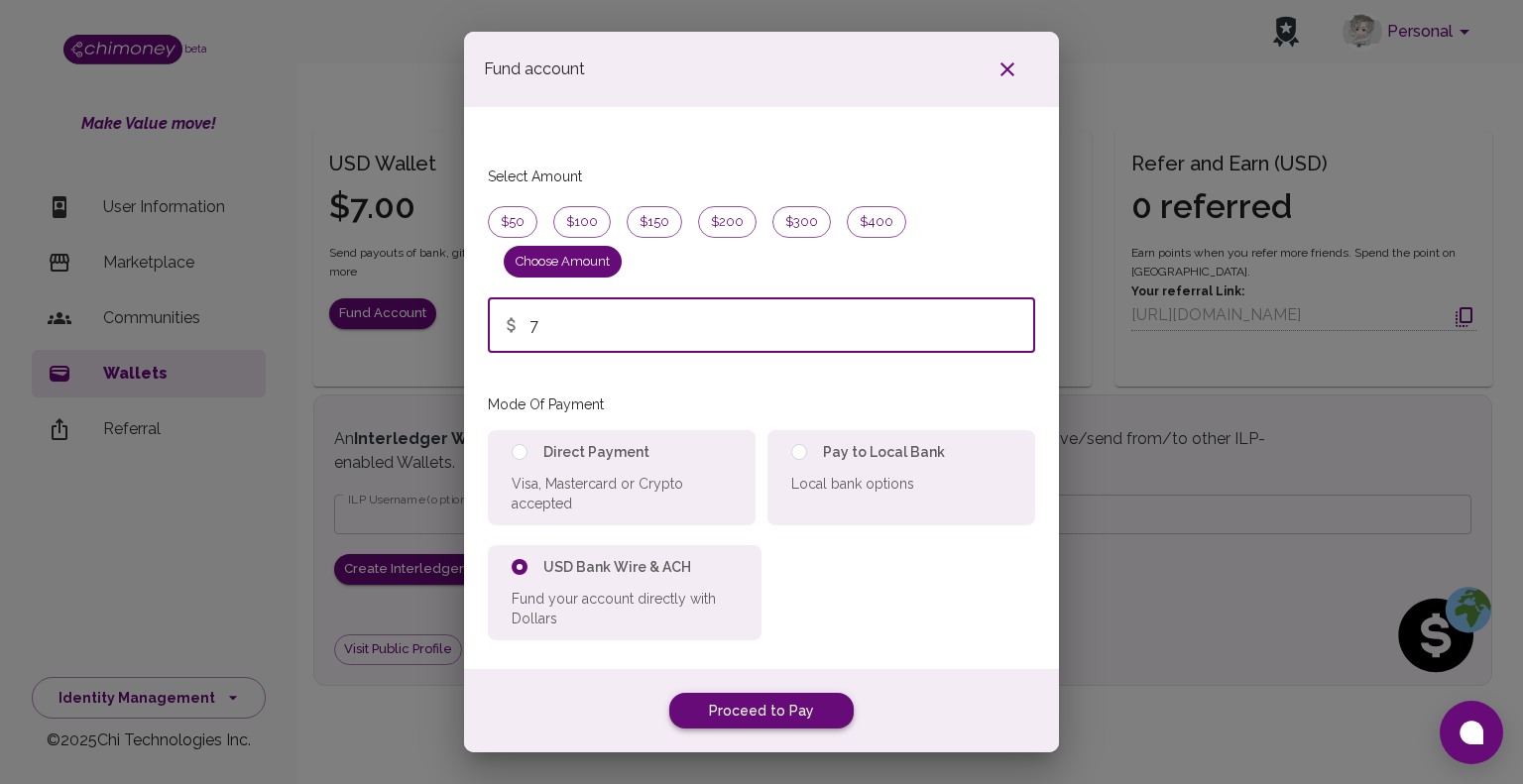 type on "7" 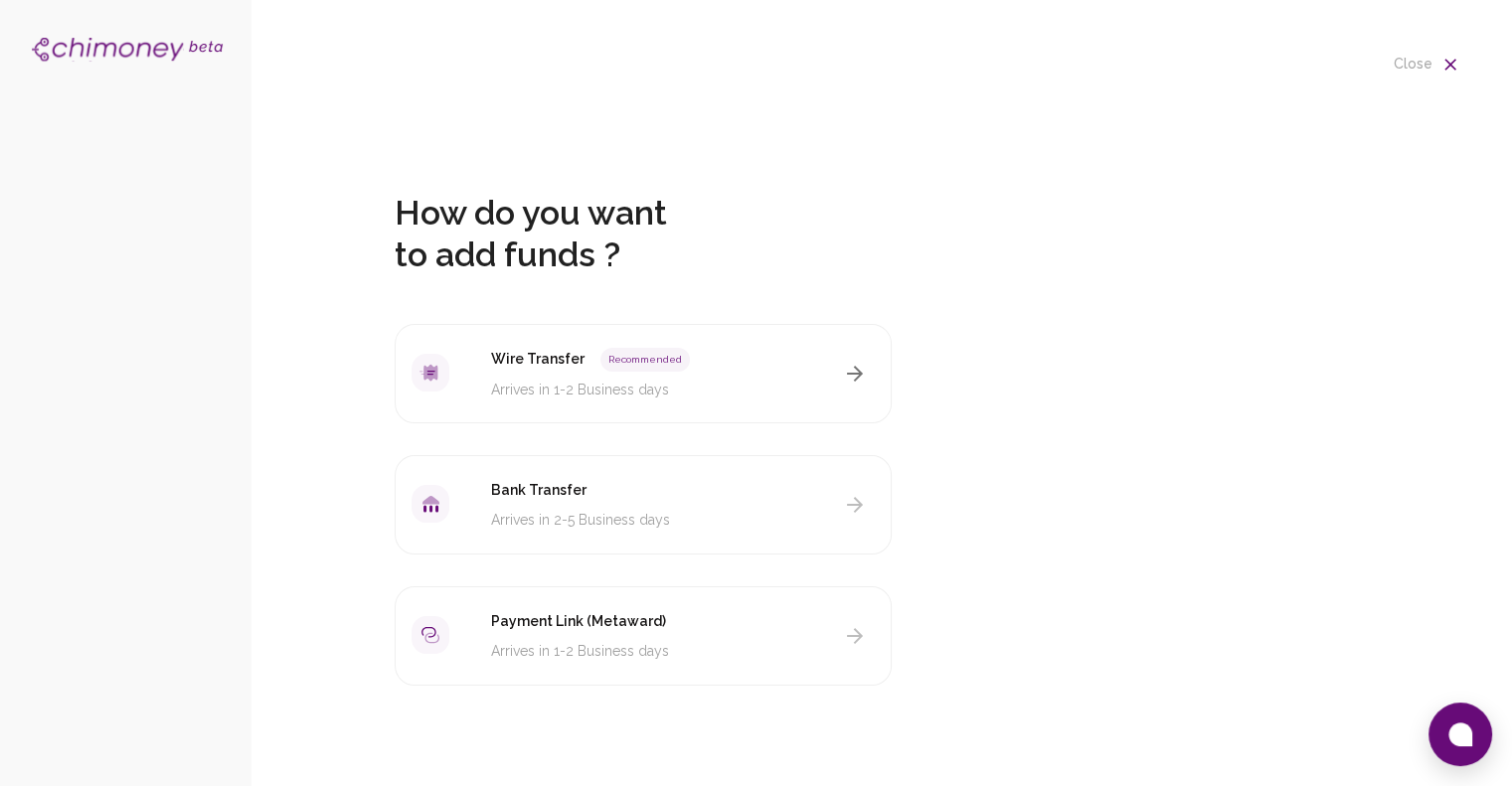 scroll, scrollTop: 10, scrollLeft: 0, axis: vertical 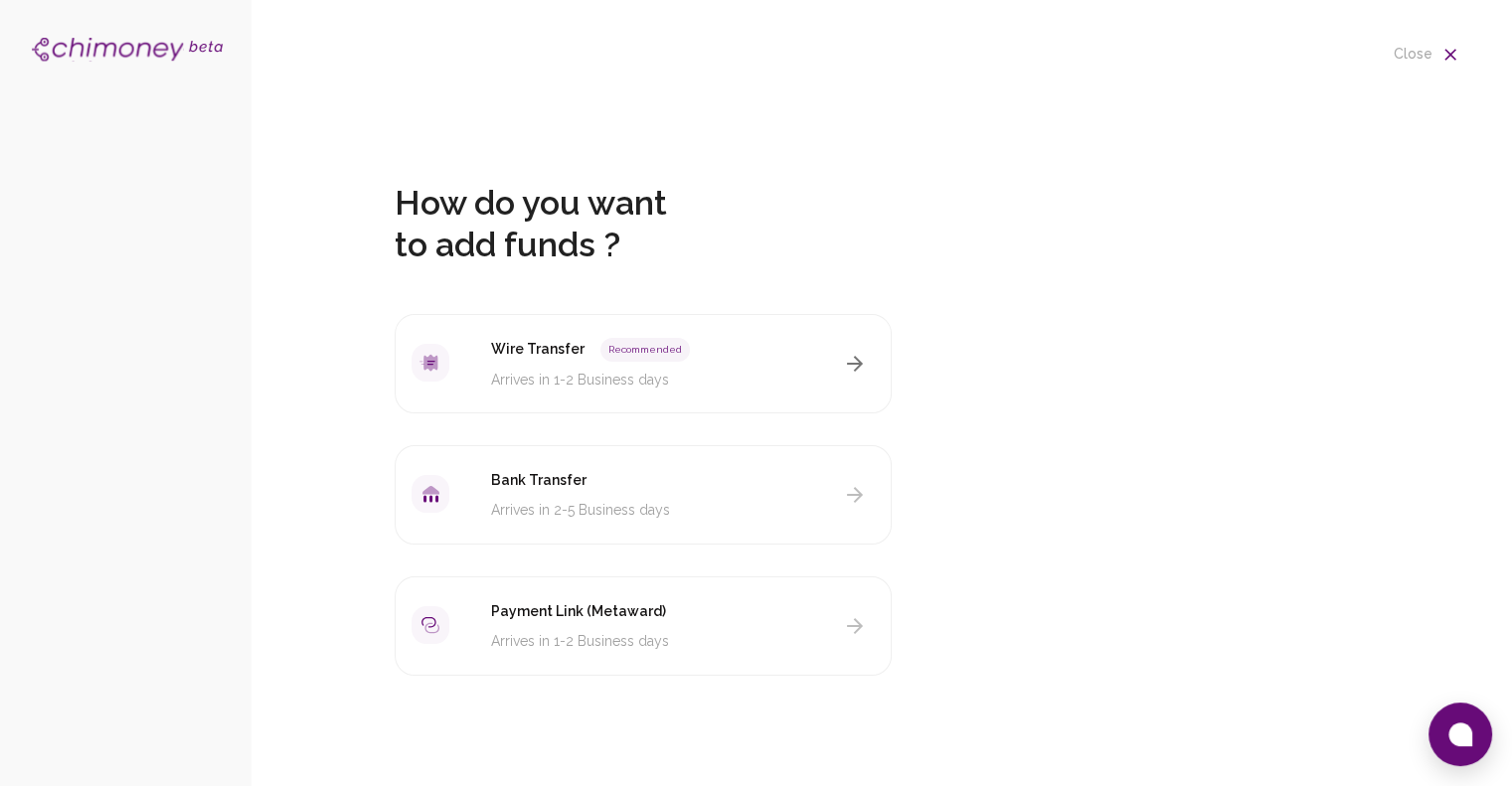 click on "Payment Link (Metaward) Arrives in 1-2 Business days" at bounding box center [643, 626] 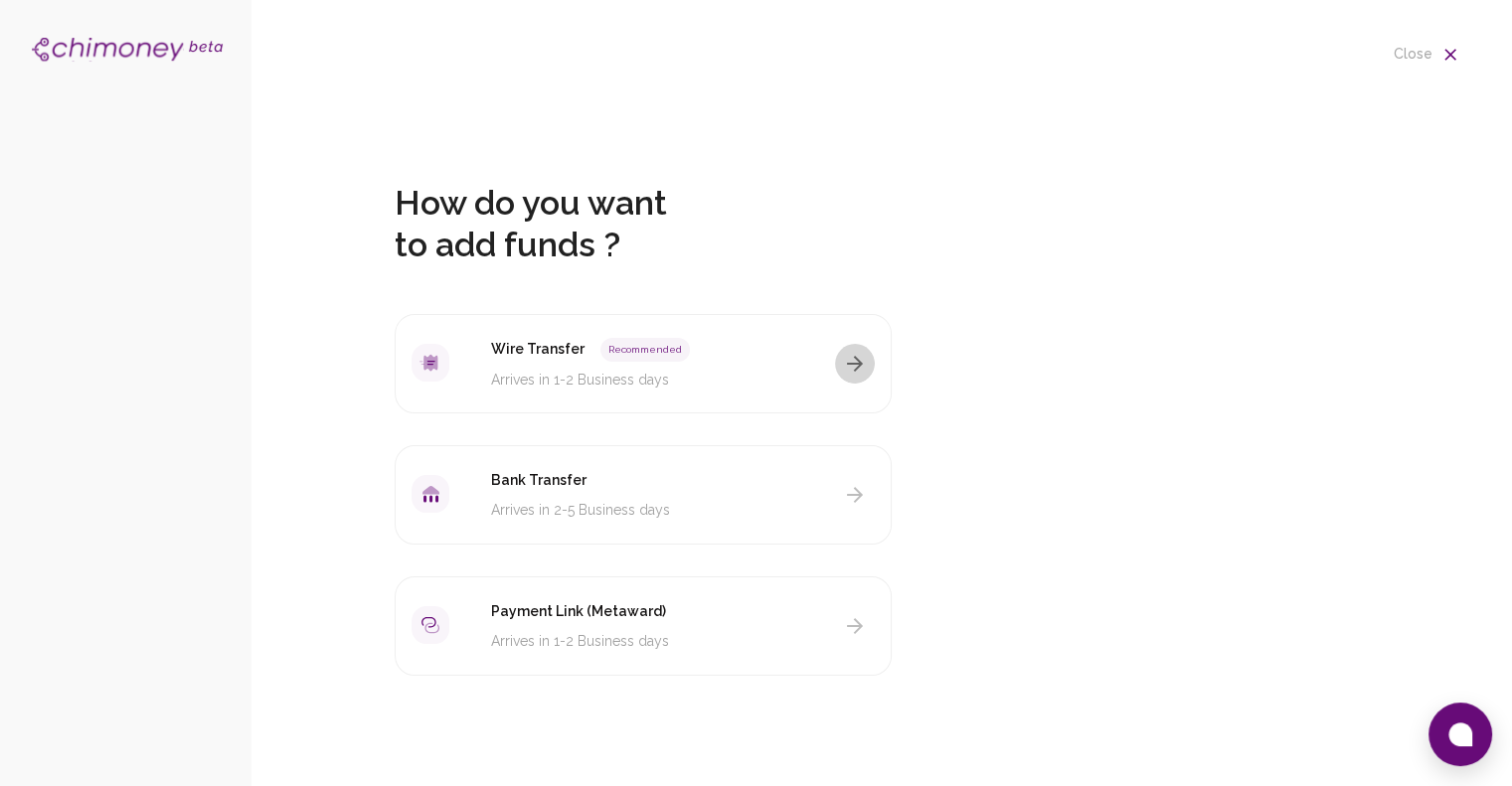 click 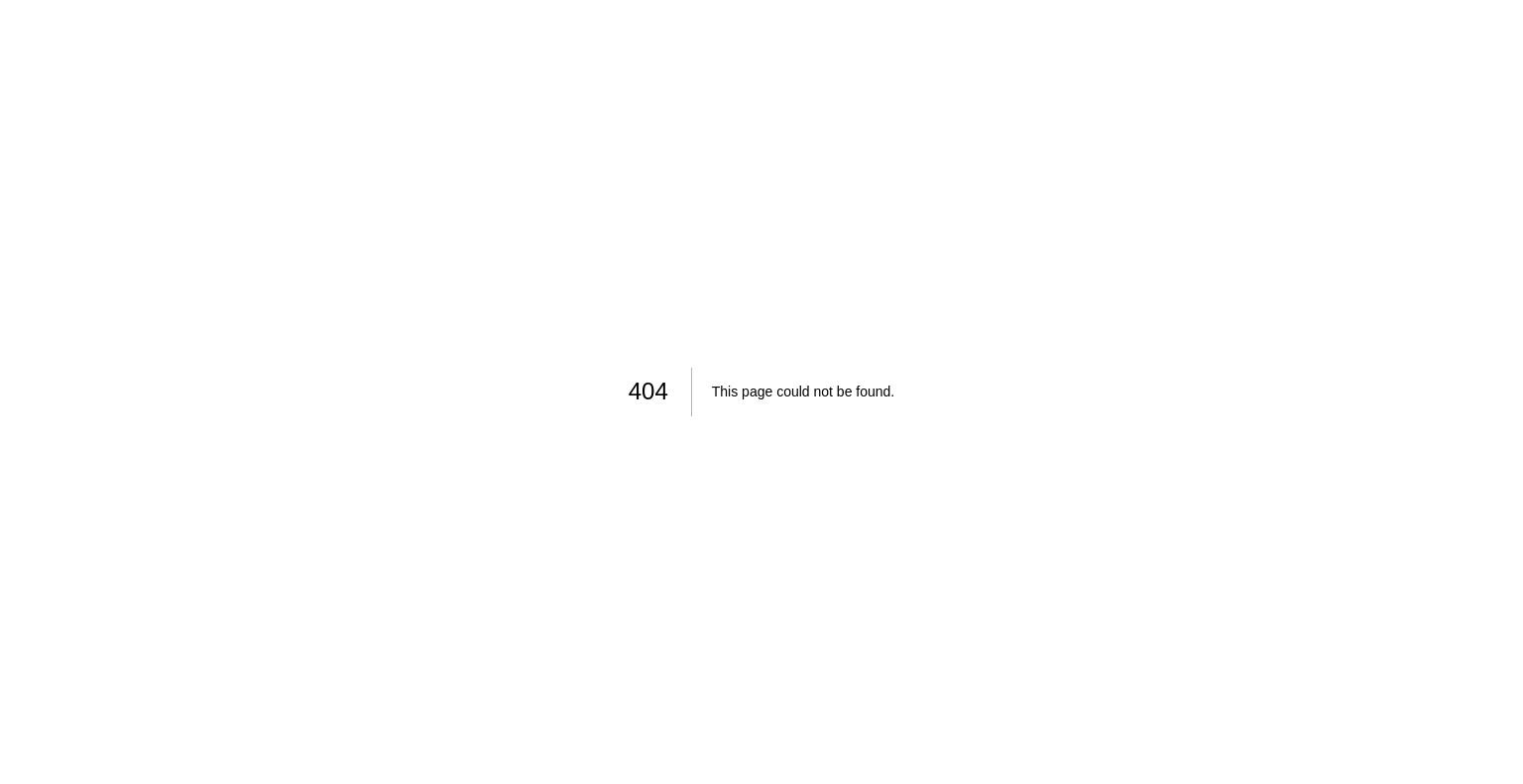 scroll, scrollTop: 0, scrollLeft: 0, axis: both 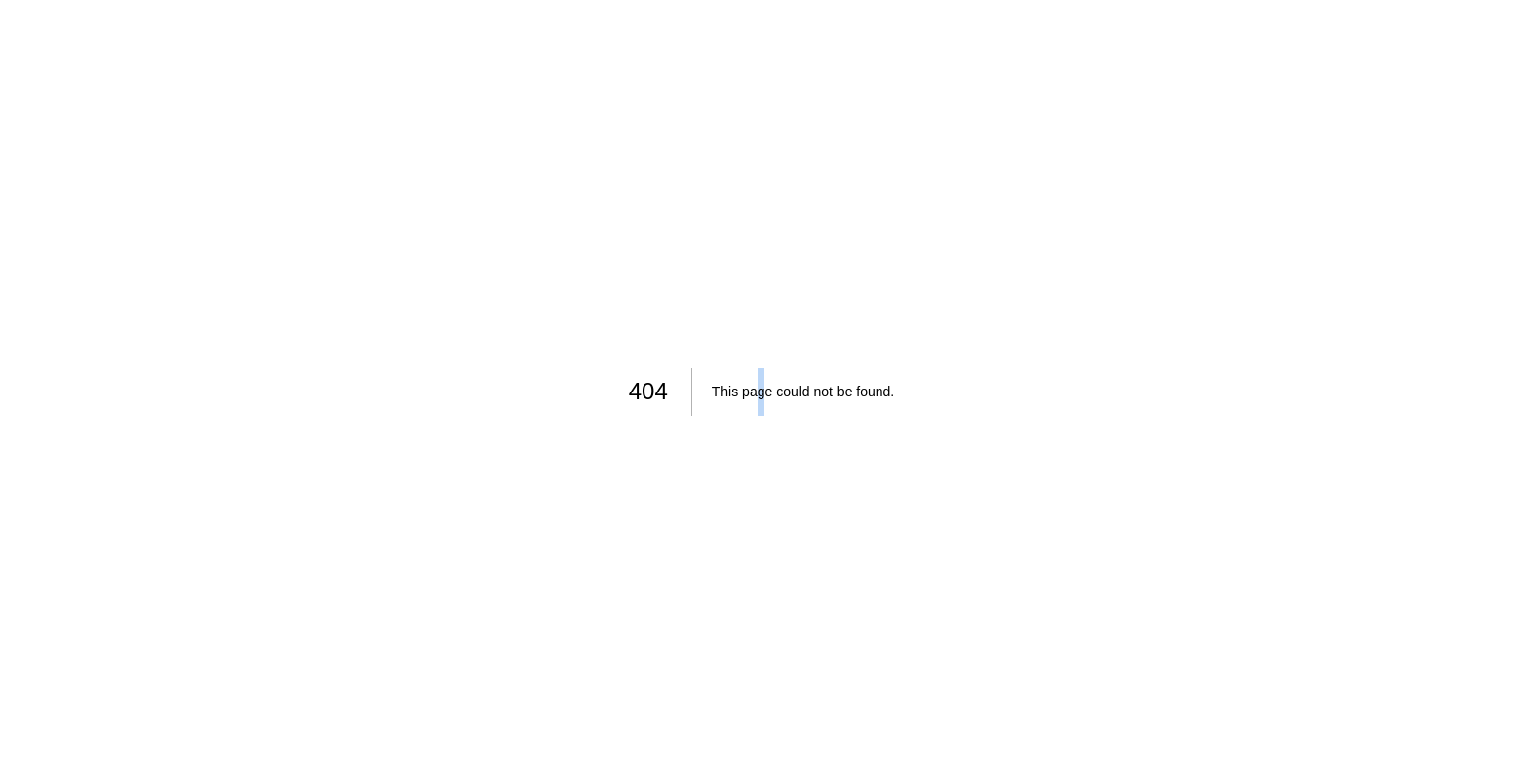 drag, startPoint x: 762, startPoint y: 389, endPoint x: 245, endPoint y: 112, distance: 586.53048 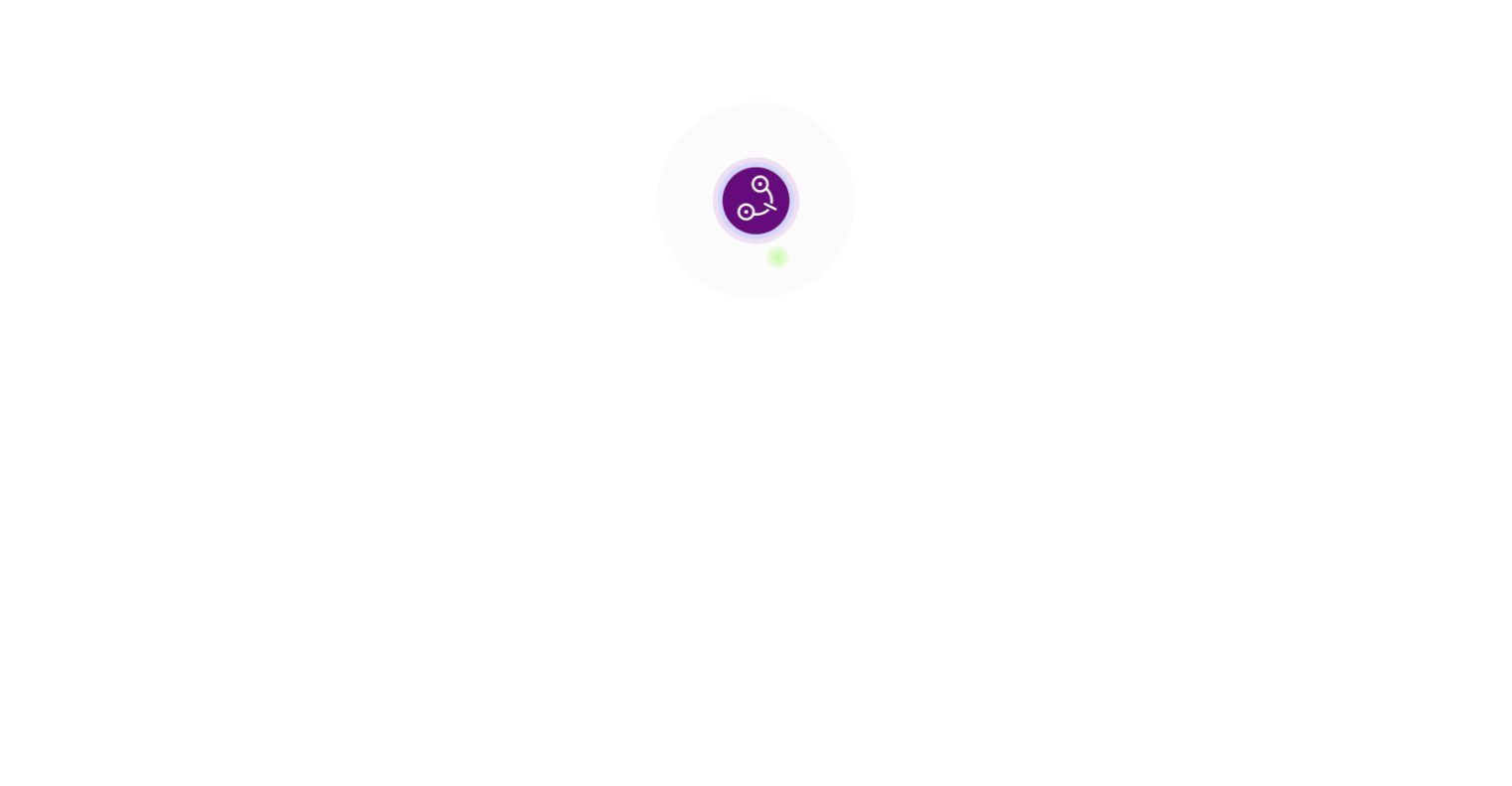 scroll, scrollTop: 10, scrollLeft: 0, axis: vertical 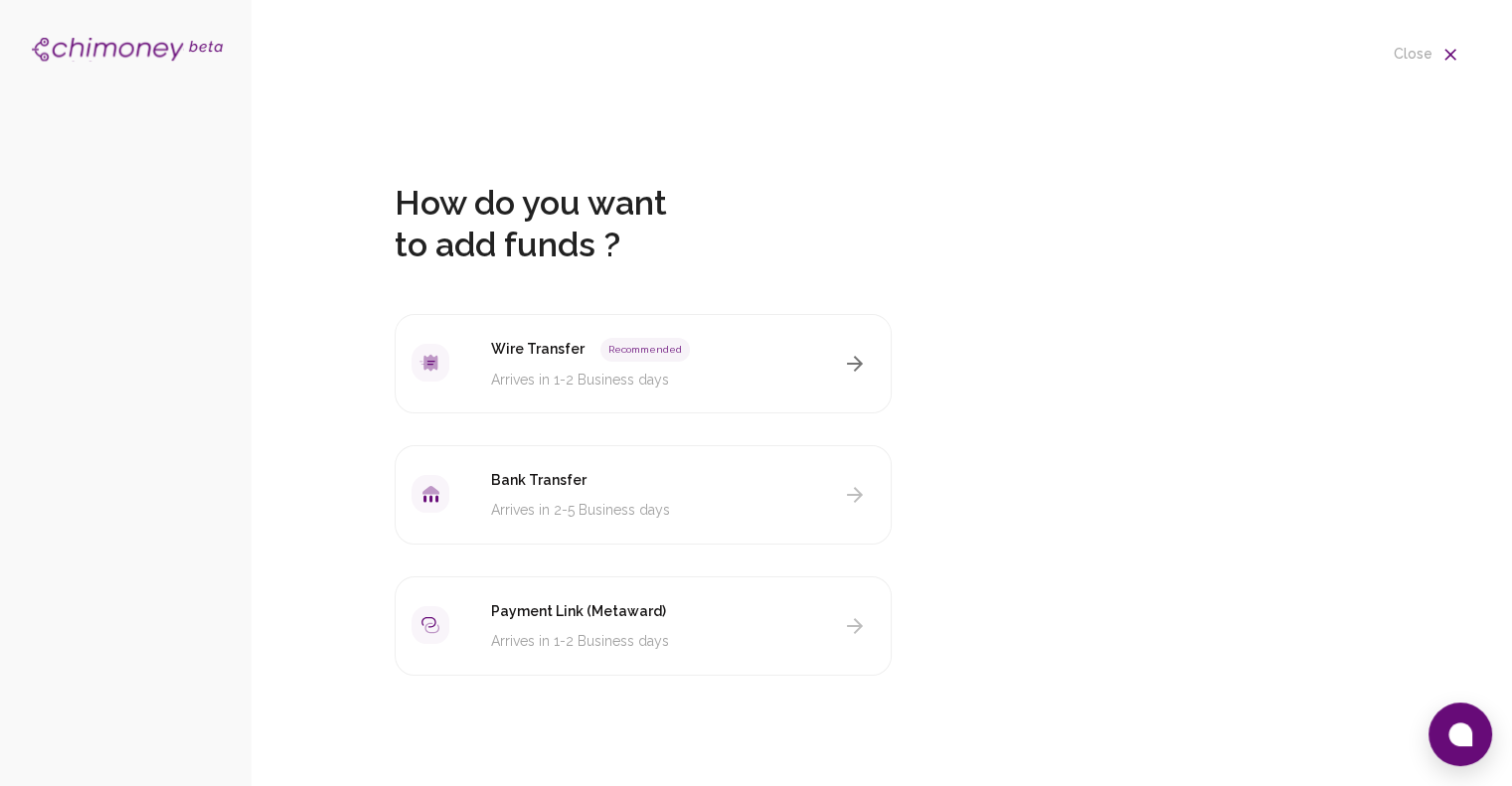 click on "close" at bounding box center (1425, 55) 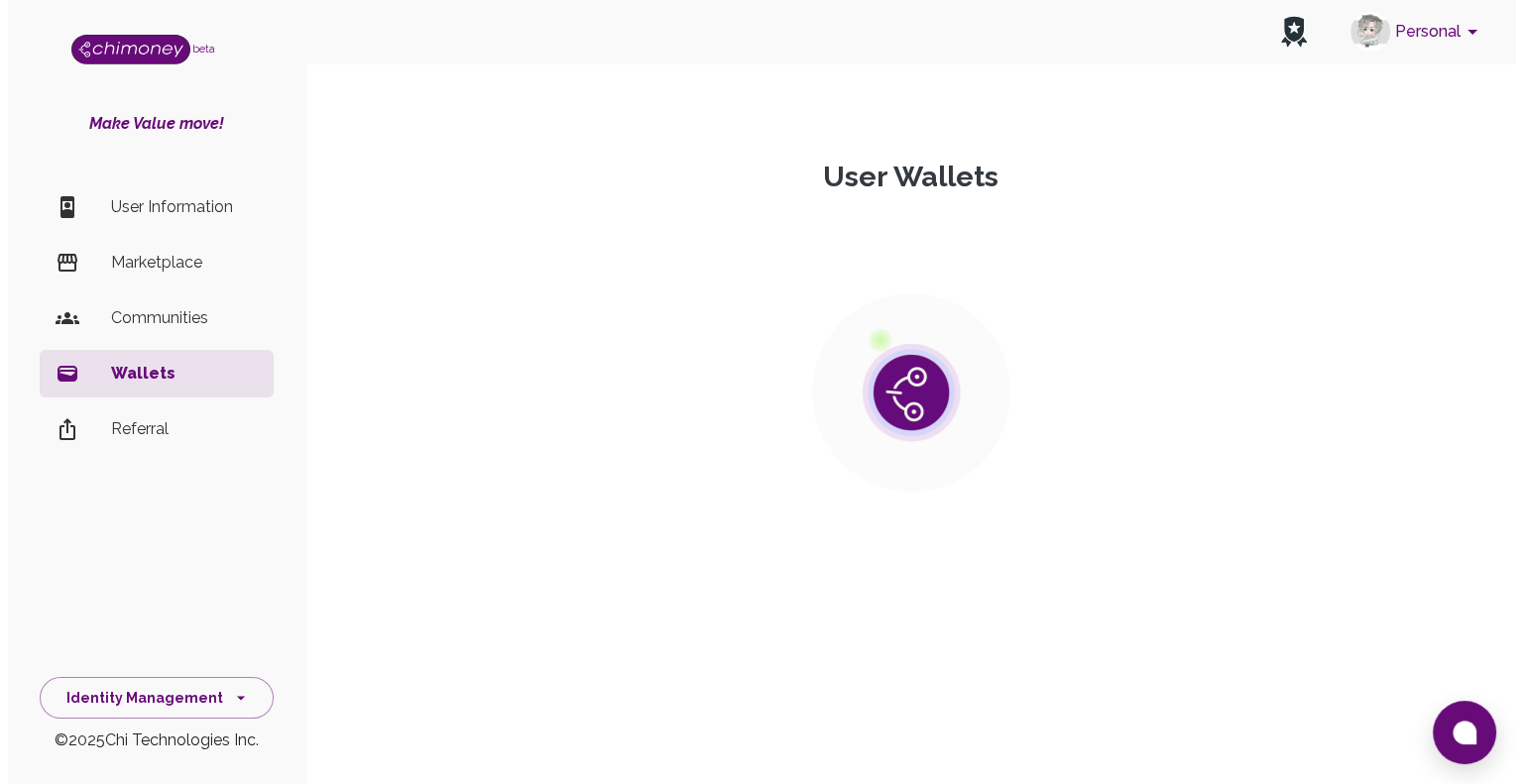 scroll, scrollTop: 0, scrollLeft: 0, axis: both 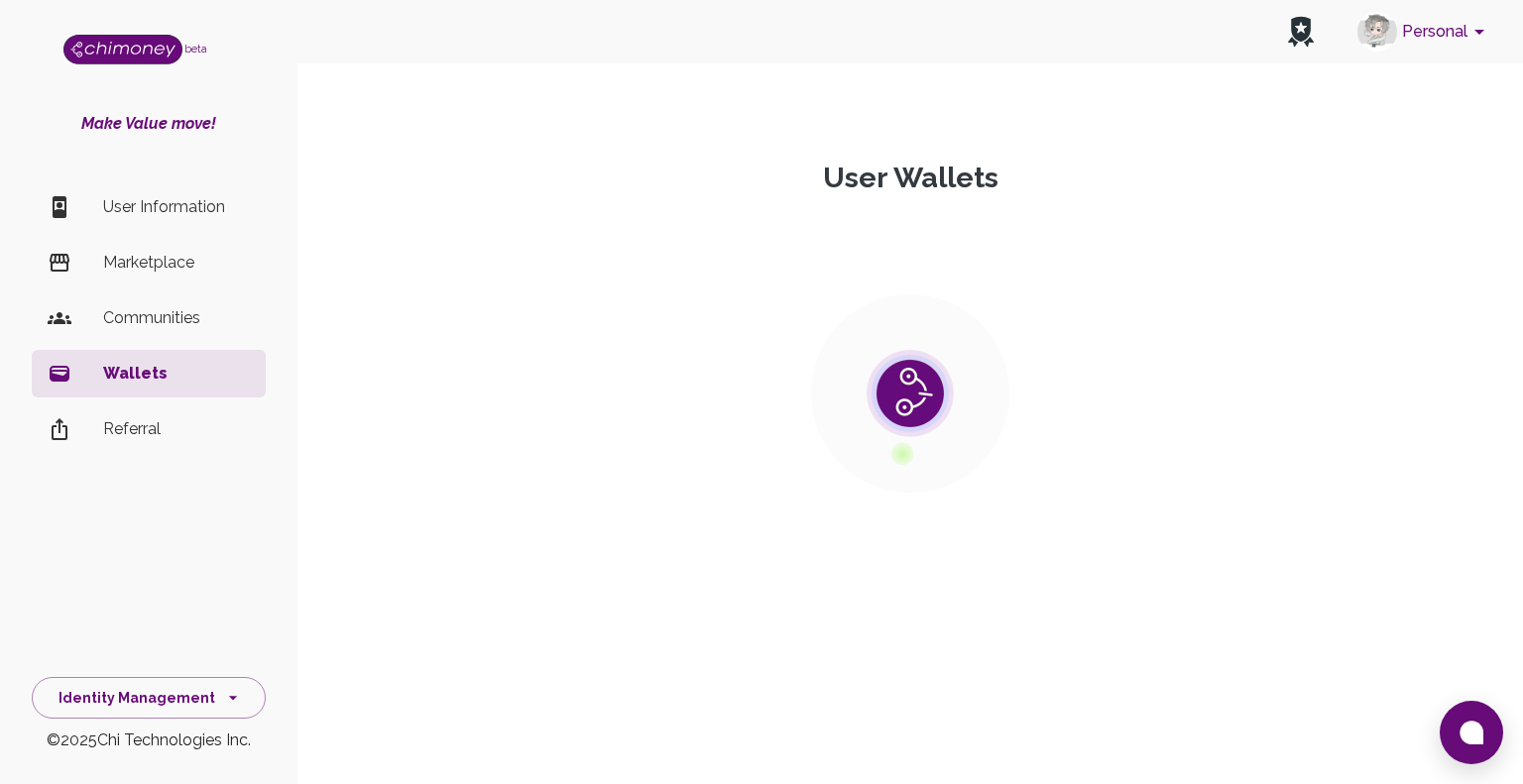 click on "Personal" at bounding box center (1424, 32) 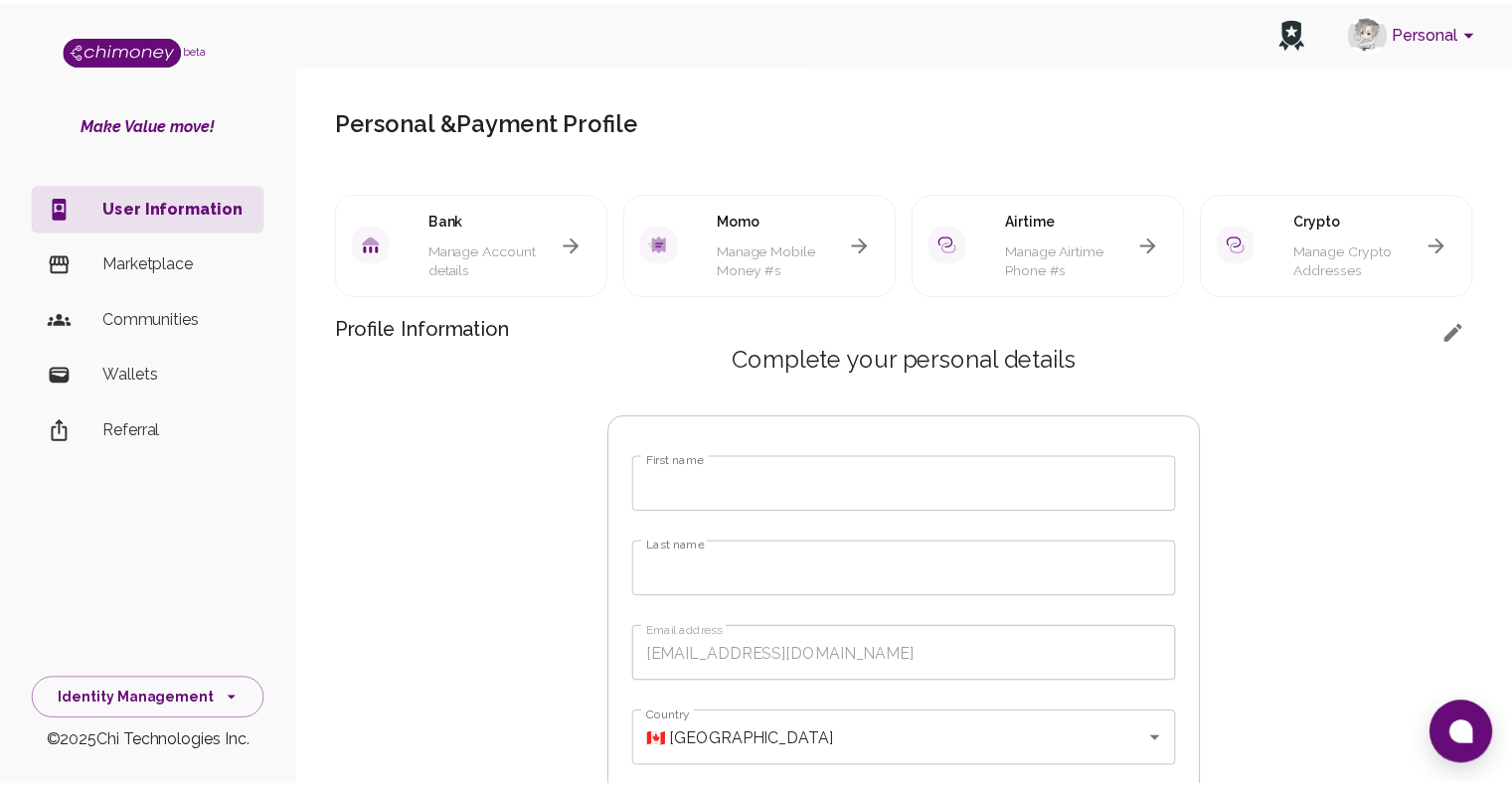 scroll, scrollTop: 180, scrollLeft: 0, axis: vertical 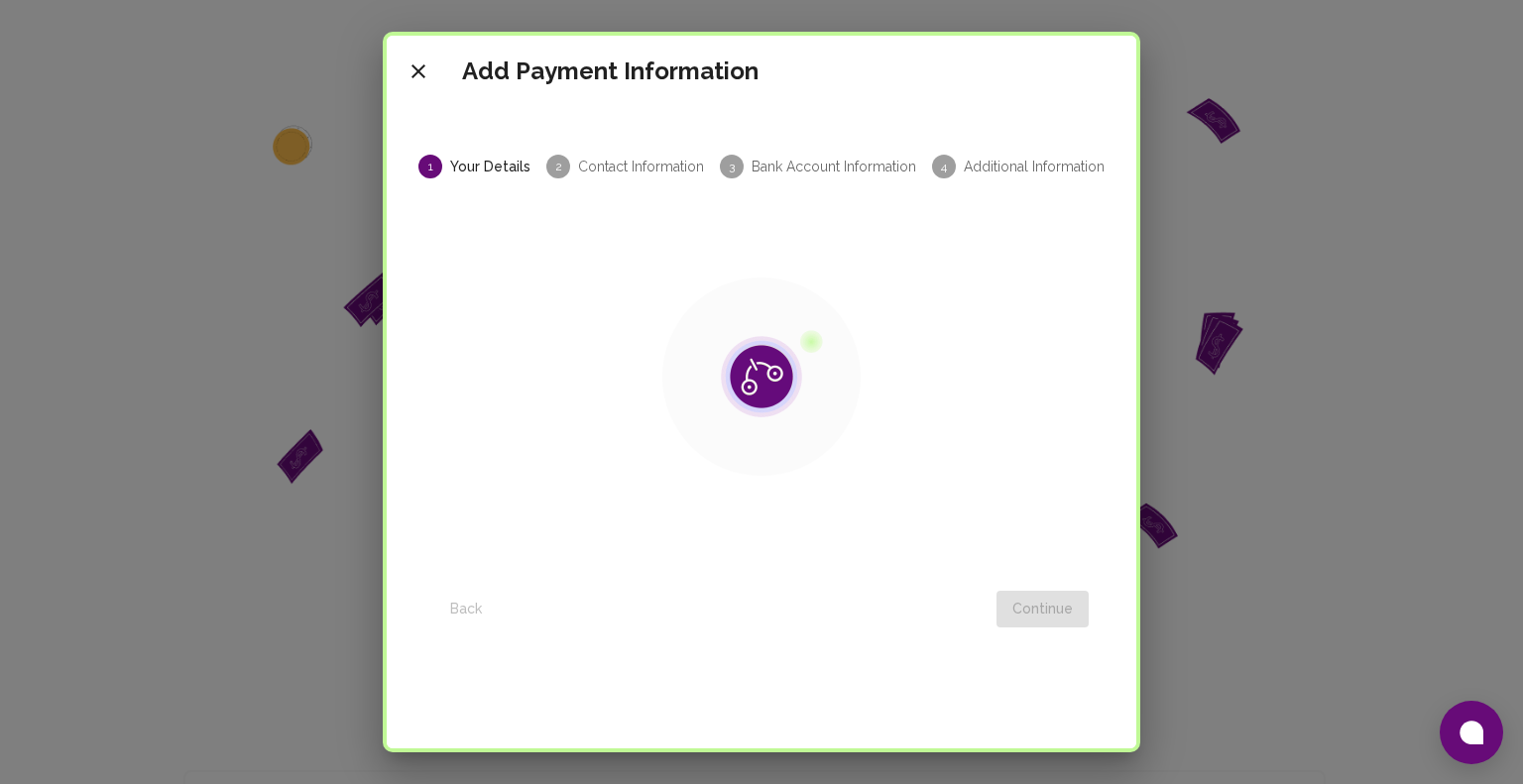 drag, startPoint x: 436, startPoint y: 63, endPoint x: 425, endPoint y: 65, distance: 11.18034 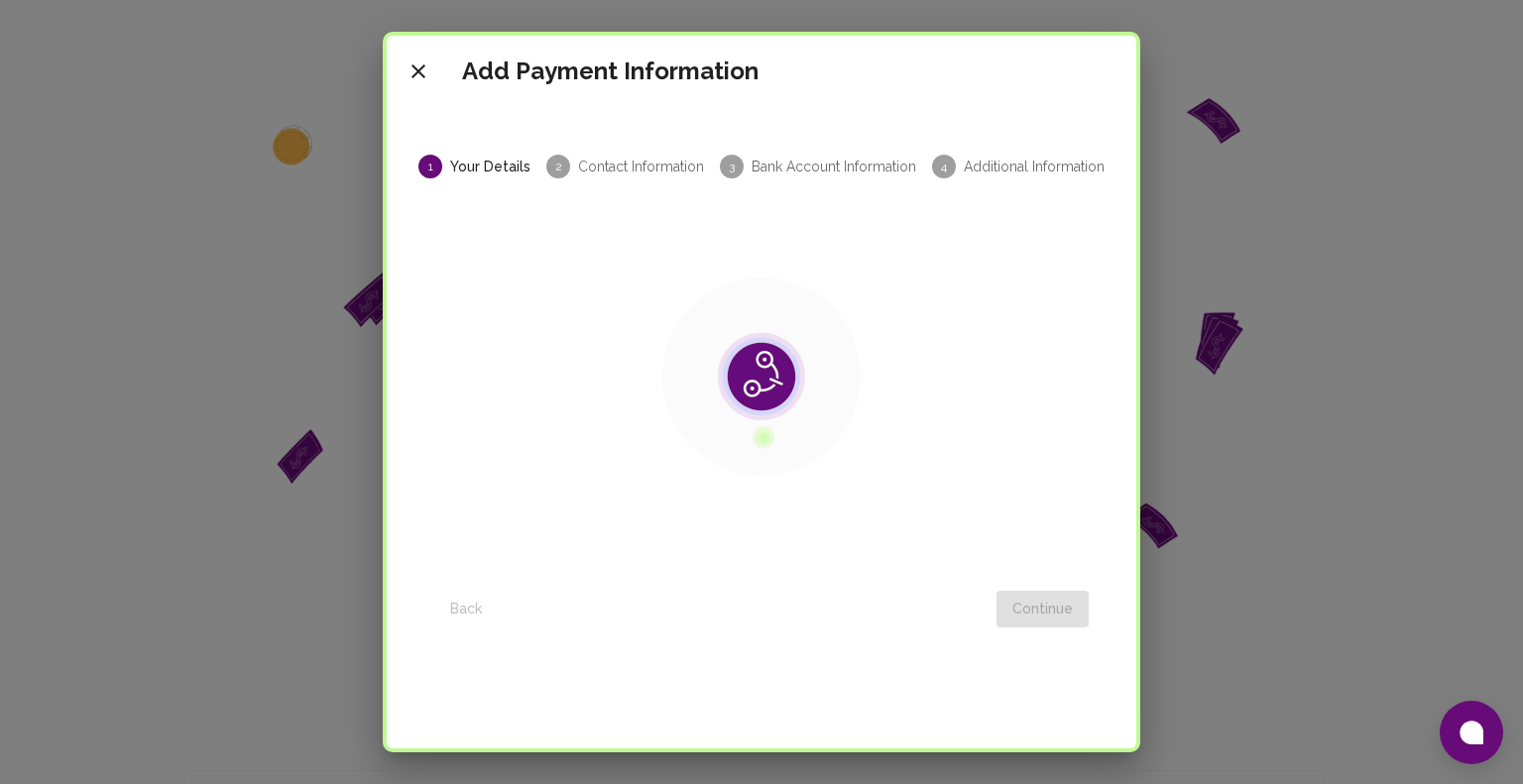 click on "Add Payment Information" at bounding box center (762, 71) 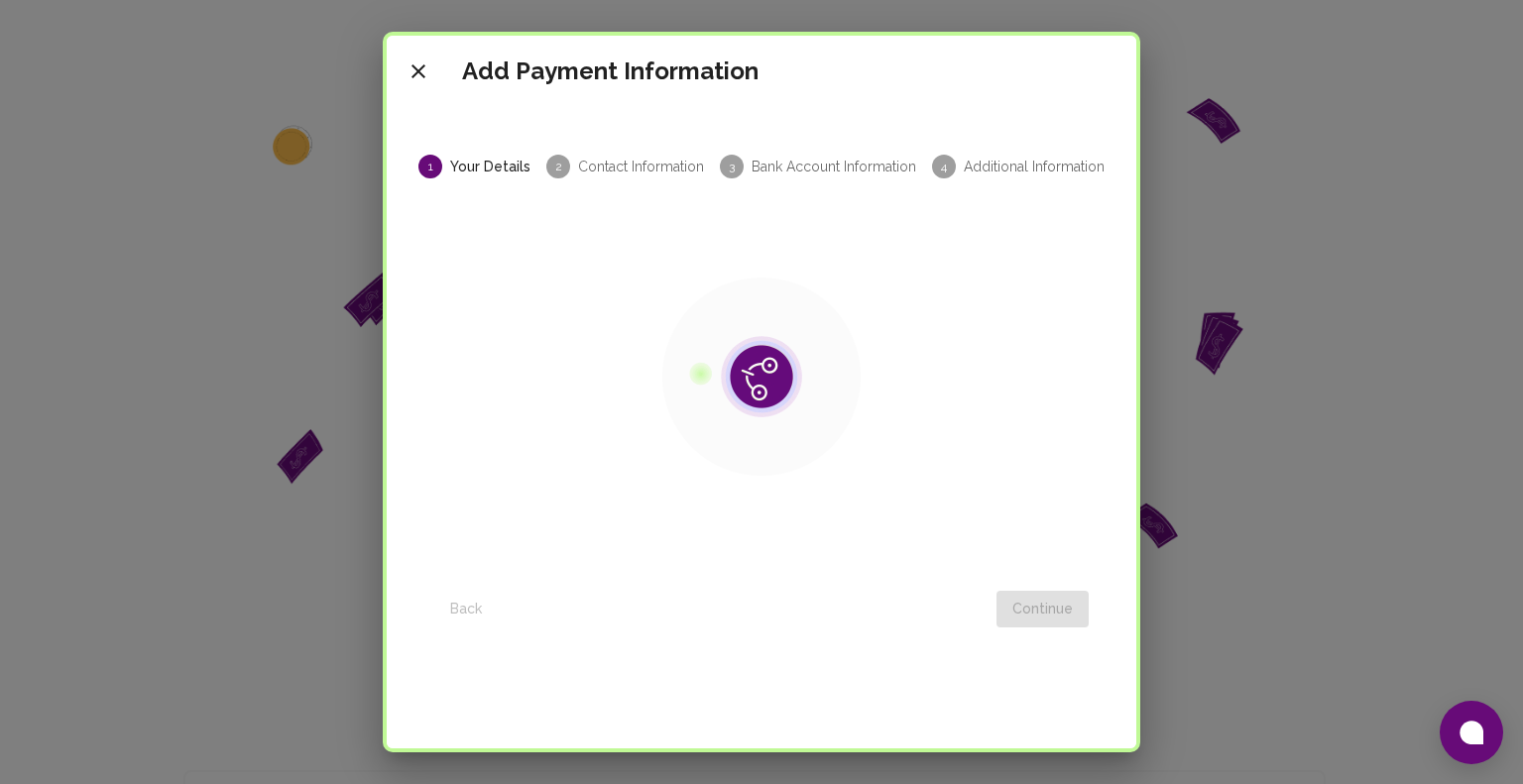 click 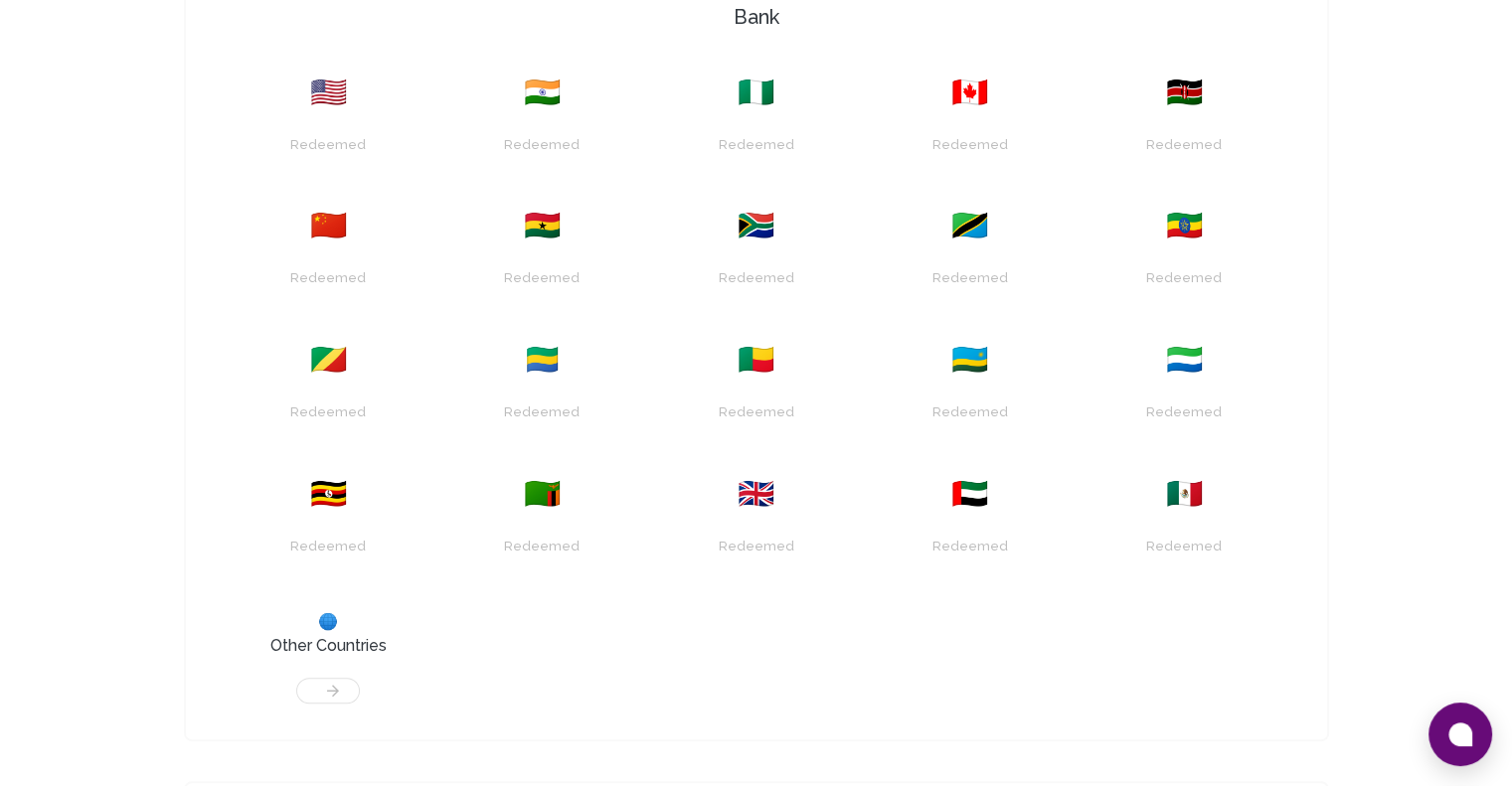 scroll, scrollTop: 199, scrollLeft: 0, axis: vertical 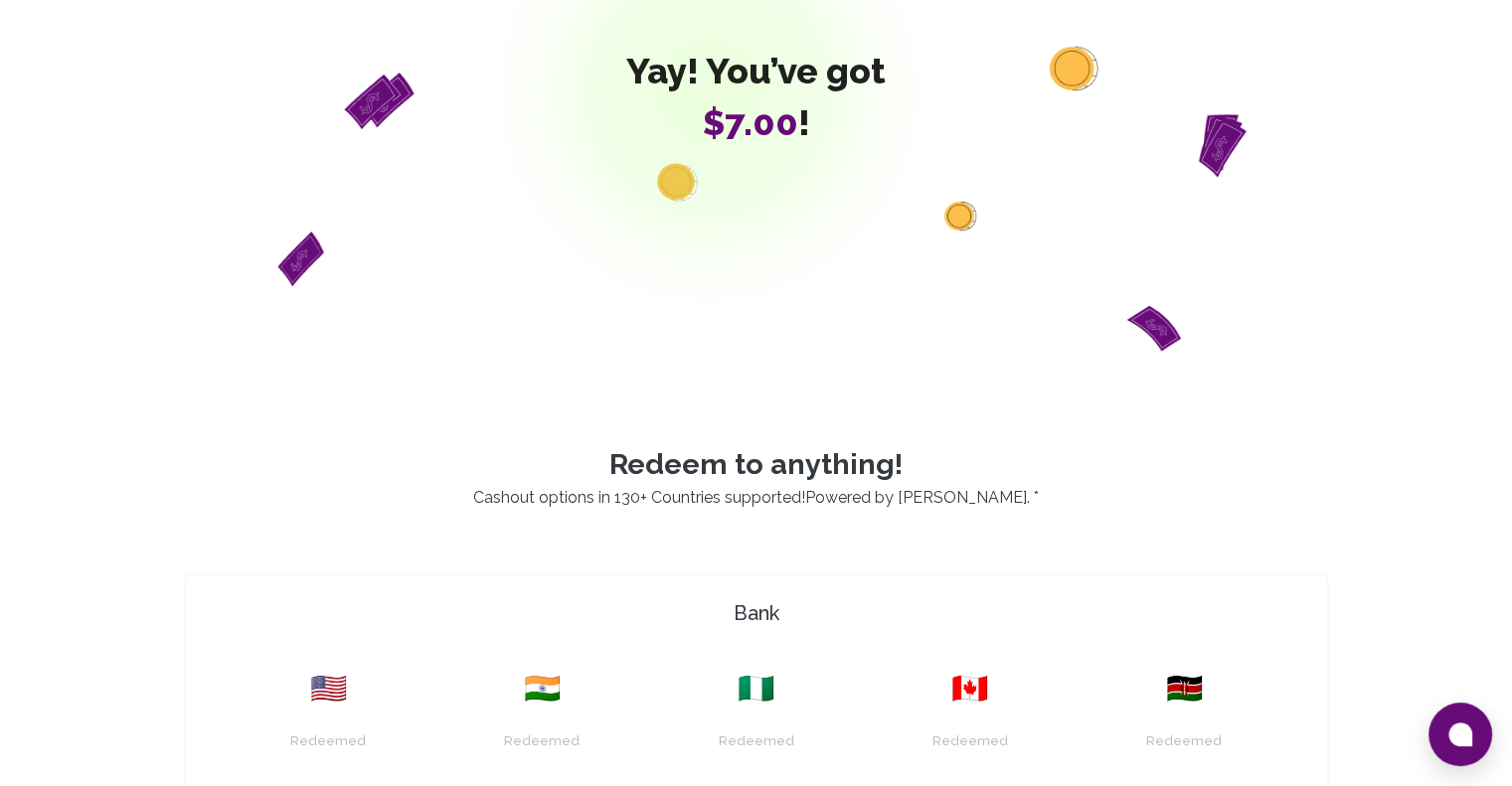 click on "Yay! You’ve got $7.00 ! Redeem to anything! Cashout options in 130+ Countries supported!  Powered by Chimoney . *   Bank 🇺🇸 Redeemed 🇮🇳 Redeemed 🇳🇬 Redeemed 🇨🇦 Redeemed 🇰🇪 Redeemed 🇨🇳 Redeemed 🇬🇭 Redeemed 🇿🇦 Redeemed 🇹🇿 Redeemed 🇪🇹 Redeemed 🇨🇬 Redeemed 🇬🇦 Redeemed 🇧🇯 Redeemed 🇷🇼 Redeemed 🇸🇱 Redeemed 🇺🇬 Redeemed 🇿🇲 Redeemed 🇬🇧 Redeemed 🇦🇪 Redeemed 🇲🇽 Redeemed 🌐 Other Countries   Wallets and Networks Chimoney Wallet Redeemed INTERAC™ e-Transfer 🇨🇦 Redeemed Interledger Wallet Redeemed Chimoney App Redeemed   Mobile and Internet Airtime & internet data 🇬🇭 Ghana 🇰🇪 Kenya 🇳🇬 Nigeria 🇷🇼 Rwanda 🇹🇿 Tanzania 🇺🇬 Uganda 🇿🇲 Zambia Redeemed Mobile Money 🇨🇲 Cameroon 🇹🇩 Chad 🇨🇮 Cote d'Ivoire 🇬🇶 Equatorial Guinea 🇬🇦 Gabon 🇬🇭 Ghana 🇰🇪 Kenya 🇲🇼 Malawi Redeemed" at bounding box center [756, 1029] 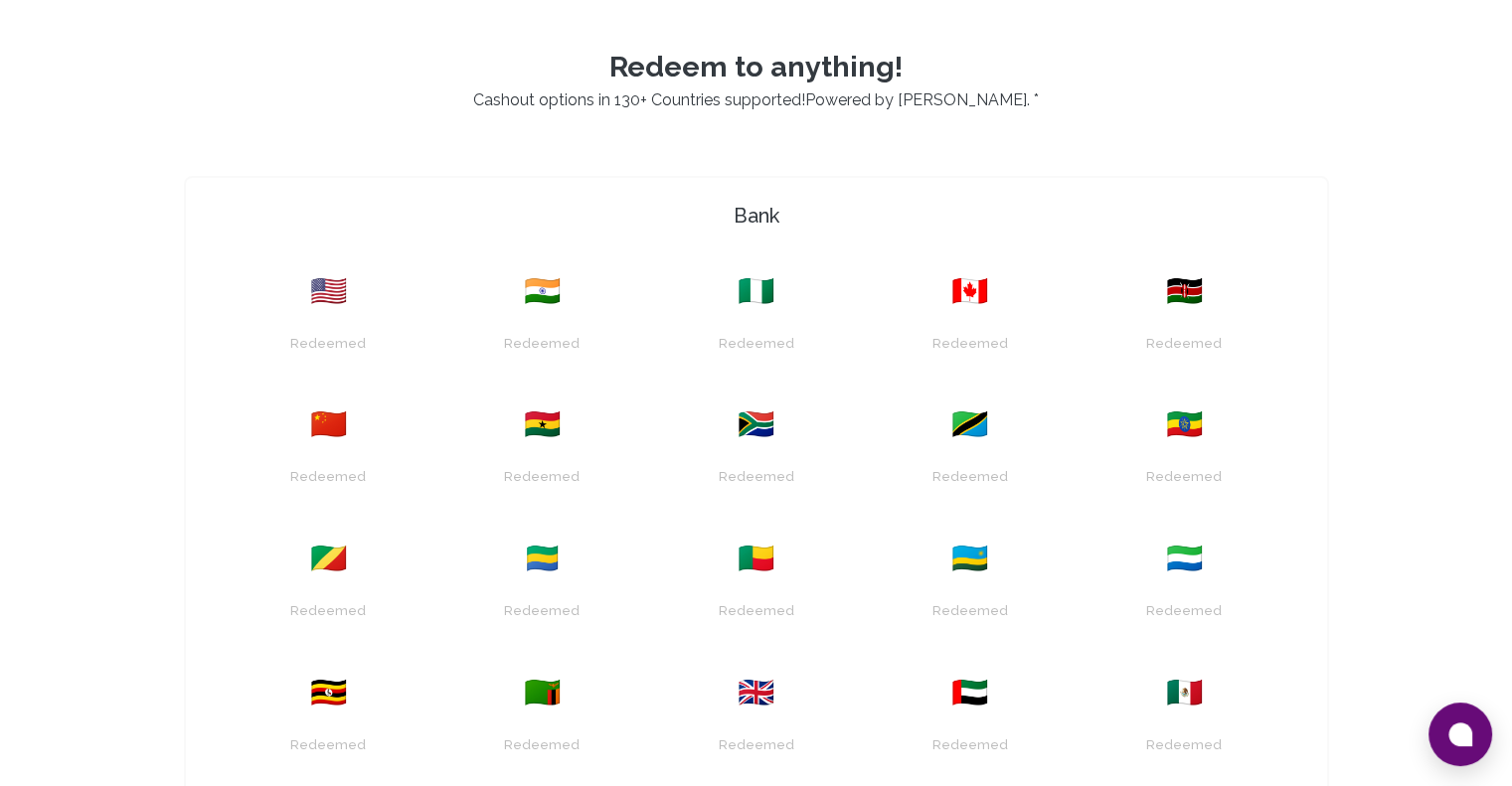 scroll, scrollTop: 1292, scrollLeft: 0, axis: vertical 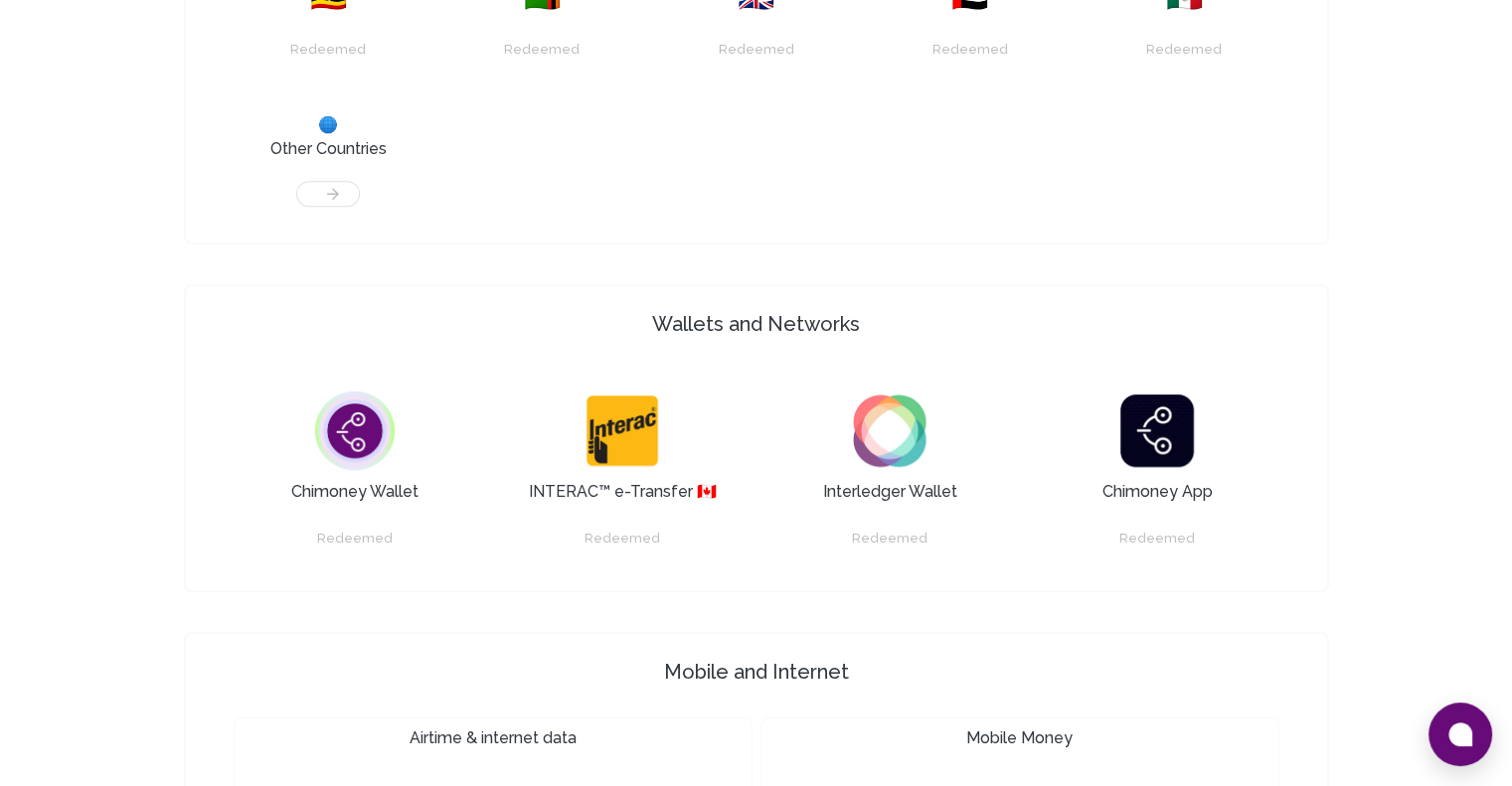 click at bounding box center [328, 184] 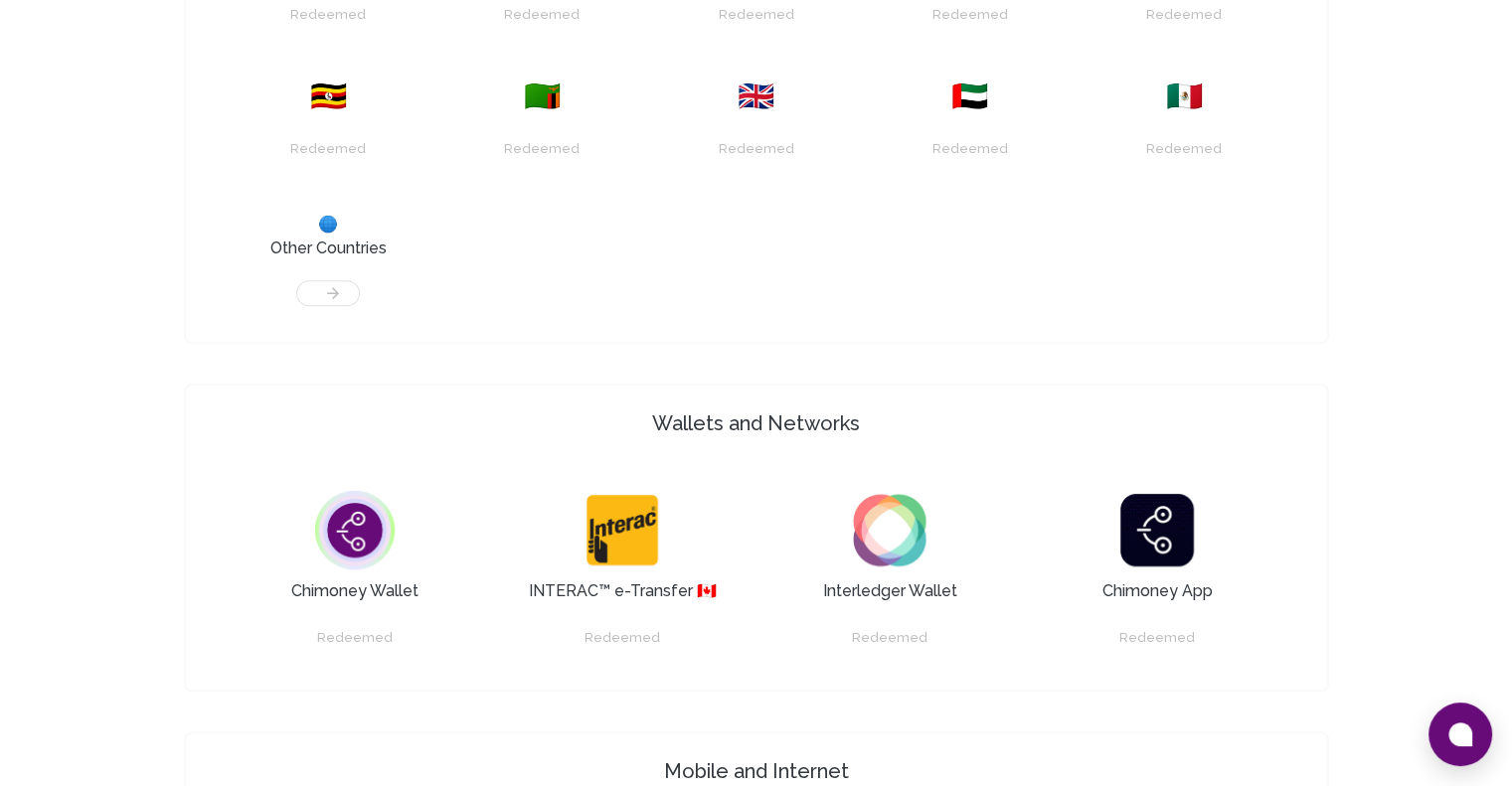 click on "Redeemed" at bounding box center (756, 139) 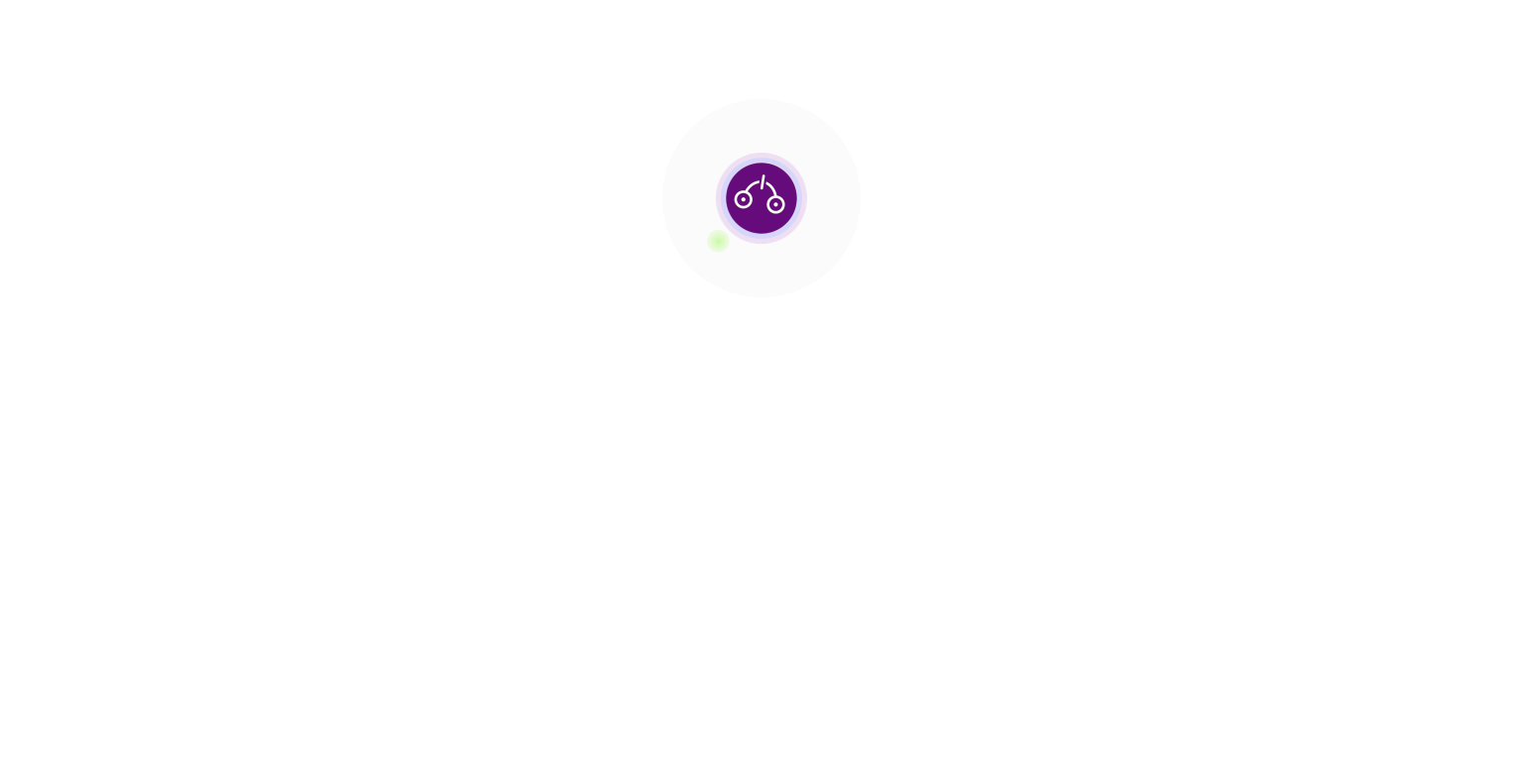 scroll, scrollTop: 0, scrollLeft: 0, axis: both 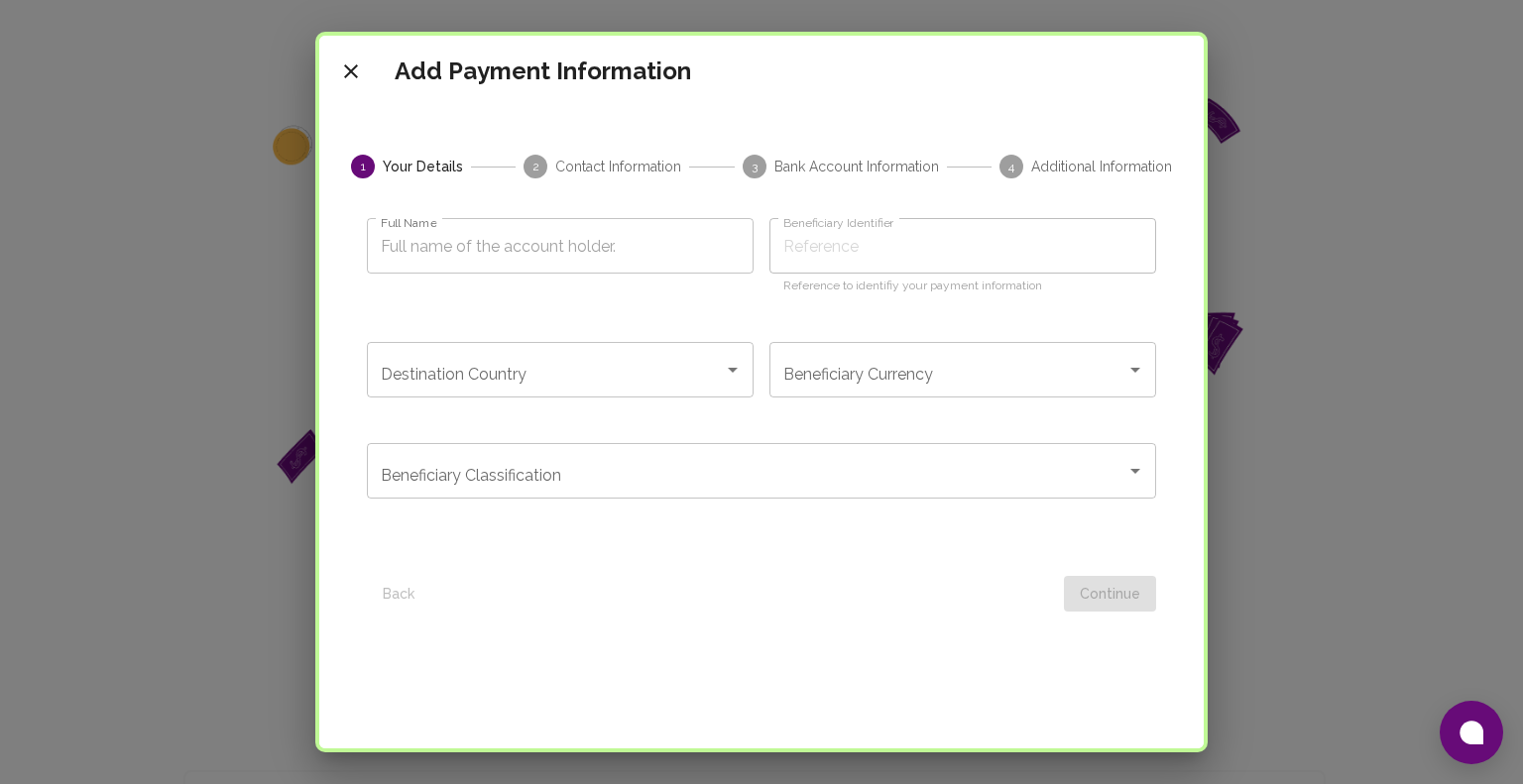 click on "Add Payment Information 1 Your Details 2 Contact Information 3 Bank Account Information 4 Additional Information Full Name Full Name Beneficiary Identifier Beneficiary Identifier Reference to identifiy your payment information Destination Country Destination Country Beneficiary Currency Beneficiary Currency Beneficiary Classification Beneficiary Classification Back Continue Use Existing Bank Details Cancel" at bounding box center [762, 392] 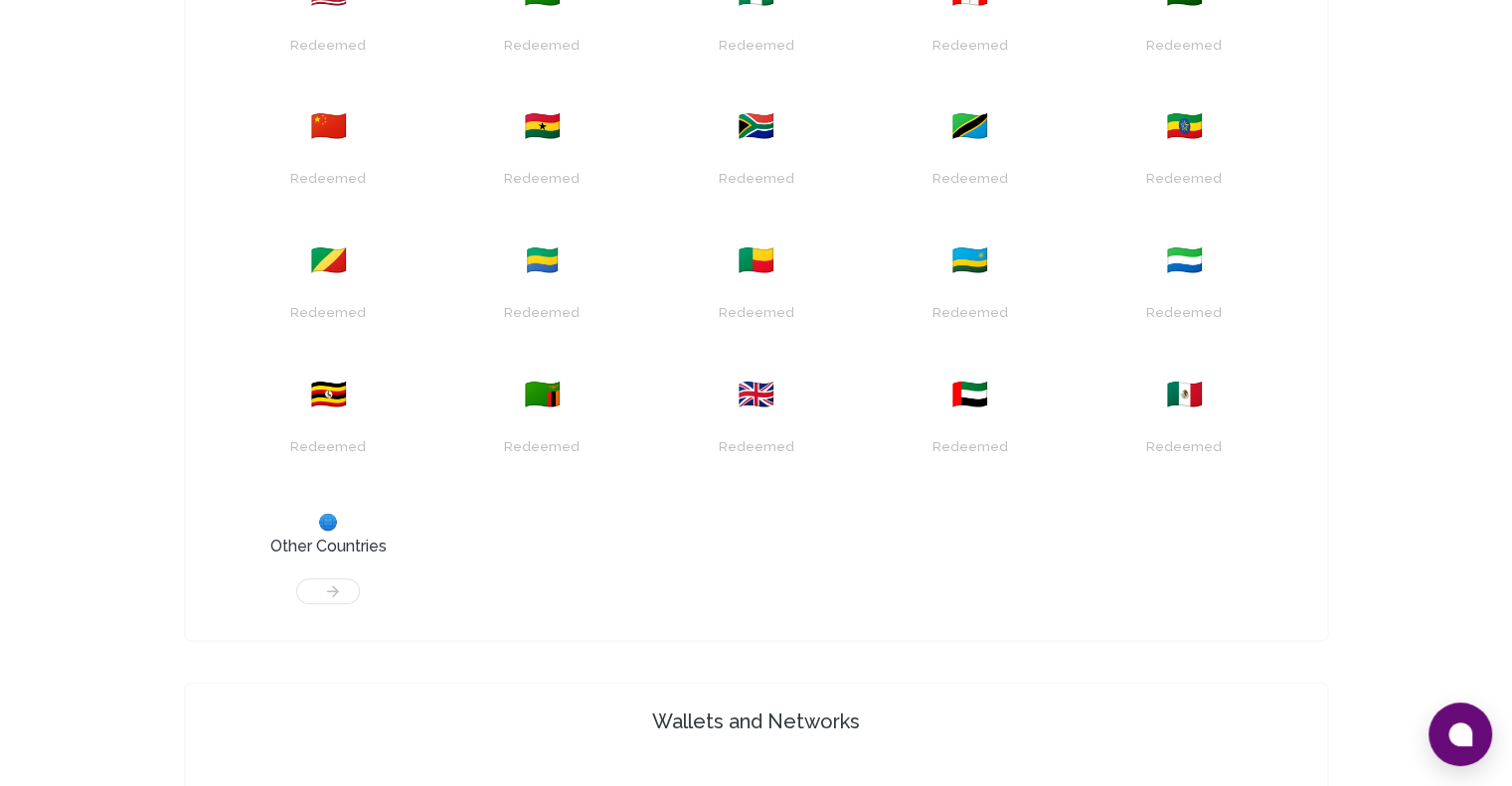 scroll, scrollTop: 994, scrollLeft: 0, axis: vertical 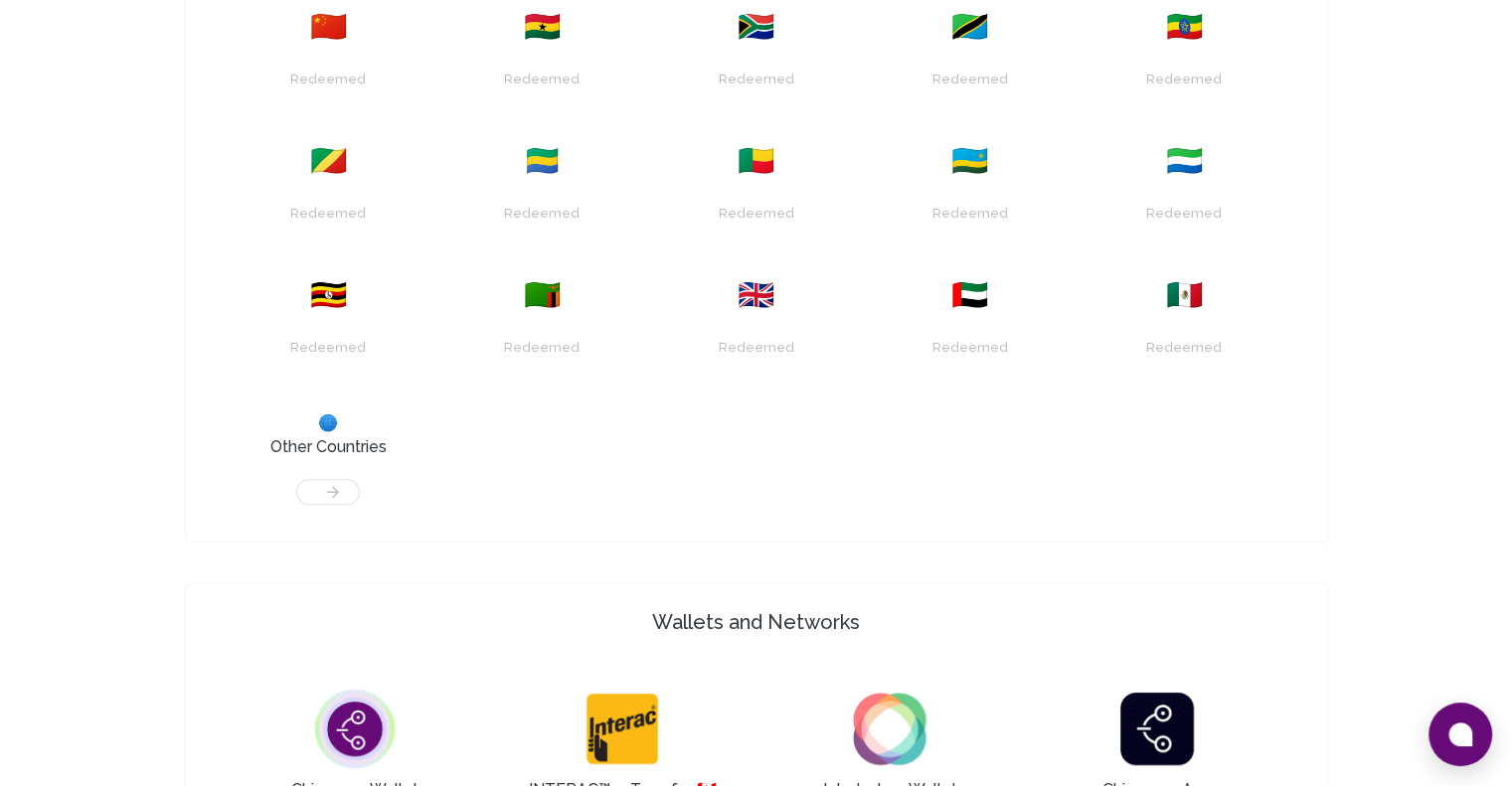 click on "Redeemed" at bounding box center (328, 338) 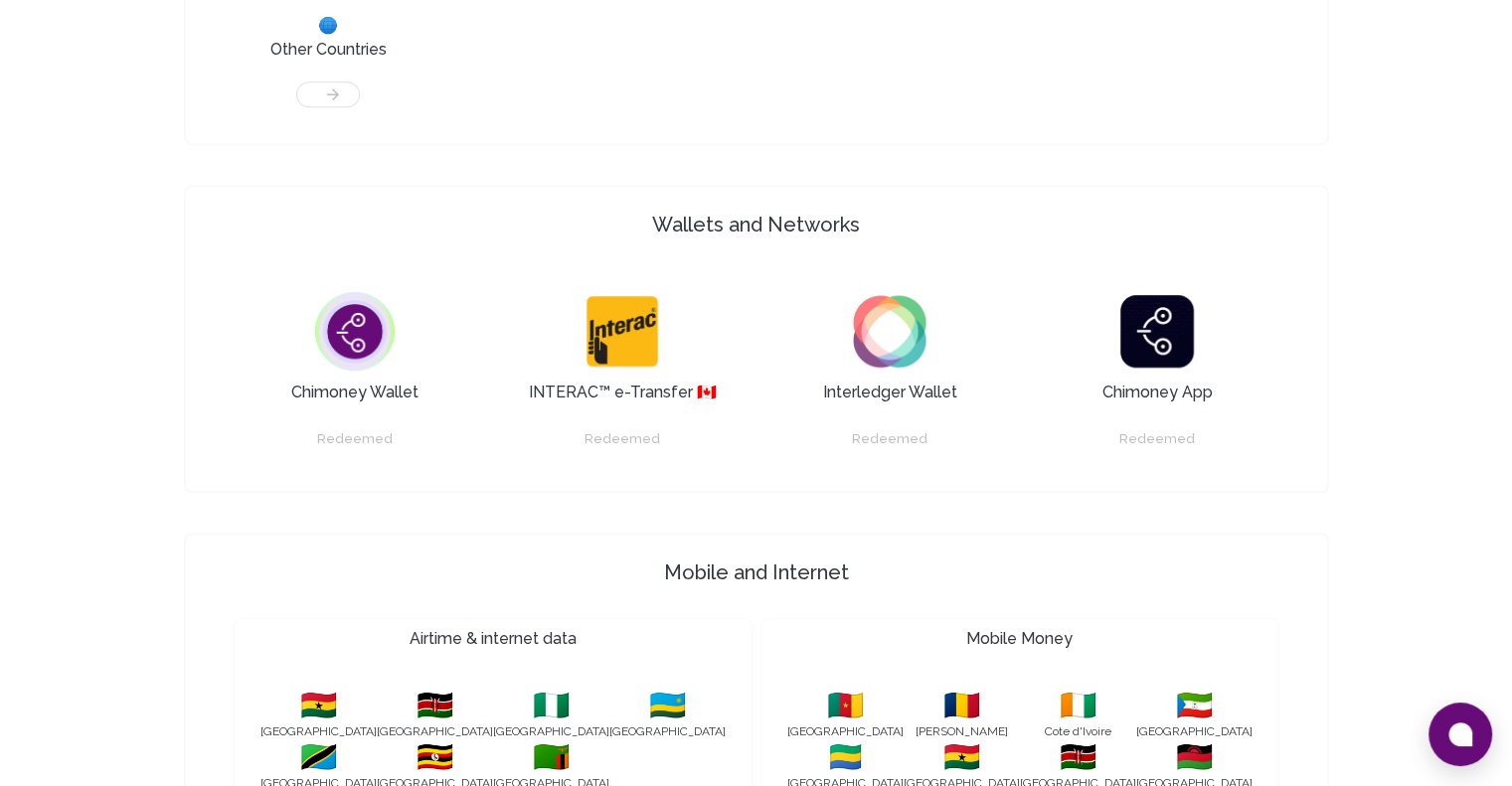 scroll, scrollTop: 1292, scrollLeft: 0, axis: vertical 